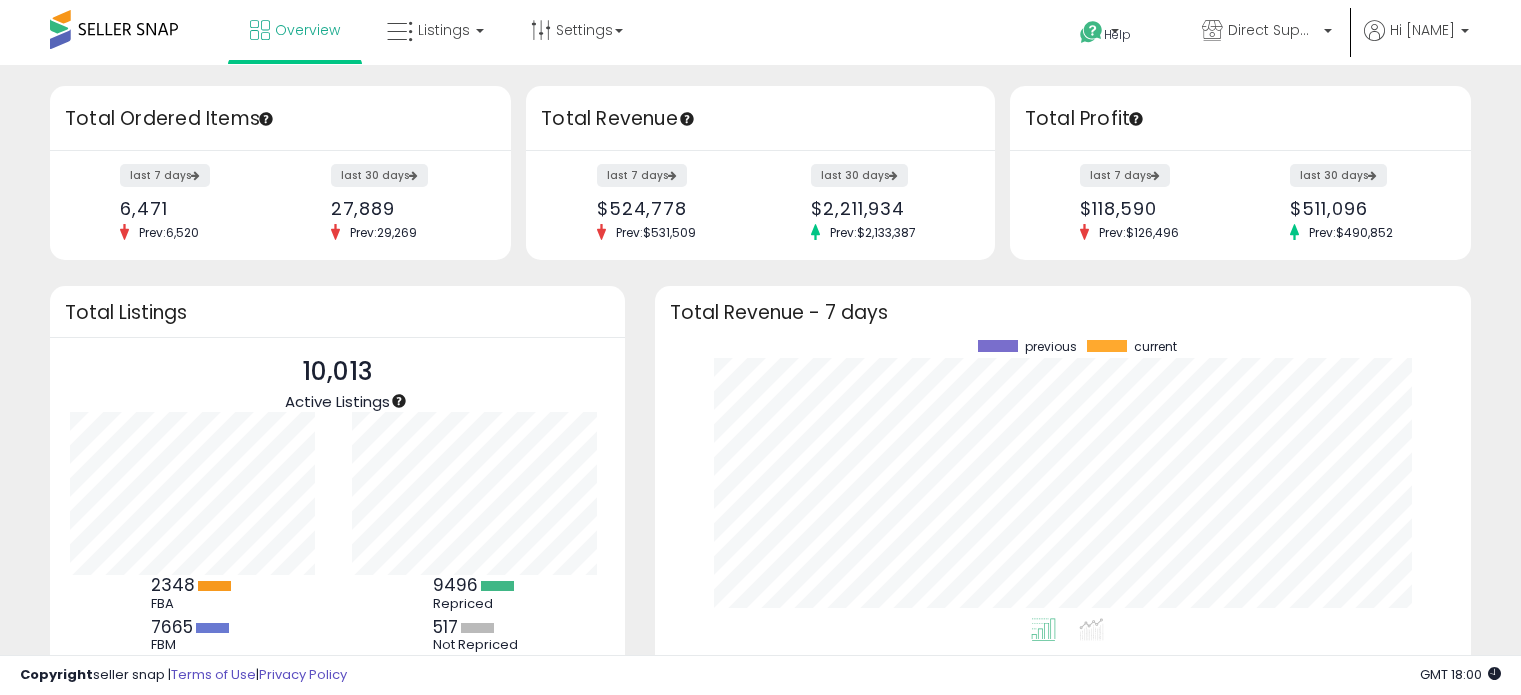 scroll, scrollTop: 0, scrollLeft: 0, axis: both 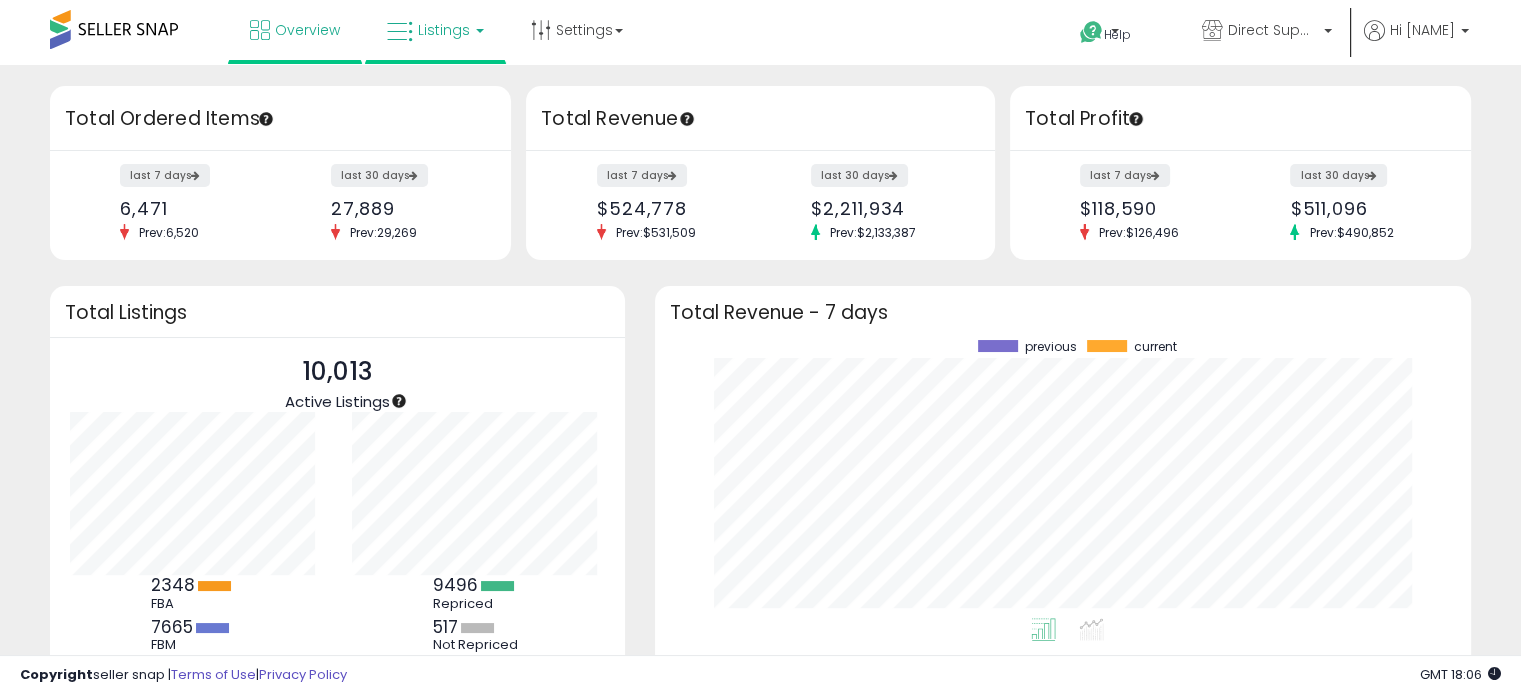 click on "Listings" at bounding box center [435, 30] 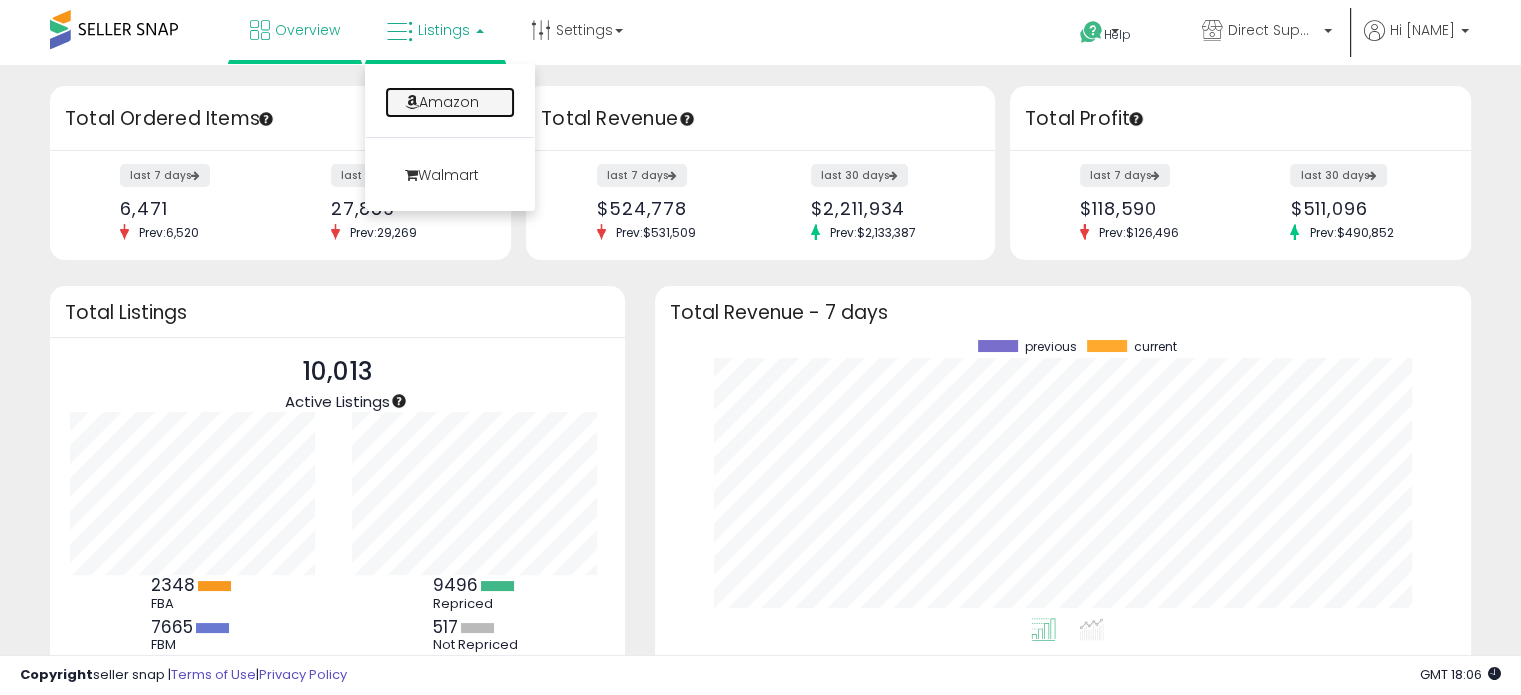 drag, startPoint x: 424, startPoint y: 105, endPoint x: 497, endPoint y: 56, distance: 87.92042 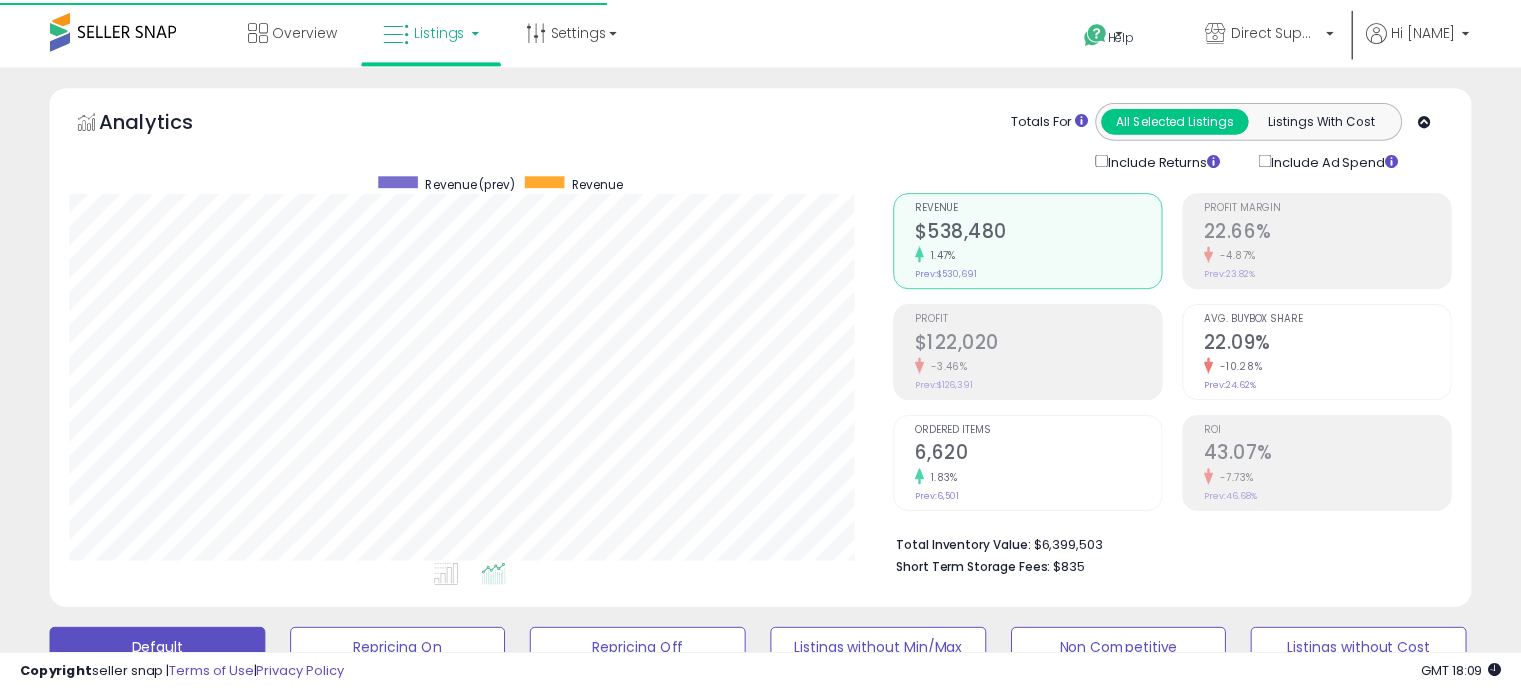 scroll, scrollTop: 0, scrollLeft: 0, axis: both 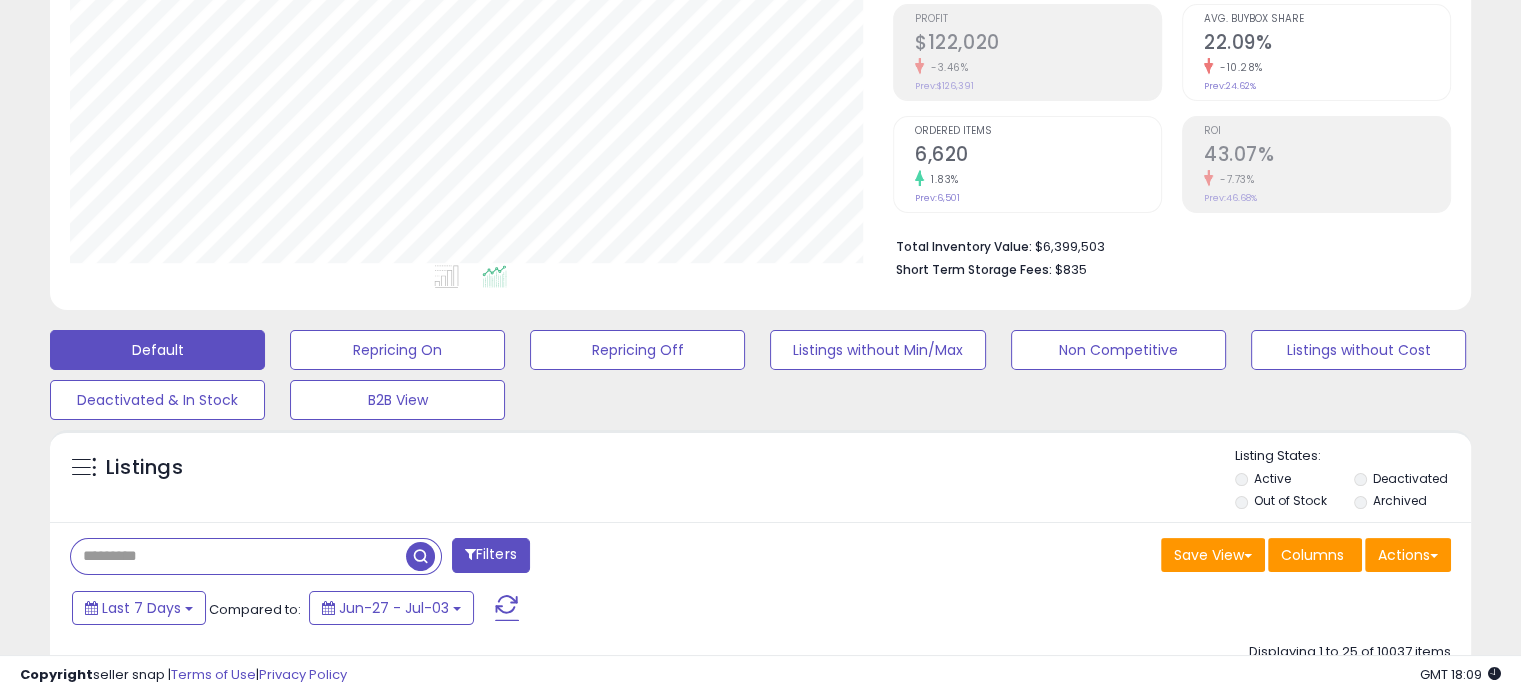 click at bounding box center [238, 556] 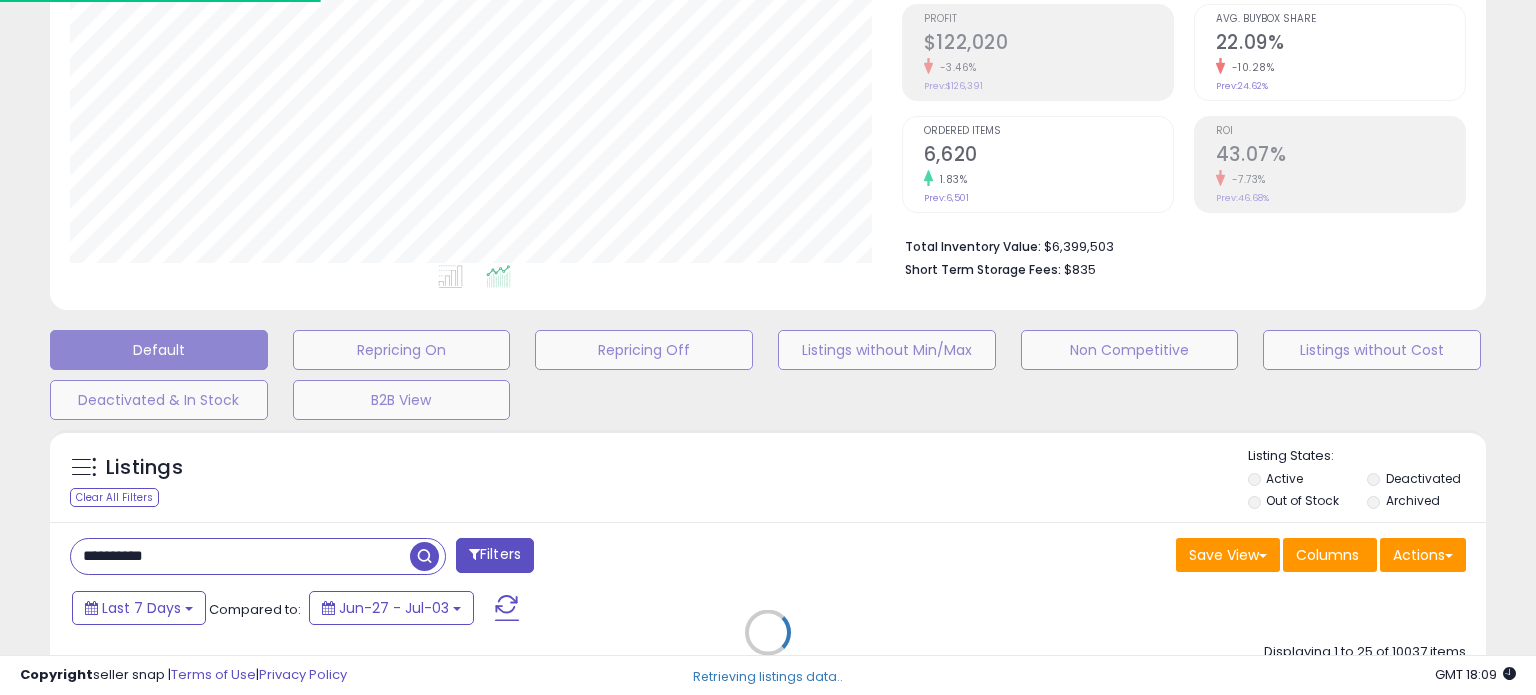 scroll, scrollTop: 999589, scrollLeft: 999168, axis: both 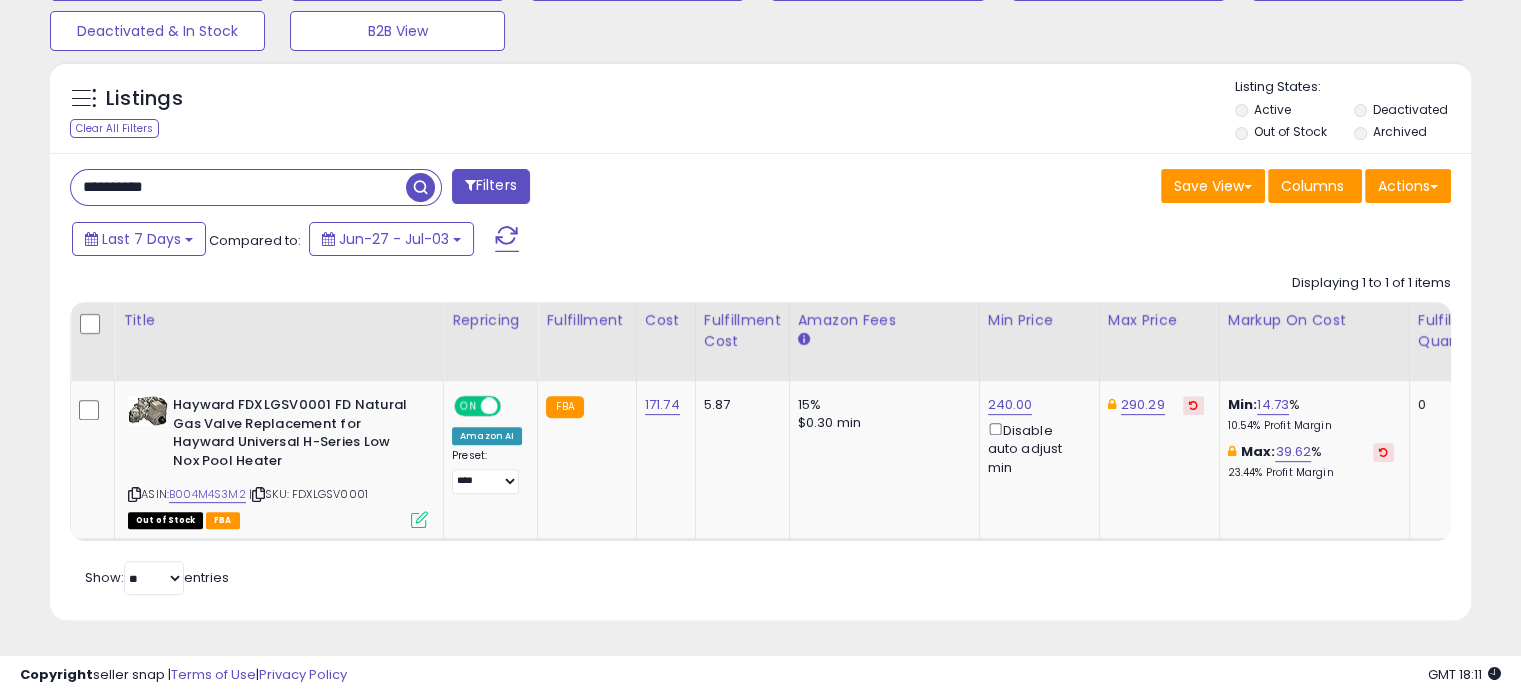 click on "**********" at bounding box center [760, 386] 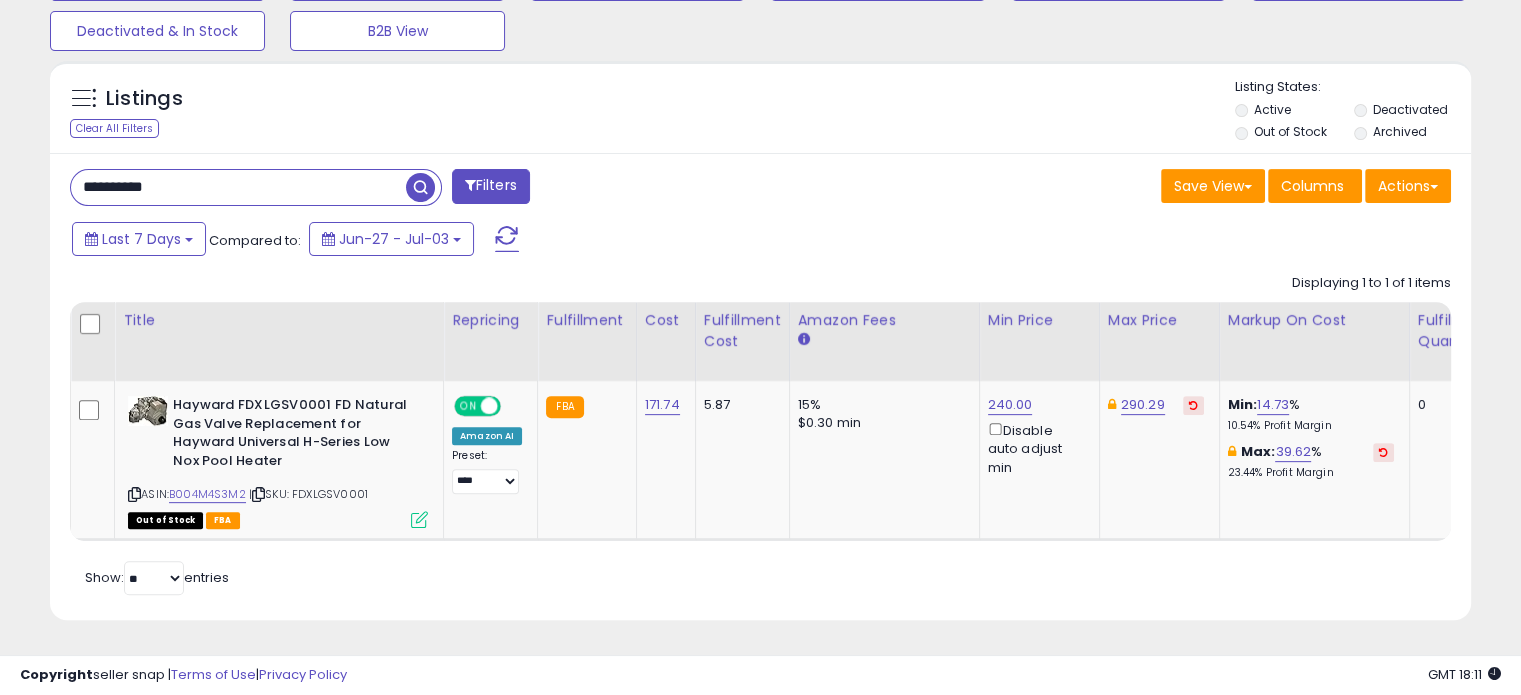 click on "**********" at bounding box center (238, 187) 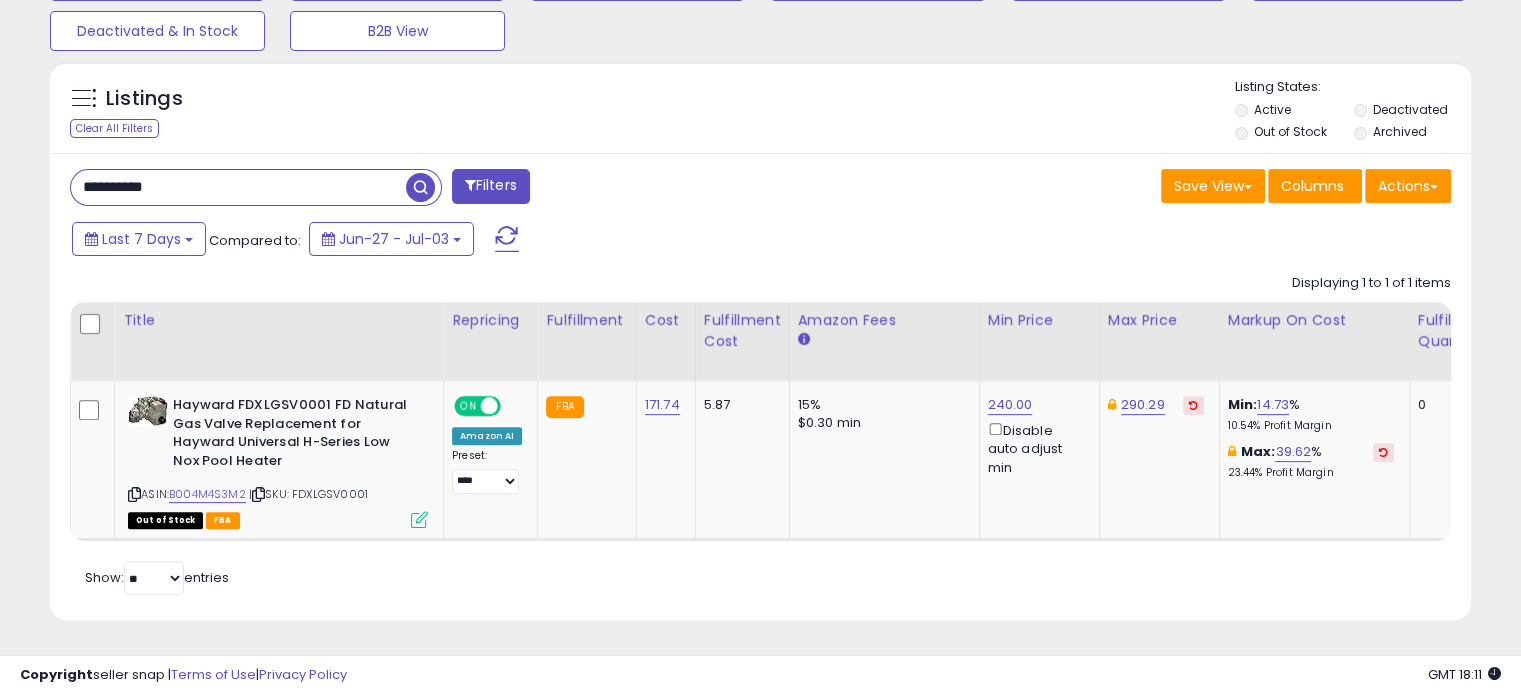 click on "**********" at bounding box center (238, 187) 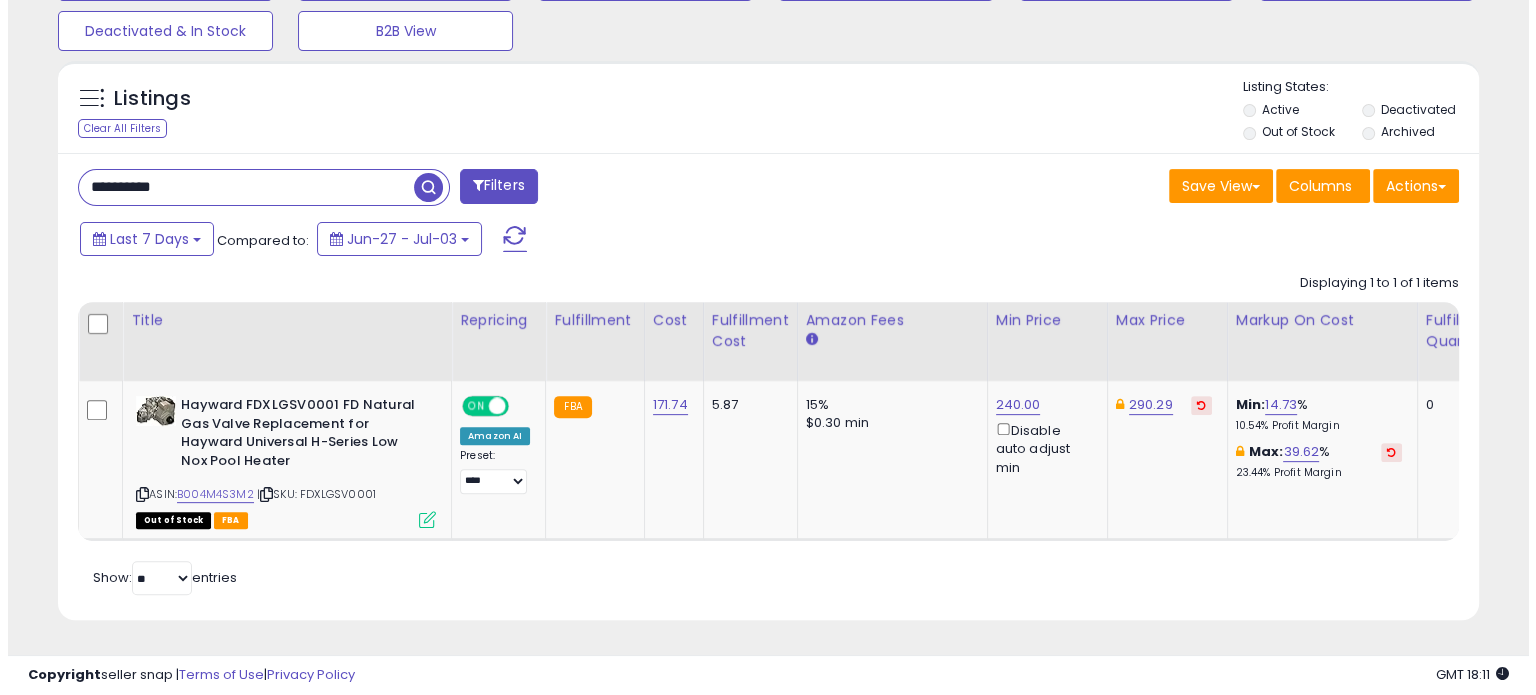 scroll, scrollTop: 524, scrollLeft: 0, axis: vertical 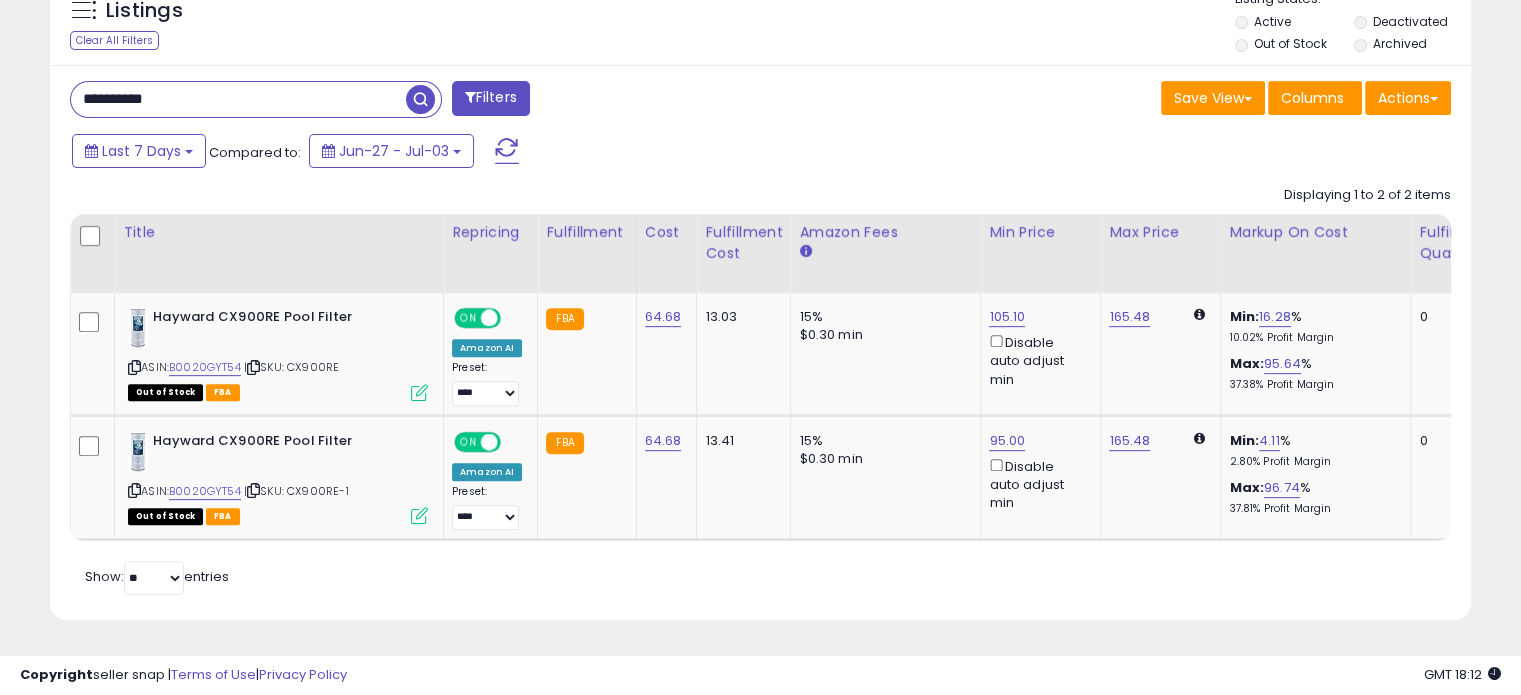 click on "**********" at bounding box center (238, 99) 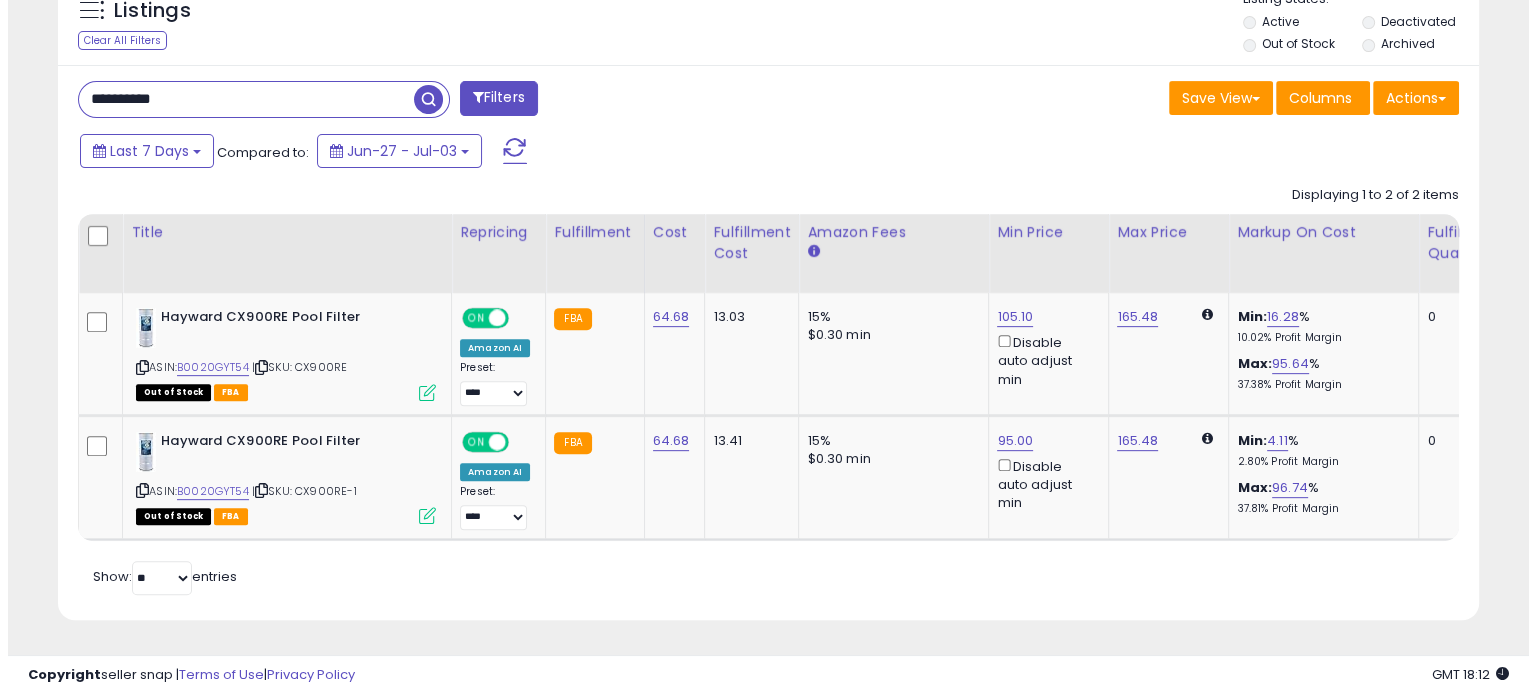 scroll, scrollTop: 524, scrollLeft: 0, axis: vertical 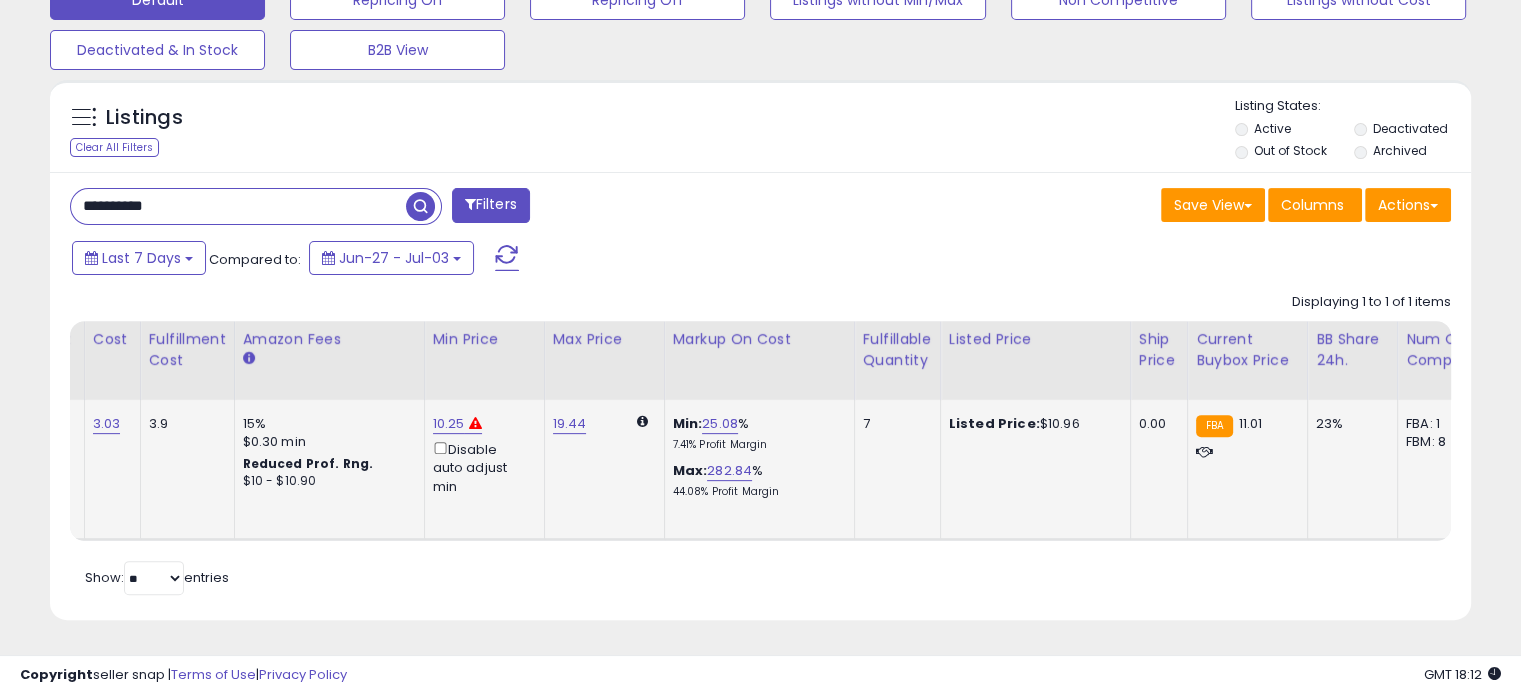 drag, startPoint x: 1128, startPoint y: 487, endPoint x: 1268, endPoint y: 493, distance: 140.12851 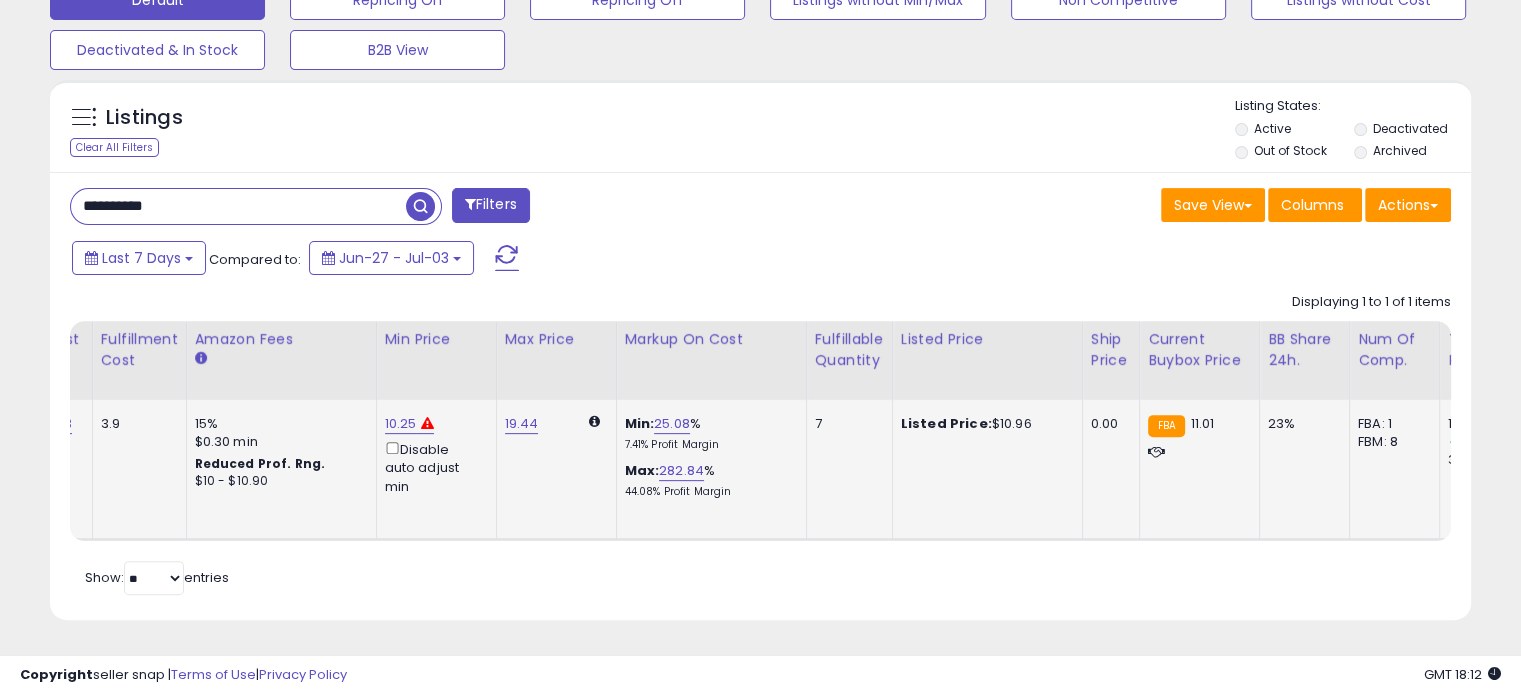 scroll, scrollTop: 0, scrollLeft: 599, axis: horizontal 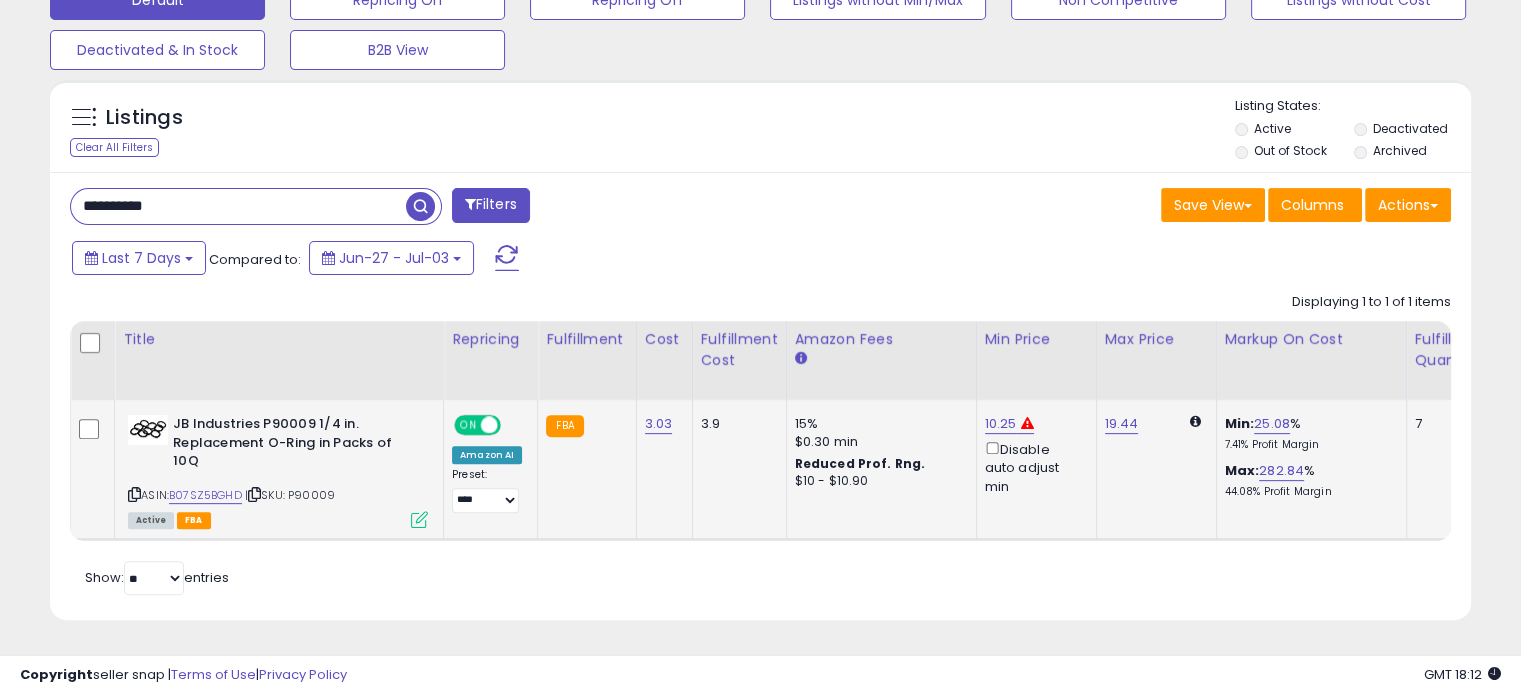 drag, startPoint x: 1270, startPoint y: 493, endPoint x: 659, endPoint y: 483, distance: 611.08185 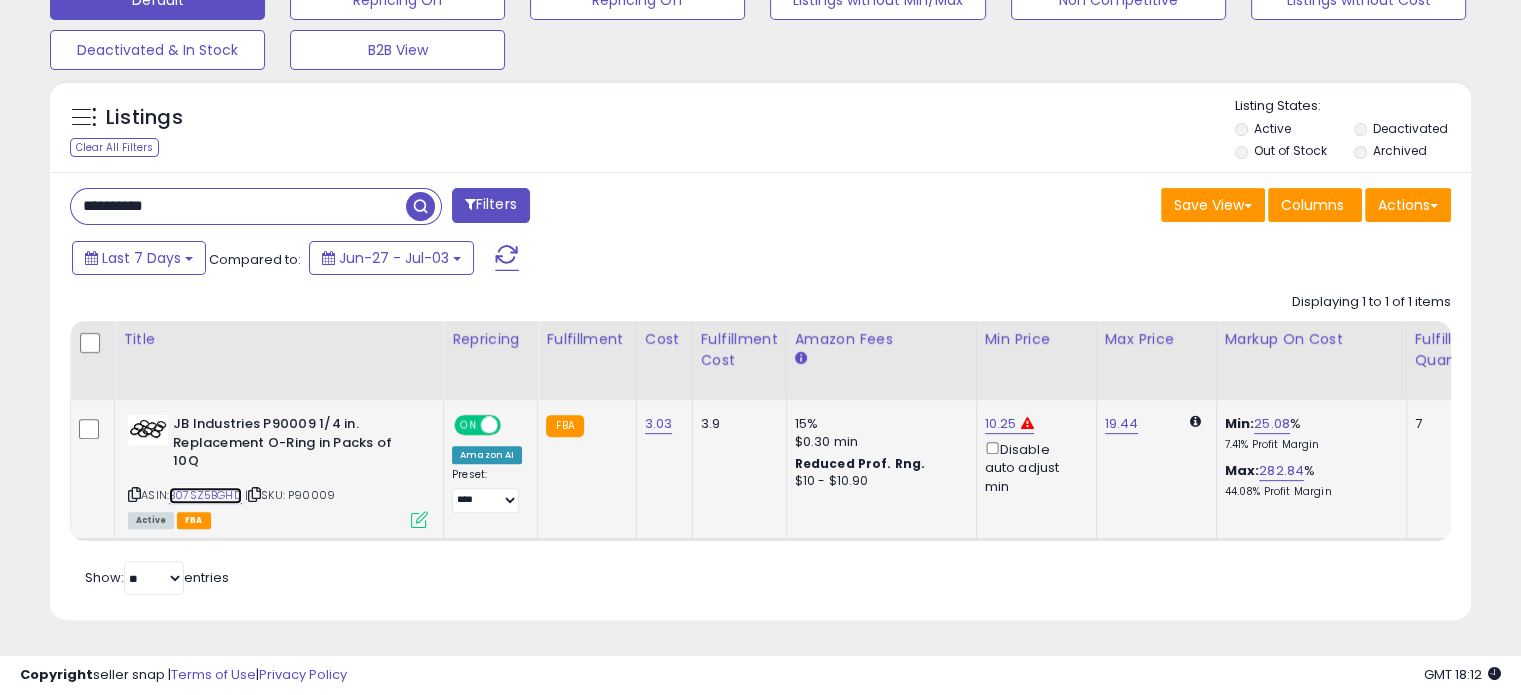 click on "B07SZ5BGHD" at bounding box center [205, 495] 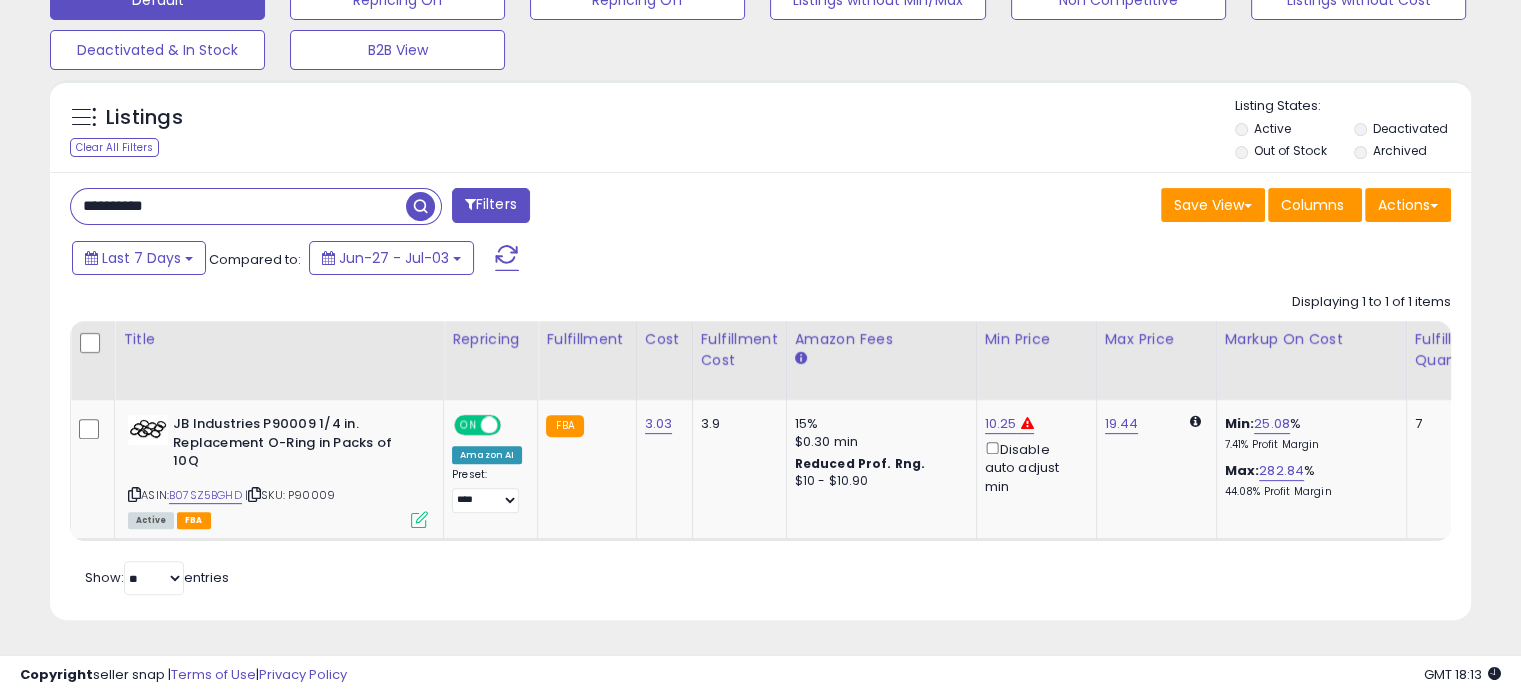 click on "**********" at bounding box center [238, 206] 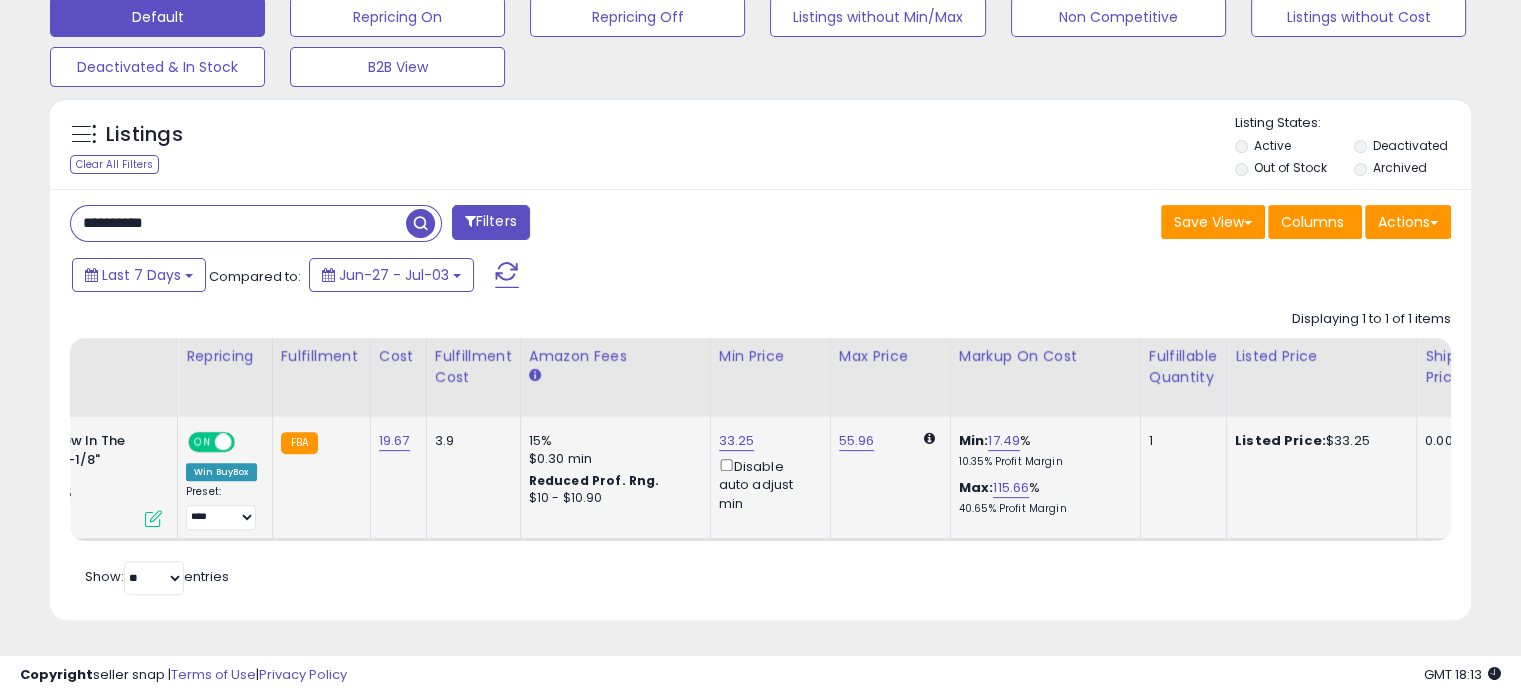 drag, startPoint x: 1101, startPoint y: 495, endPoint x: 1224, endPoint y: 488, distance: 123.19903 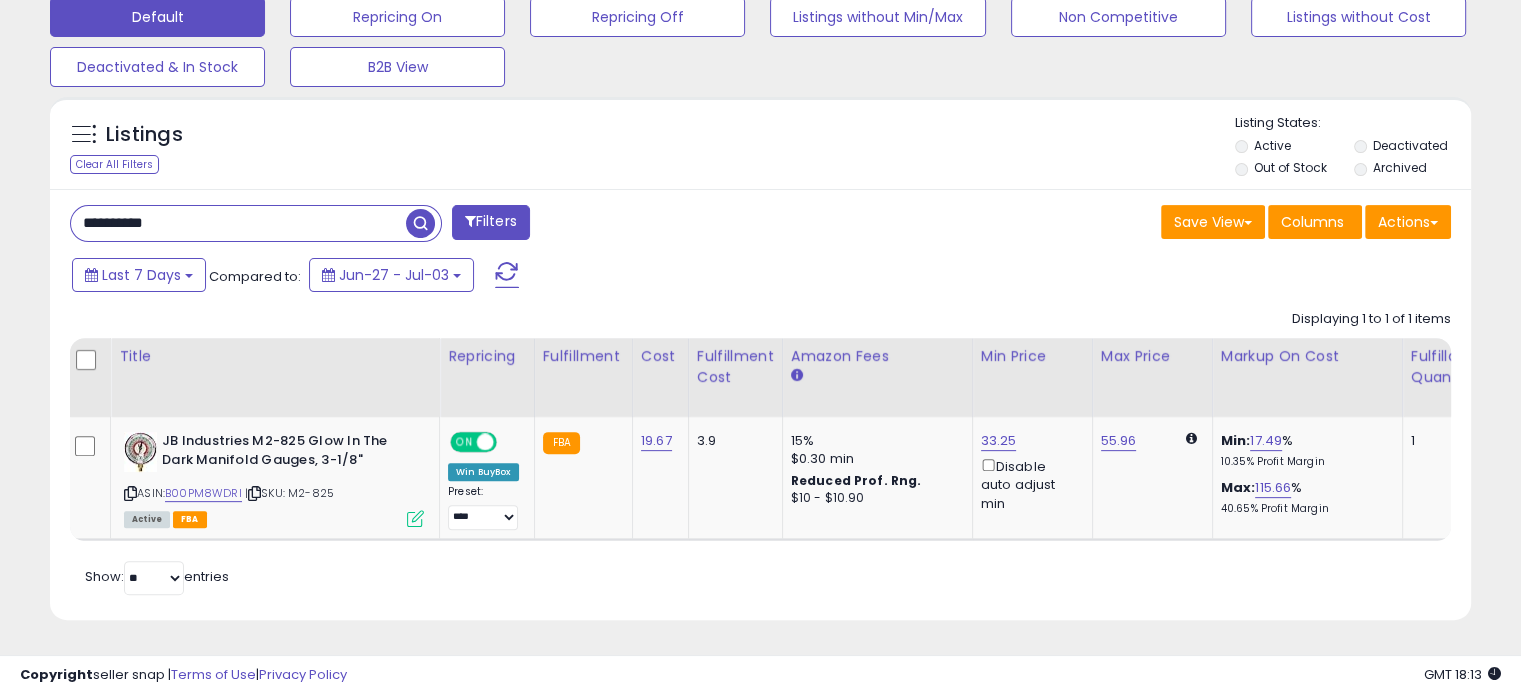 drag, startPoint x: 1224, startPoint y: 488, endPoint x: 898, endPoint y: 324, distance: 364.9274 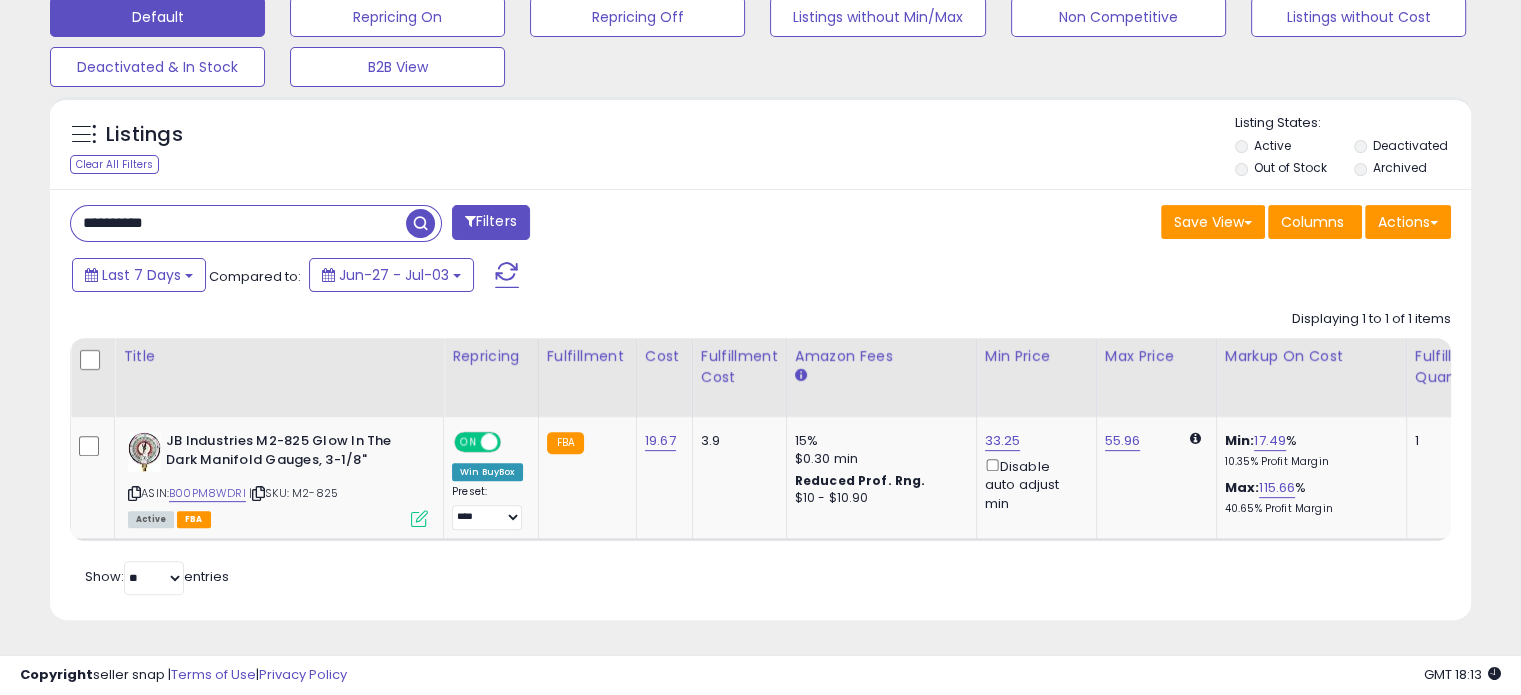 click on "**********" at bounding box center (238, 223) 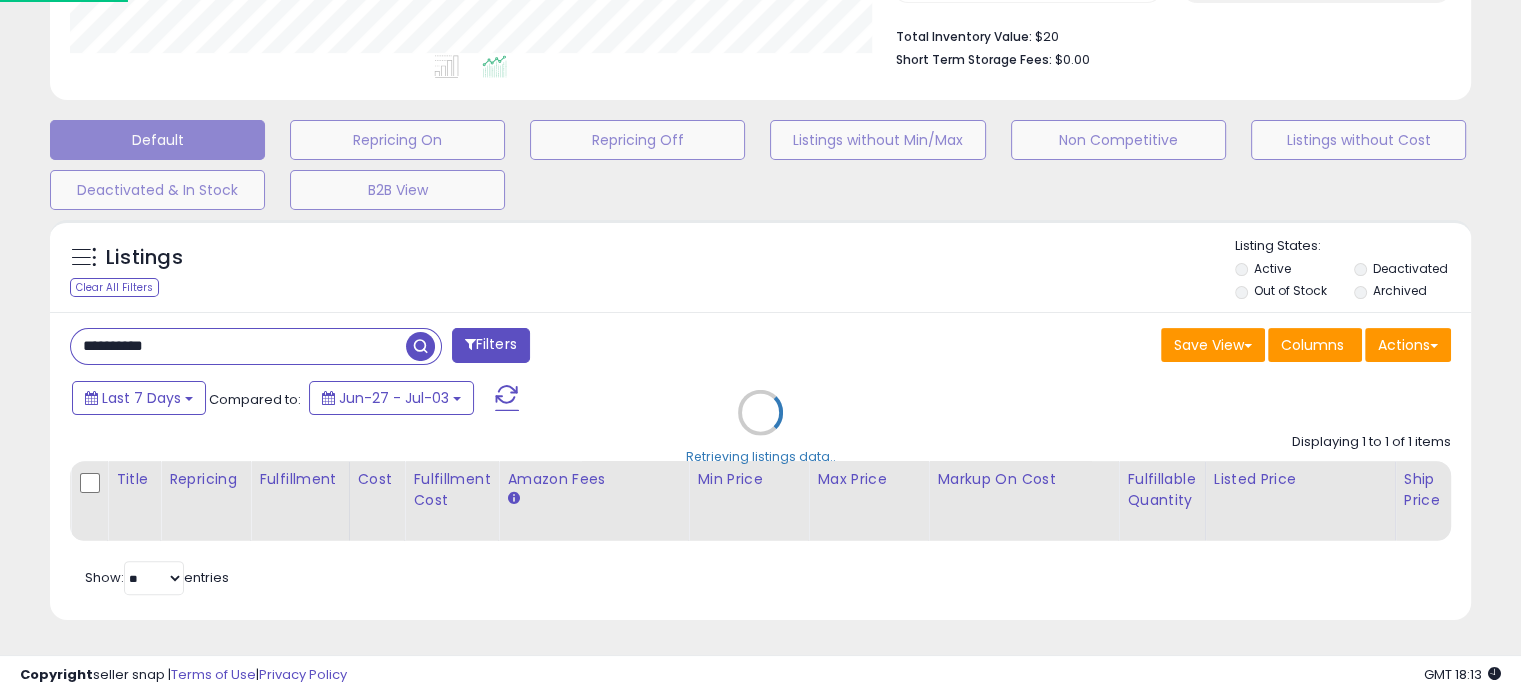 scroll, scrollTop: 999589, scrollLeft: 999168, axis: both 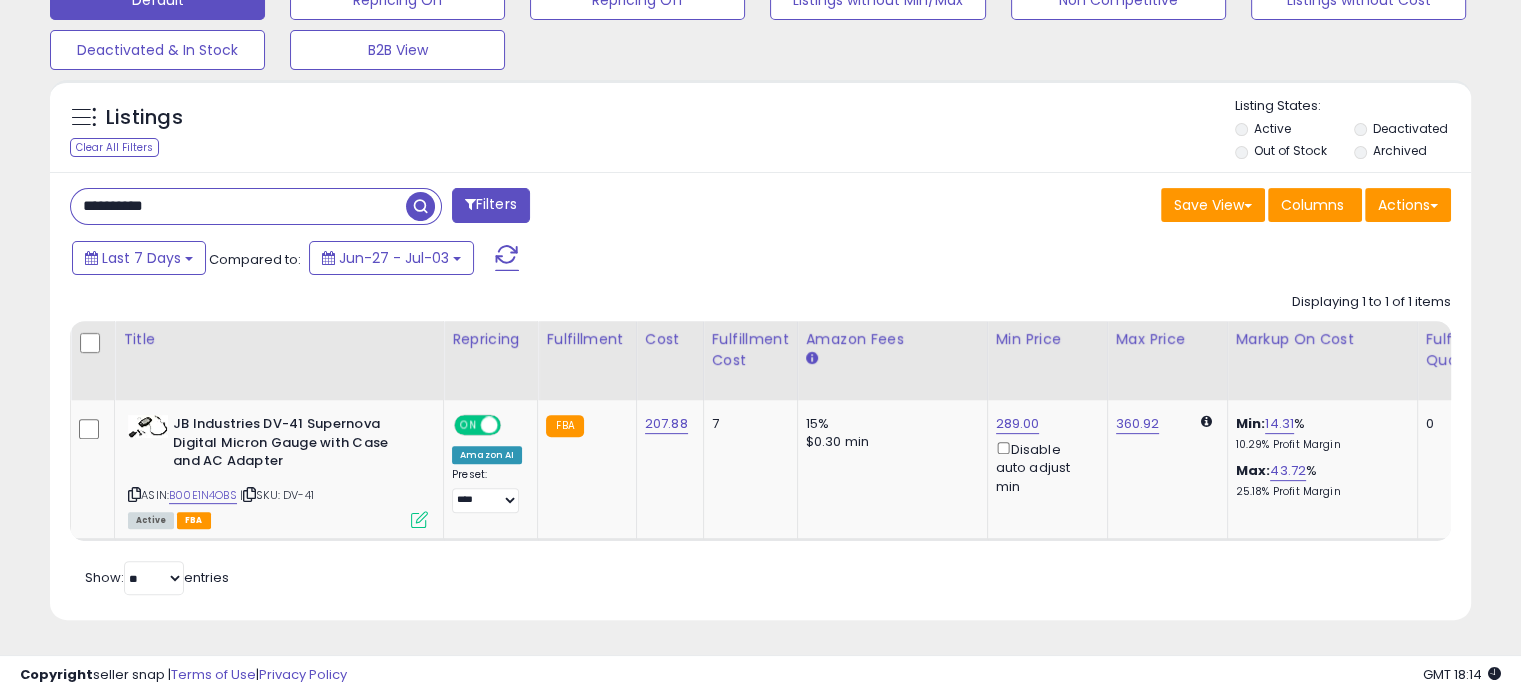 drag, startPoint x: 694, startPoint y: 543, endPoint x: 740, endPoint y: 543, distance: 46 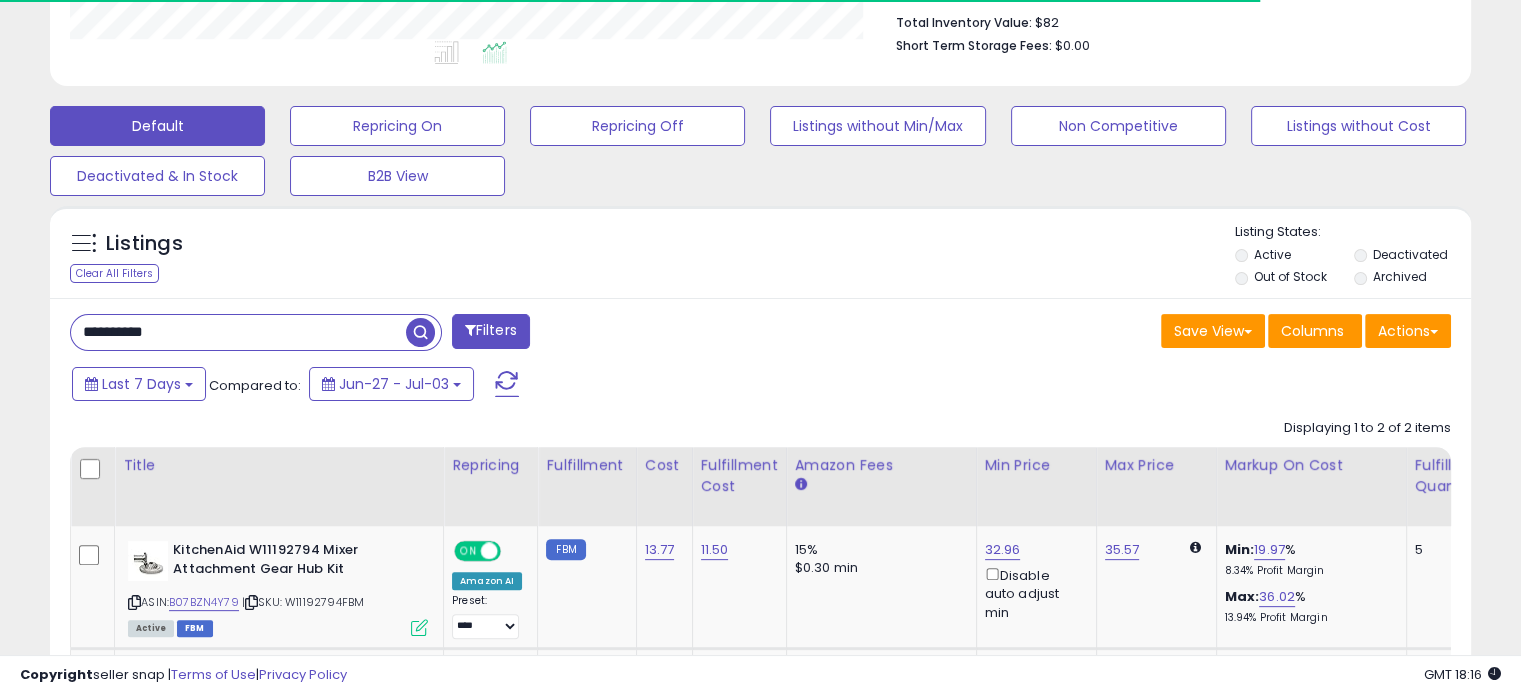 scroll, scrollTop: 999589, scrollLeft: 999176, axis: both 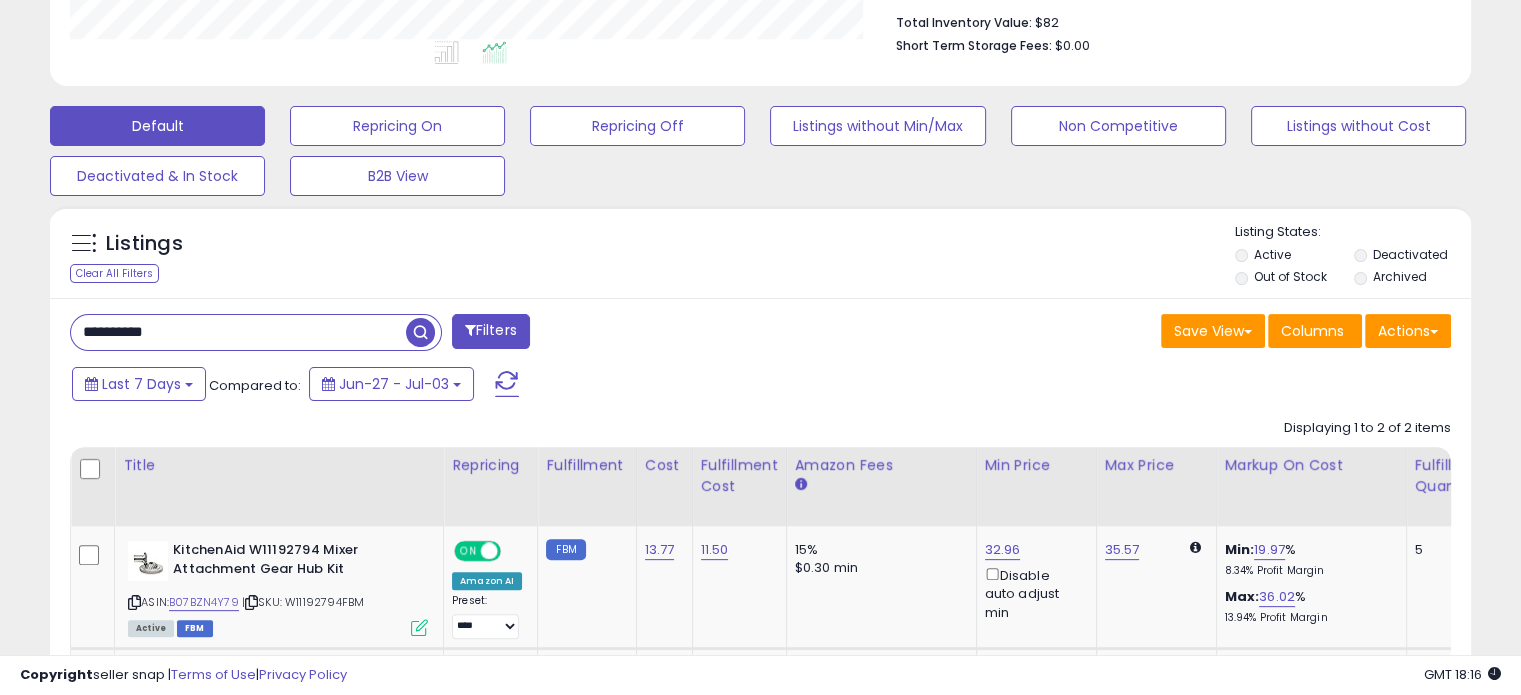 click on "**********" at bounding box center [238, 332] 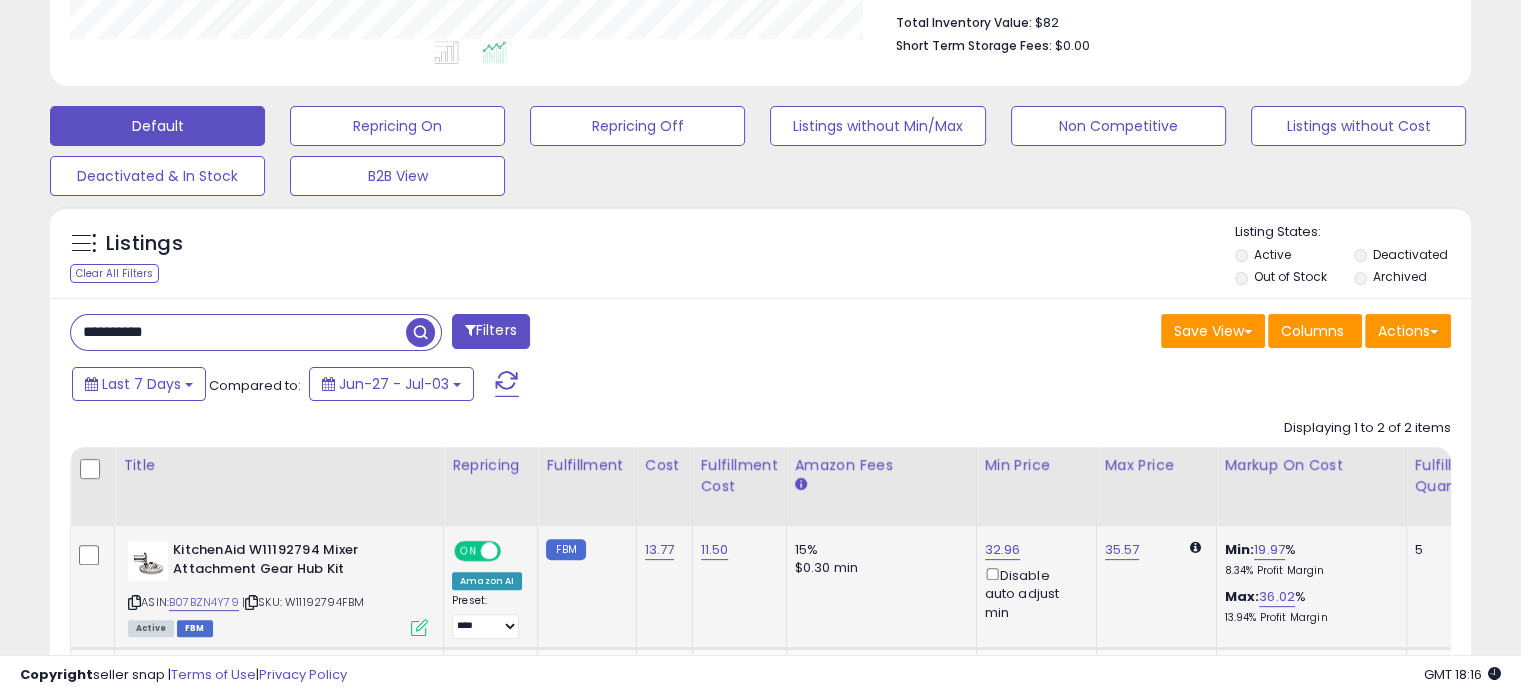 scroll, scrollTop: 0, scrollLeft: 48, axis: horizontal 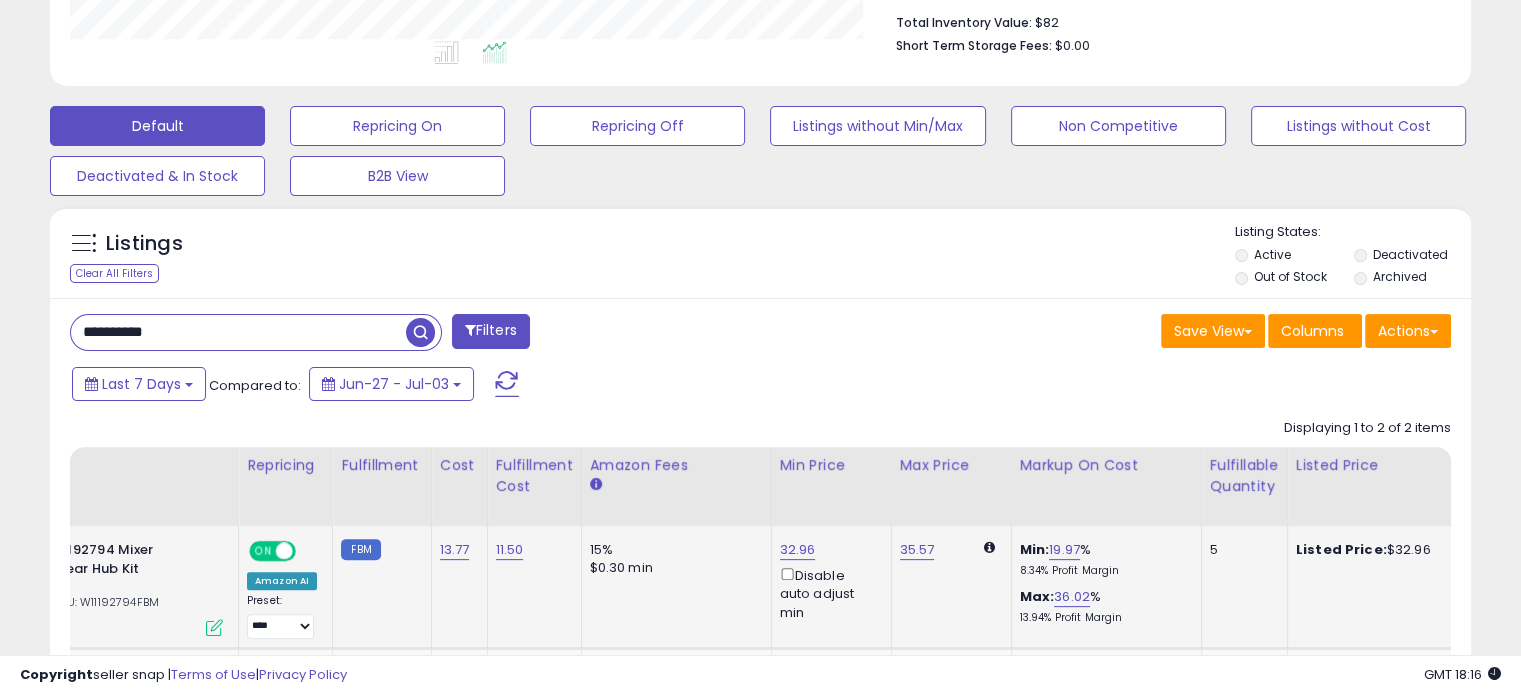 drag, startPoint x: 896, startPoint y: 585, endPoint x: 1011, endPoint y: 583, distance: 115.01739 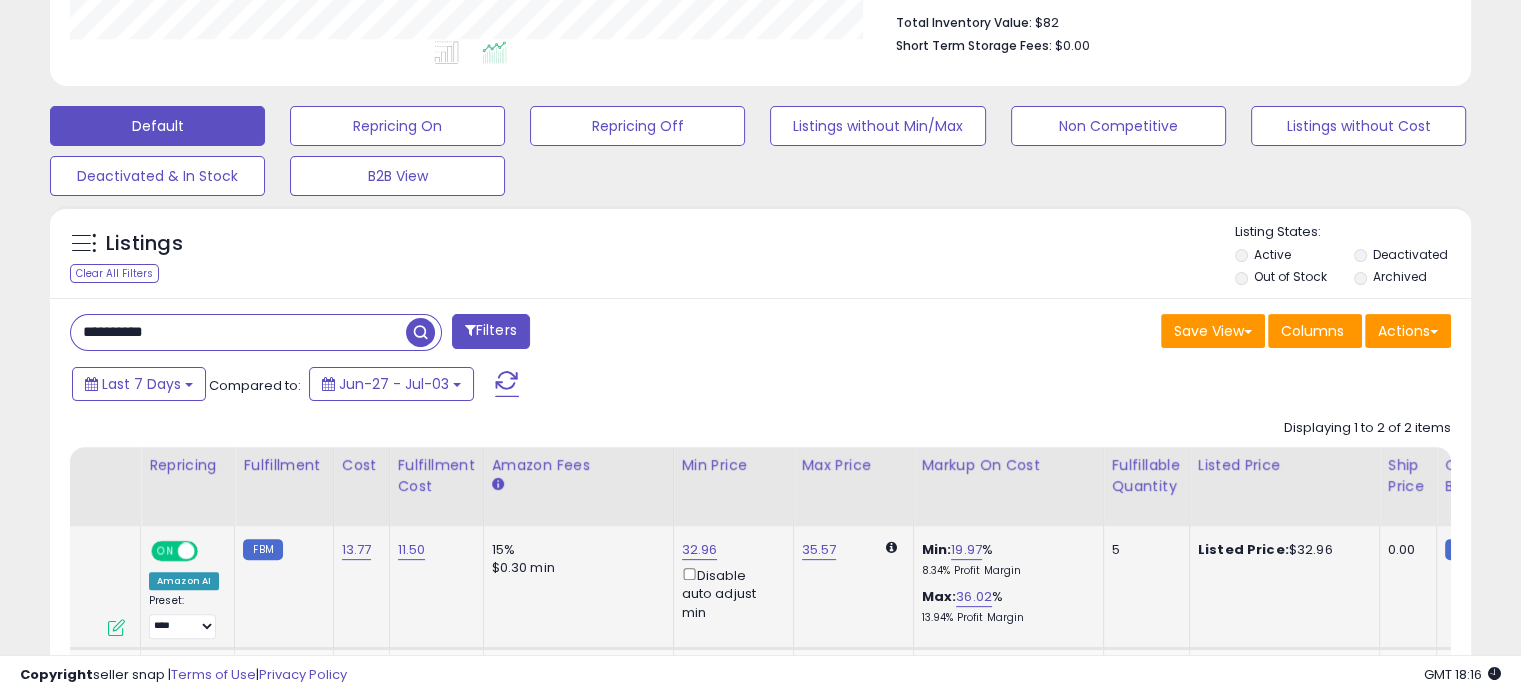 scroll, scrollTop: 0, scrollLeft: 344, axis: horizontal 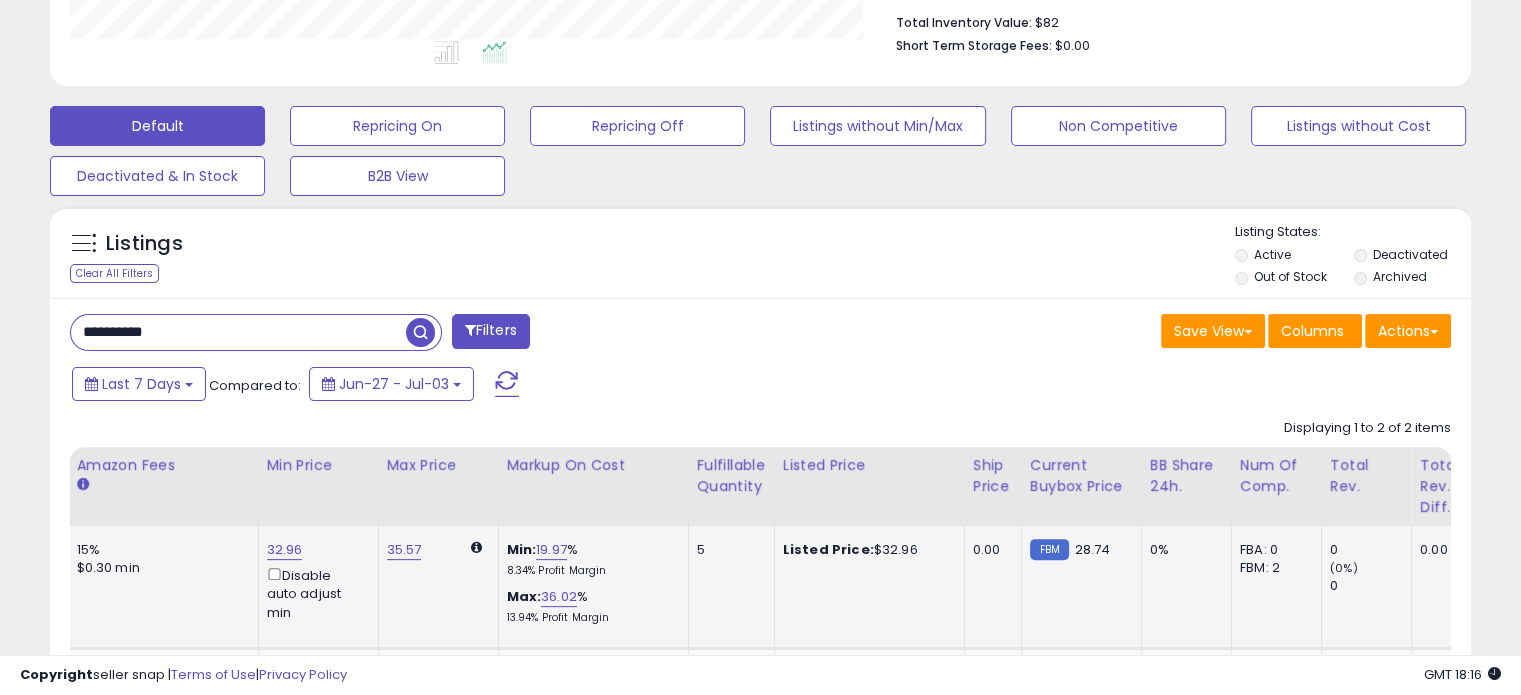 drag, startPoint x: 1062, startPoint y: 591, endPoint x: 1188, endPoint y: 598, distance: 126.1943 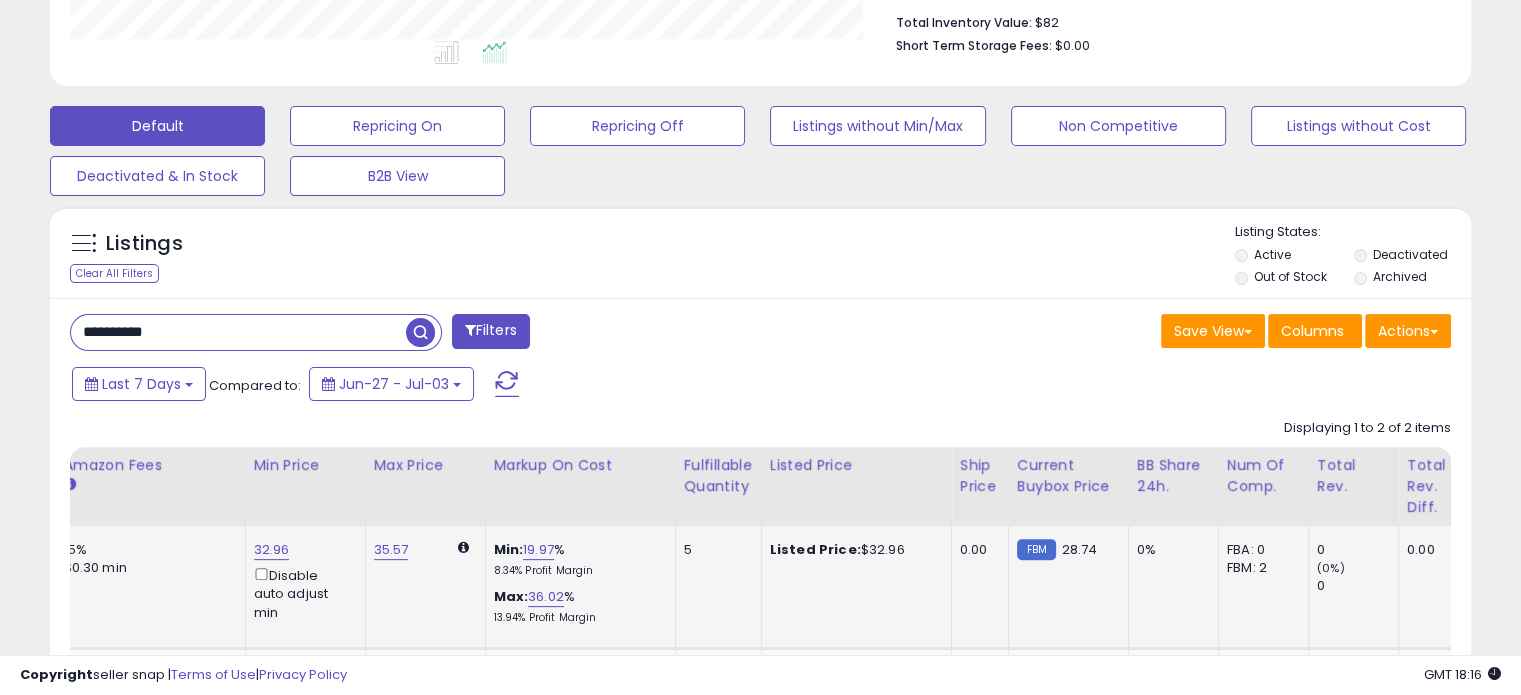scroll, scrollTop: 0, scrollLeft: 678, axis: horizontal 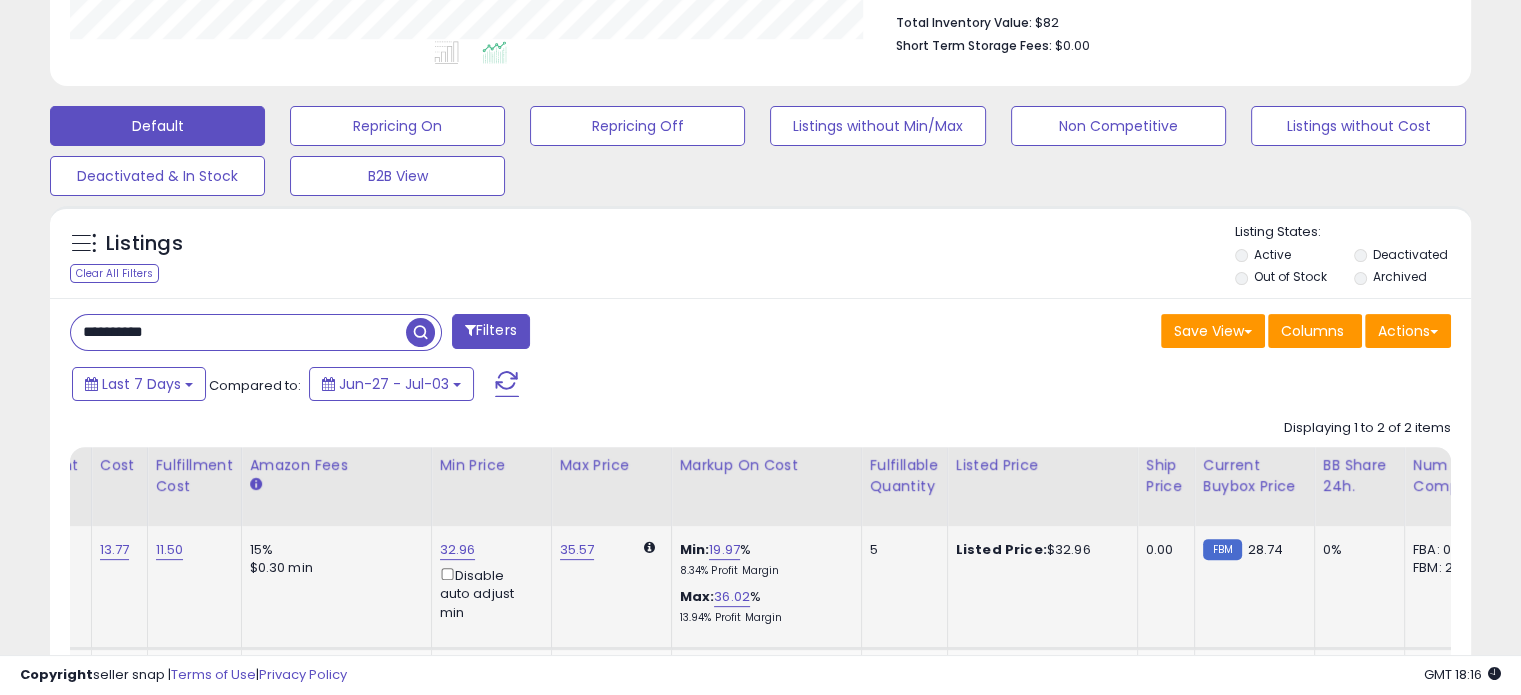 drag, startPoint x: 1188, startPoint y: 598, endPoint x: 1052, endPoint y: 611, distance: 136.6199 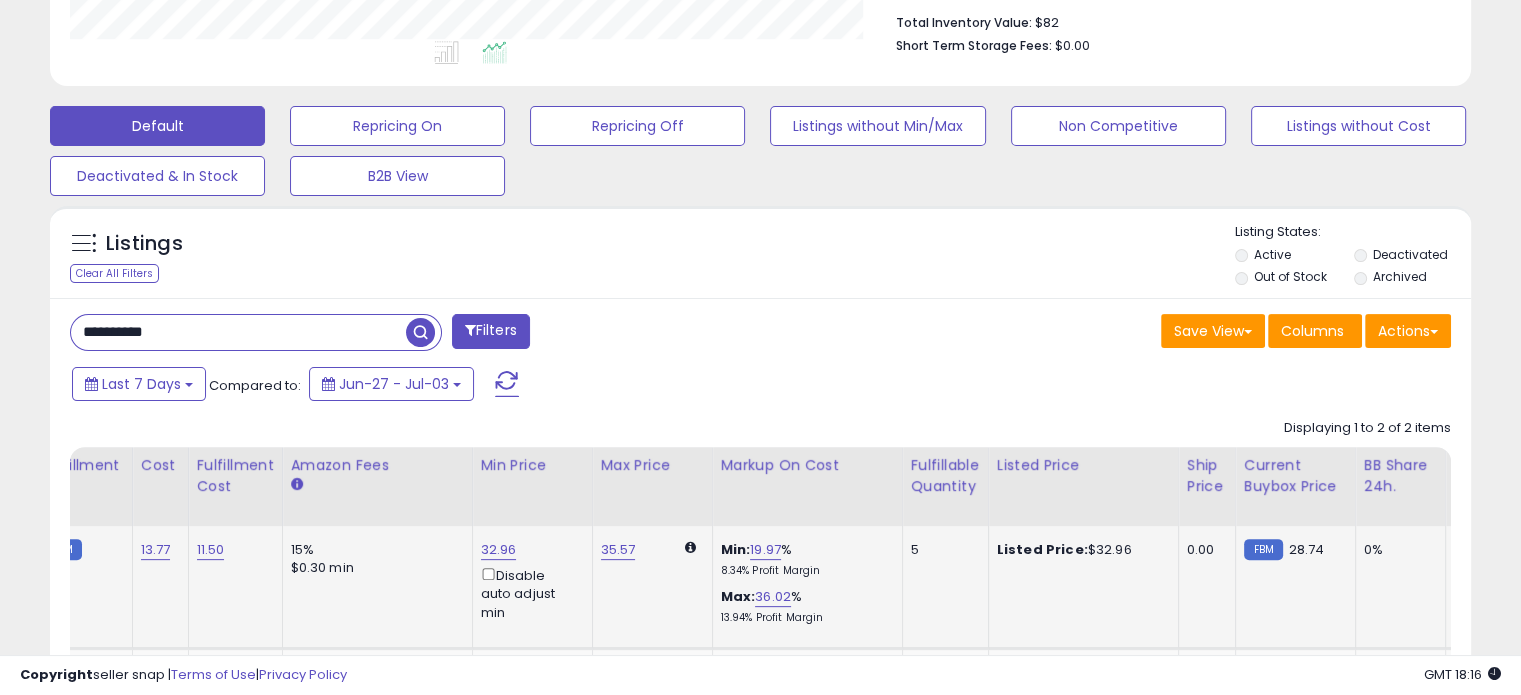 scroll, scrollTop: 0, scrollLeft: 412, axis: horizontal 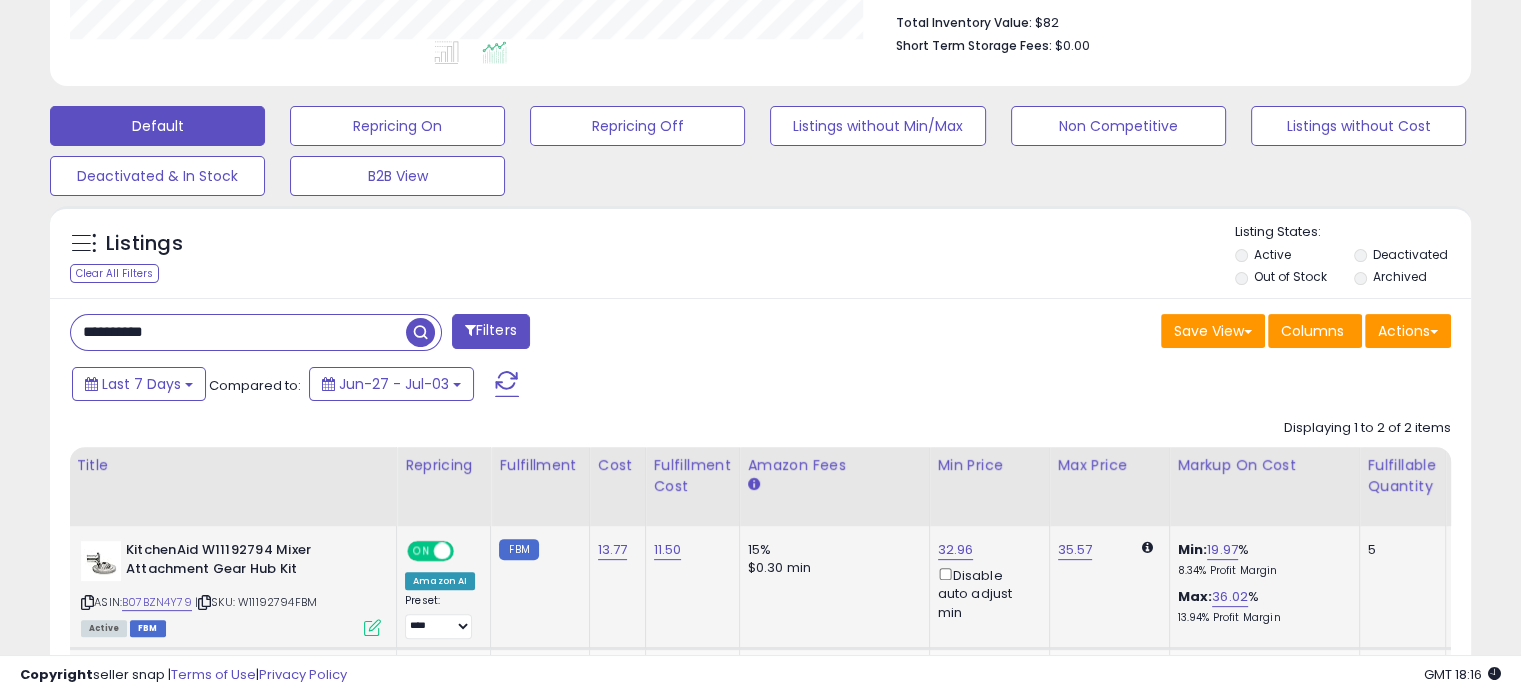 drag, startPoint x: 1059, startPoint y: 609, endPoint x: 757, endPoint y: 628, distance: 302.5971 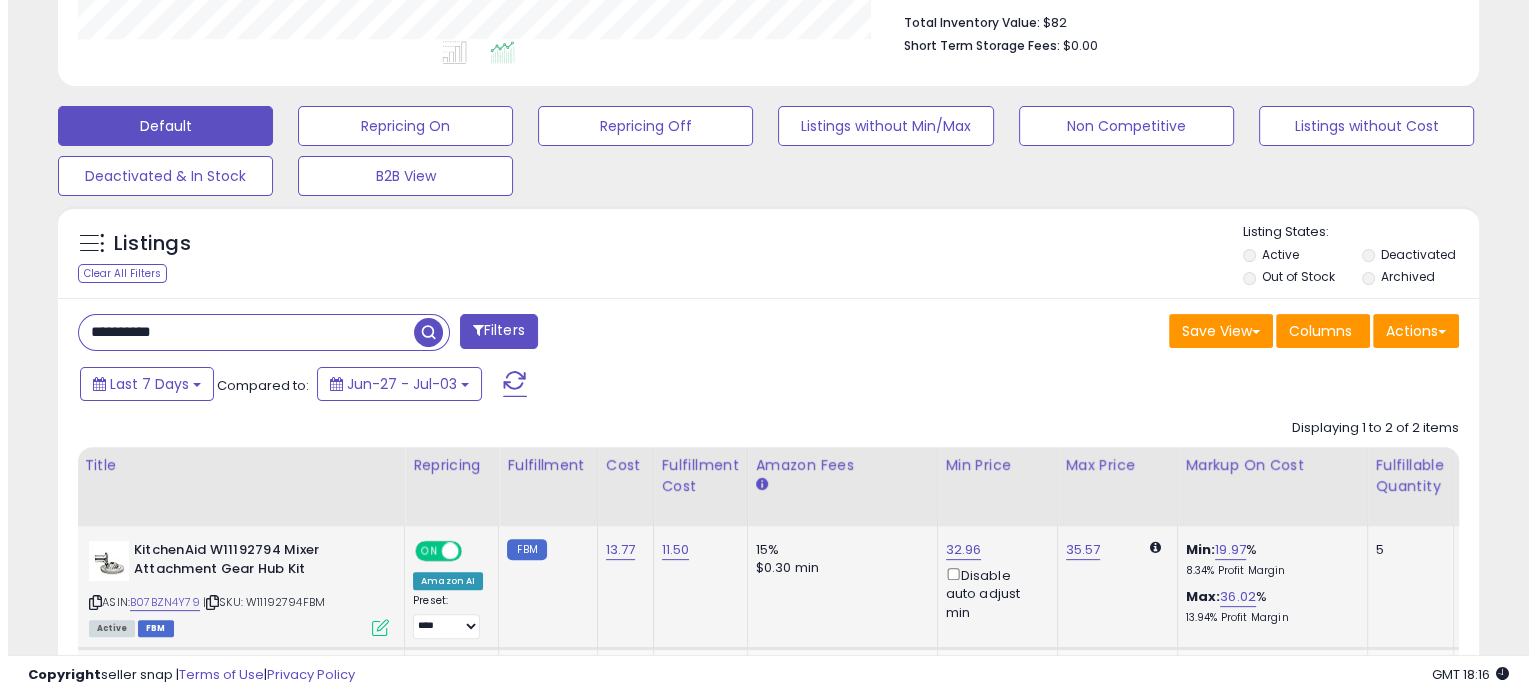 scroll, scrollTop: 0, scrollLeft: 0, axis: both 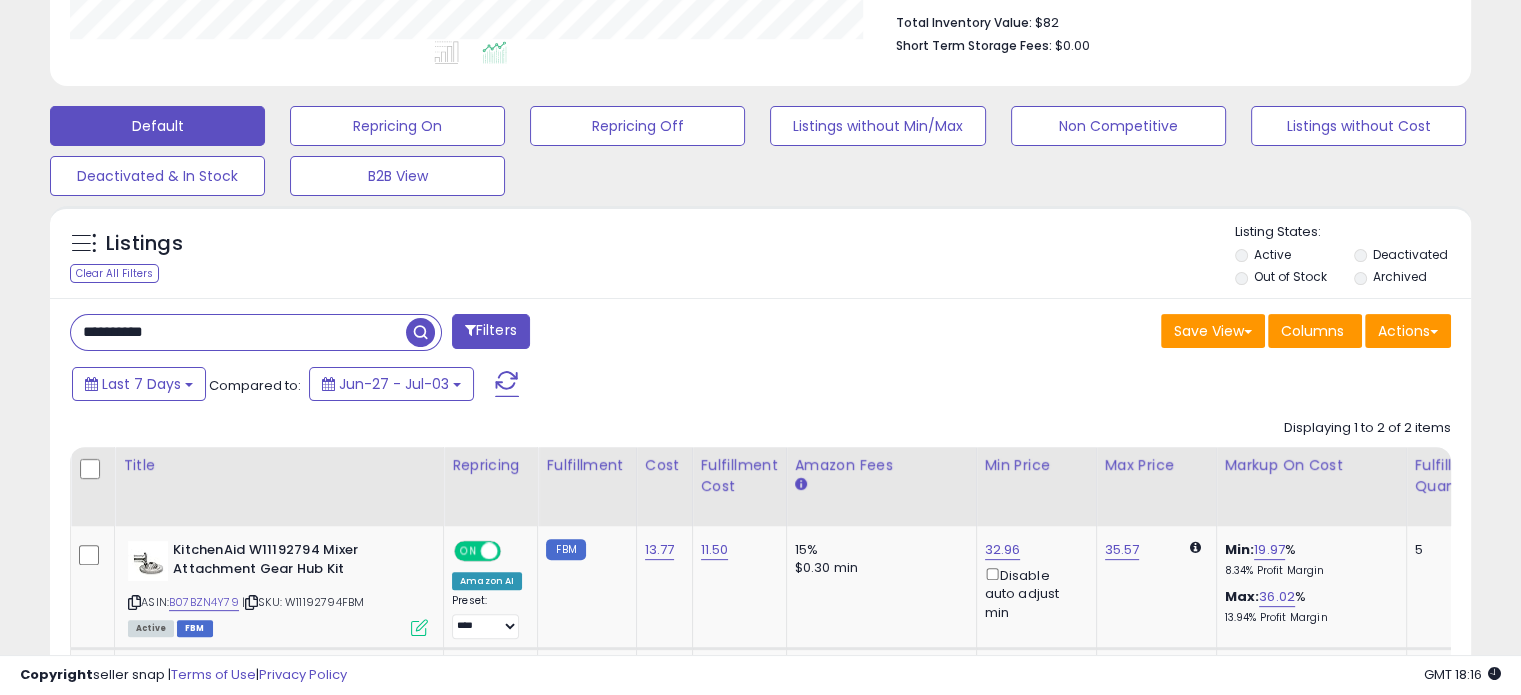 click on "**********" at bounding box center [238, 332] 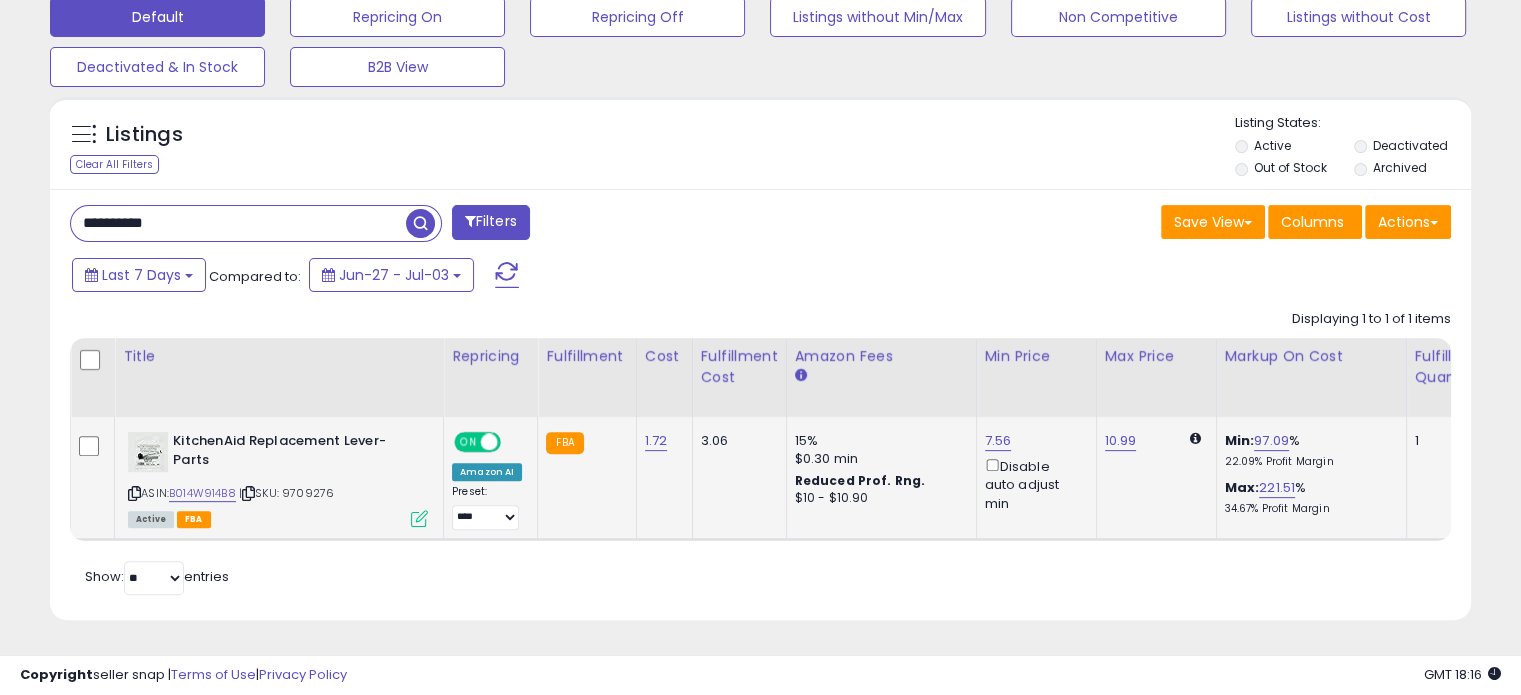 drag, startPoint x: 652, startPoint y: 476, endPoint x: 679, endPoint y: 463, distance: 29.966648 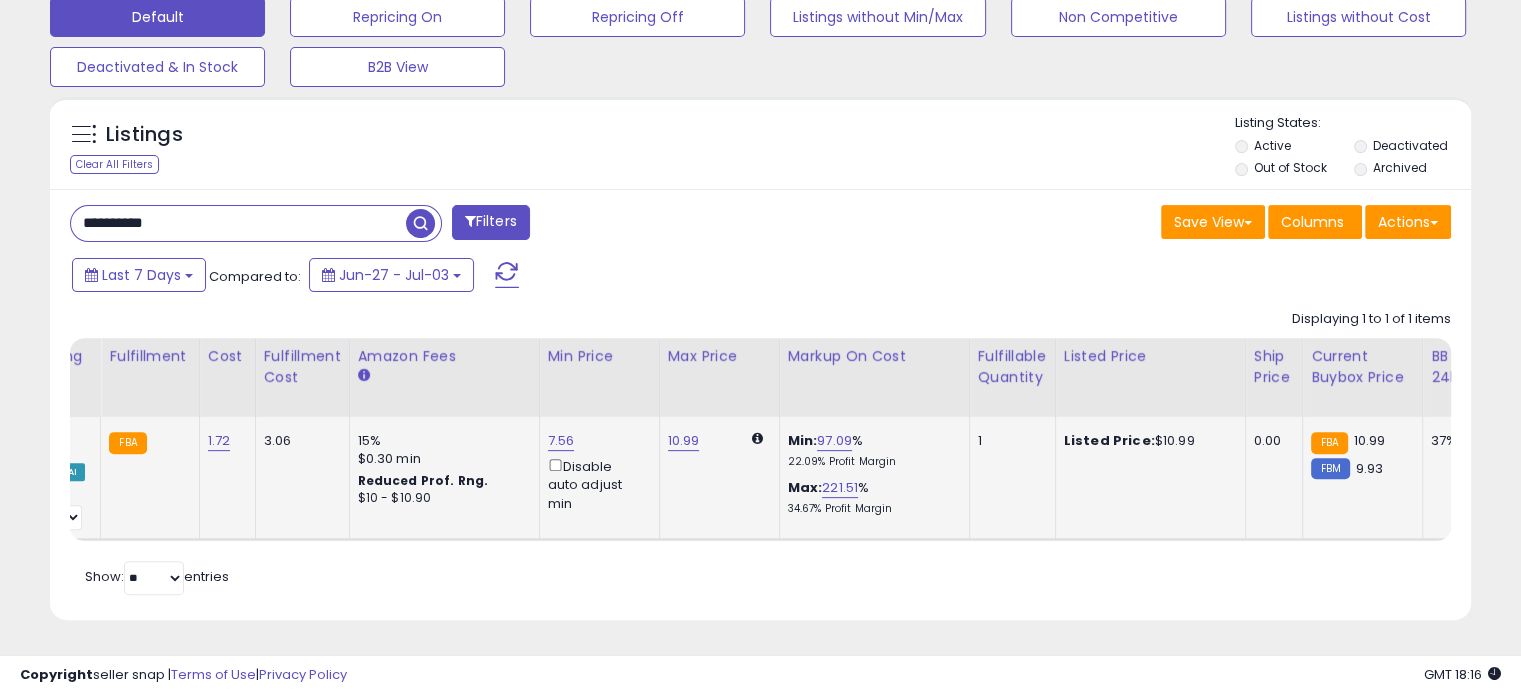 drag, startPoint x: 660, startPoint y: 470, endPoint x: 832, endPoint y: 471, distance: 172.00291 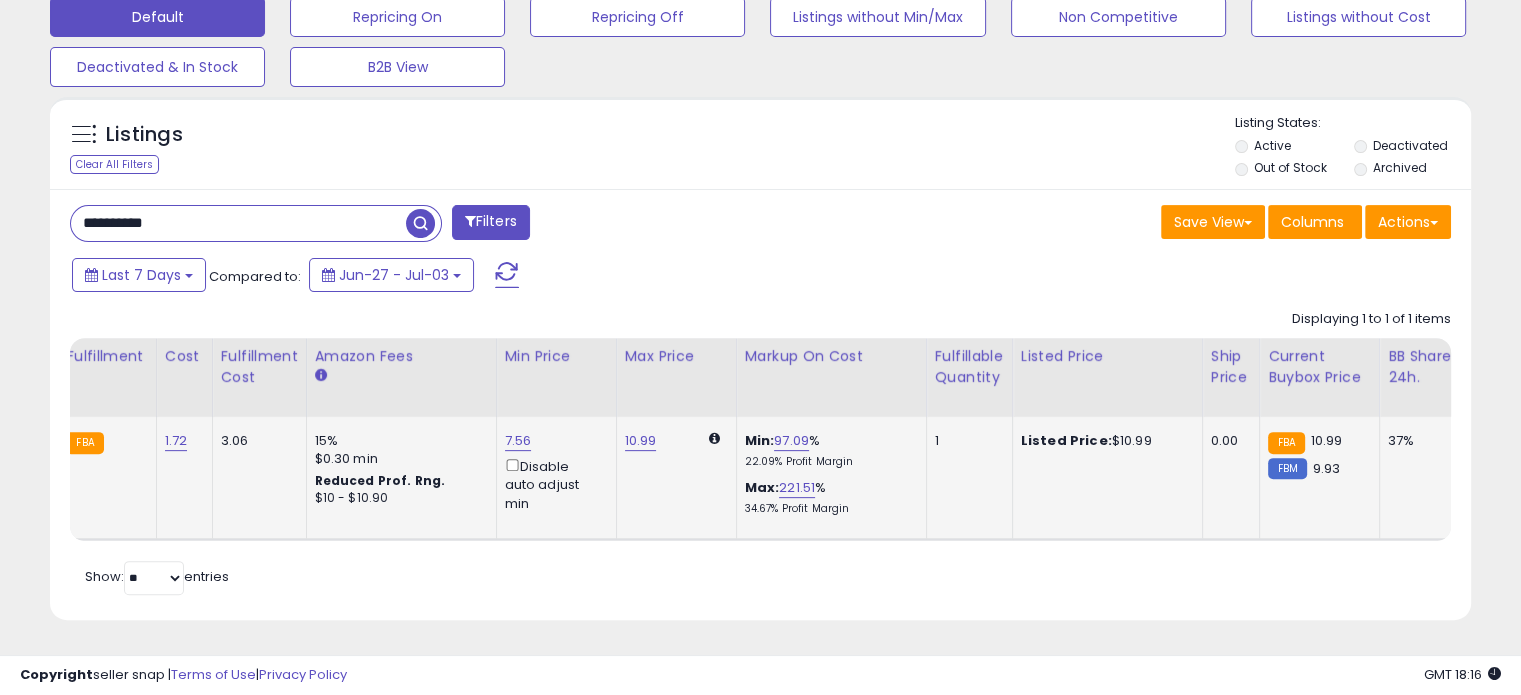 drag, startPoint x: 814, startPoint y: 480, endPoint x: 369, endPoint y: 505, distance: 445.7017 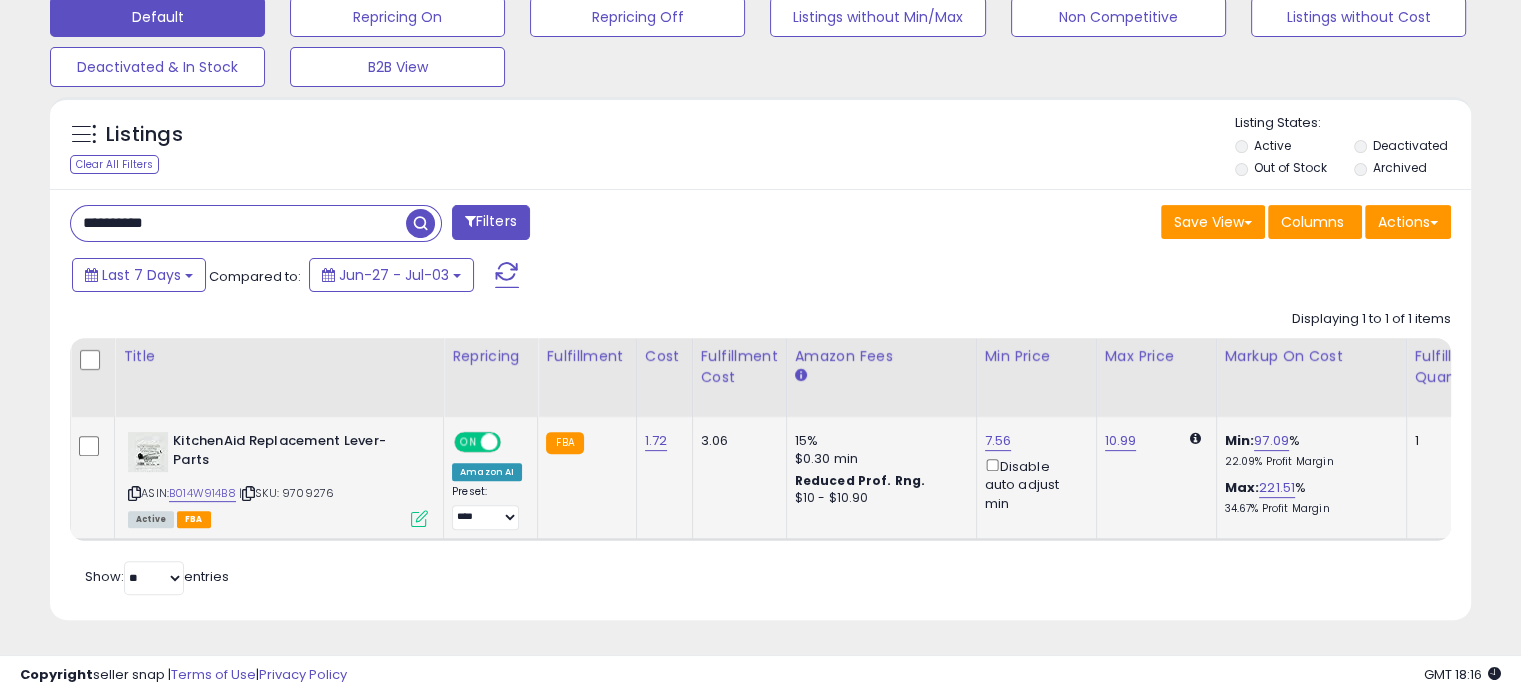 click at bounding box center (248, 493) 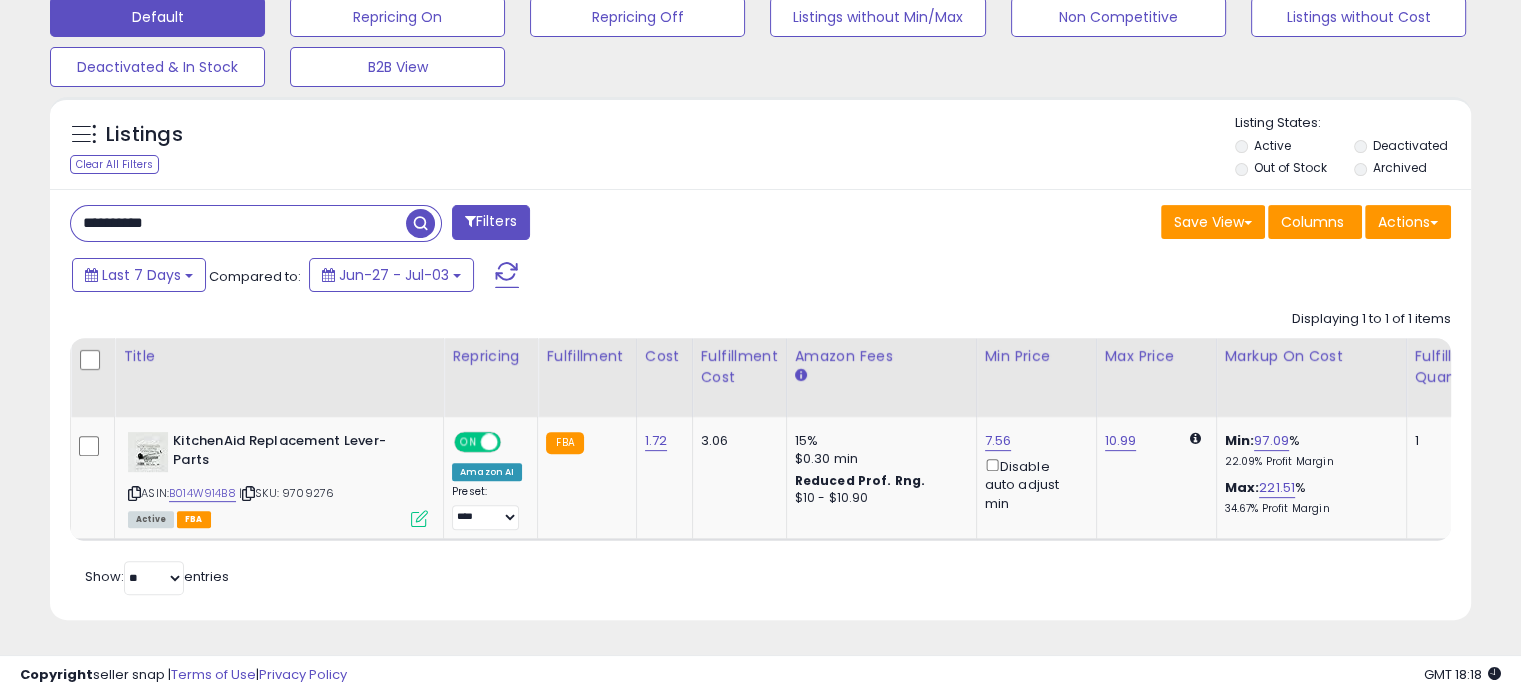 click on "**********" at bounding box center [238, 223] 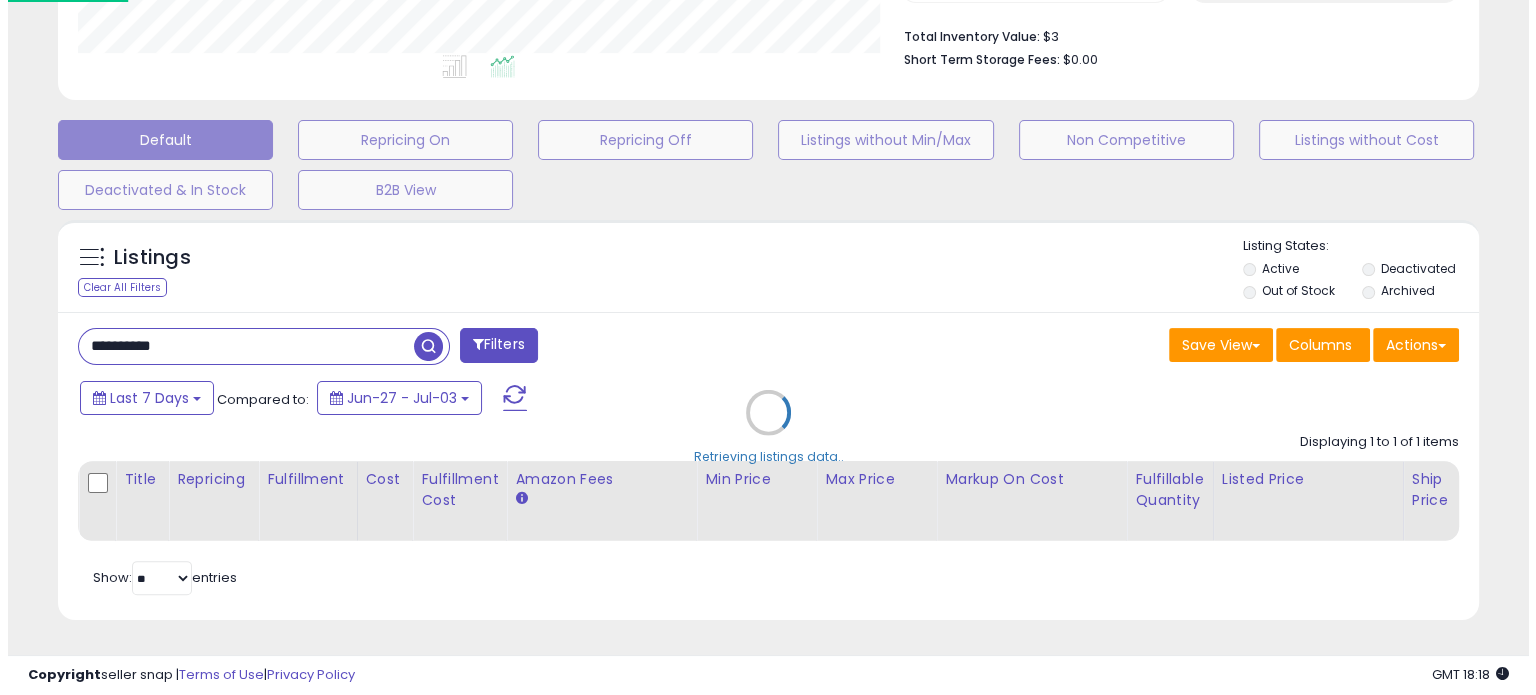 scroll, scrollTop: 524, scrollLeft: 0, axis: vertical 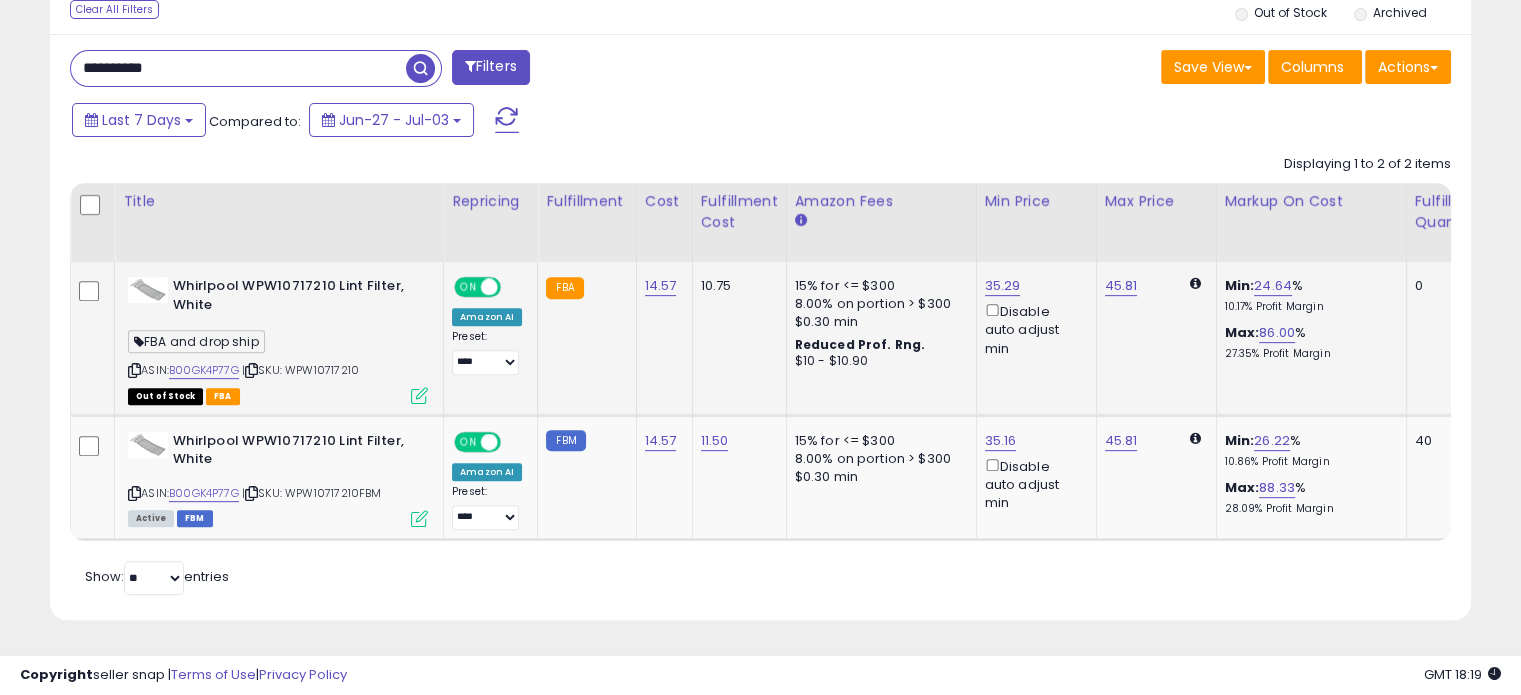 drag, startPoint x: 1028, startPoint y: 343, endPoint x: 688, endPoint y: 395, distance: 343.9535 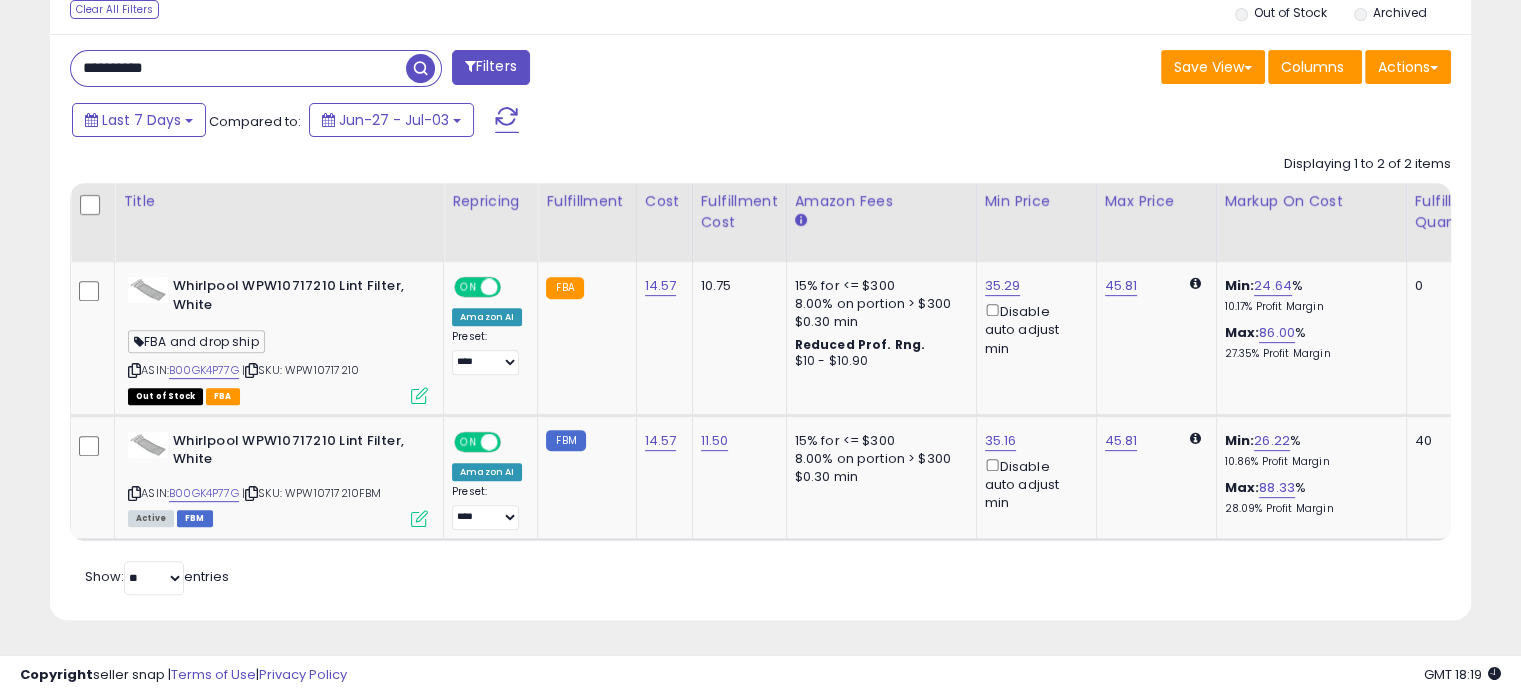 click on "**********" at bounding box center (238, 68) 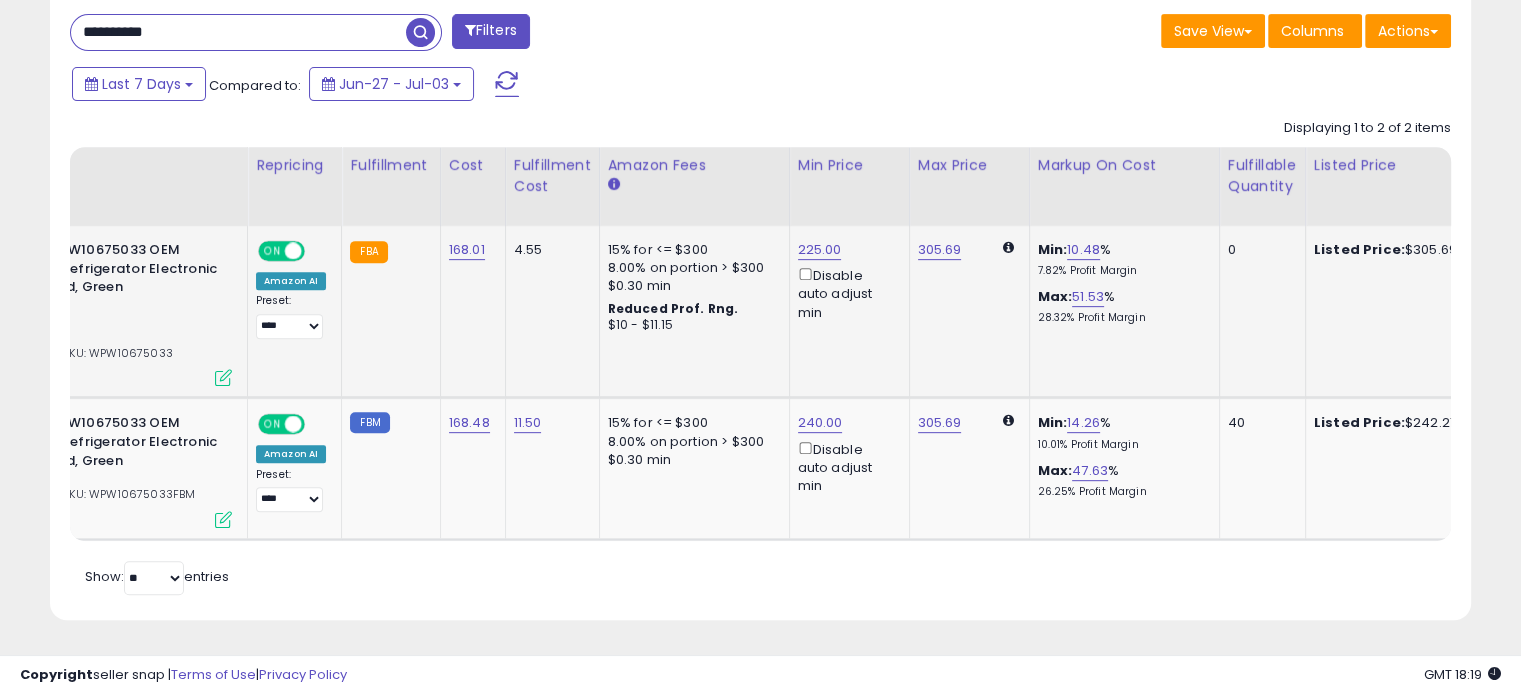 drag, startPoint x: 659, startPoint y: 352, endPoint x: 775, endPoint y: 357, distance: 116.10771 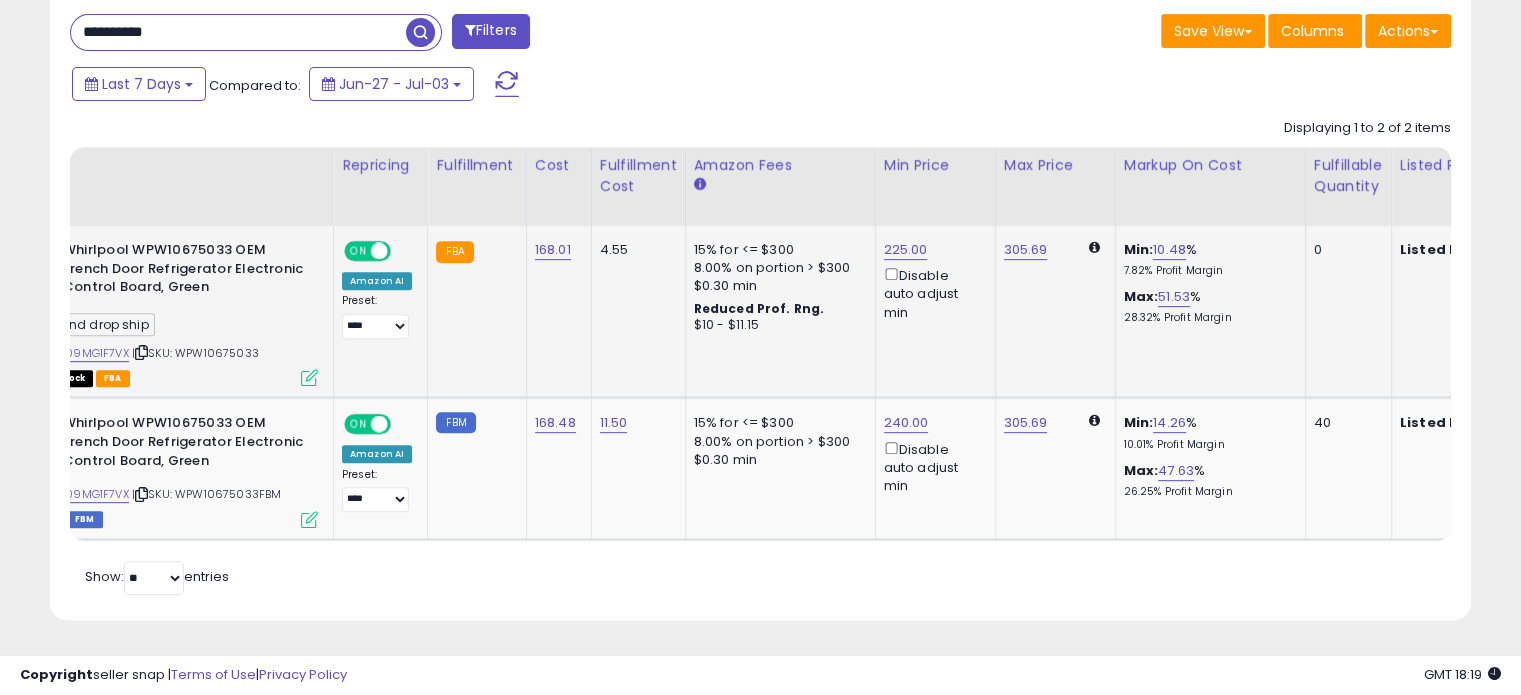 drag, startPoint x: 780, startPoint y: 358, endPoint x: 654, endPoint y: 367, distance: 126.32102 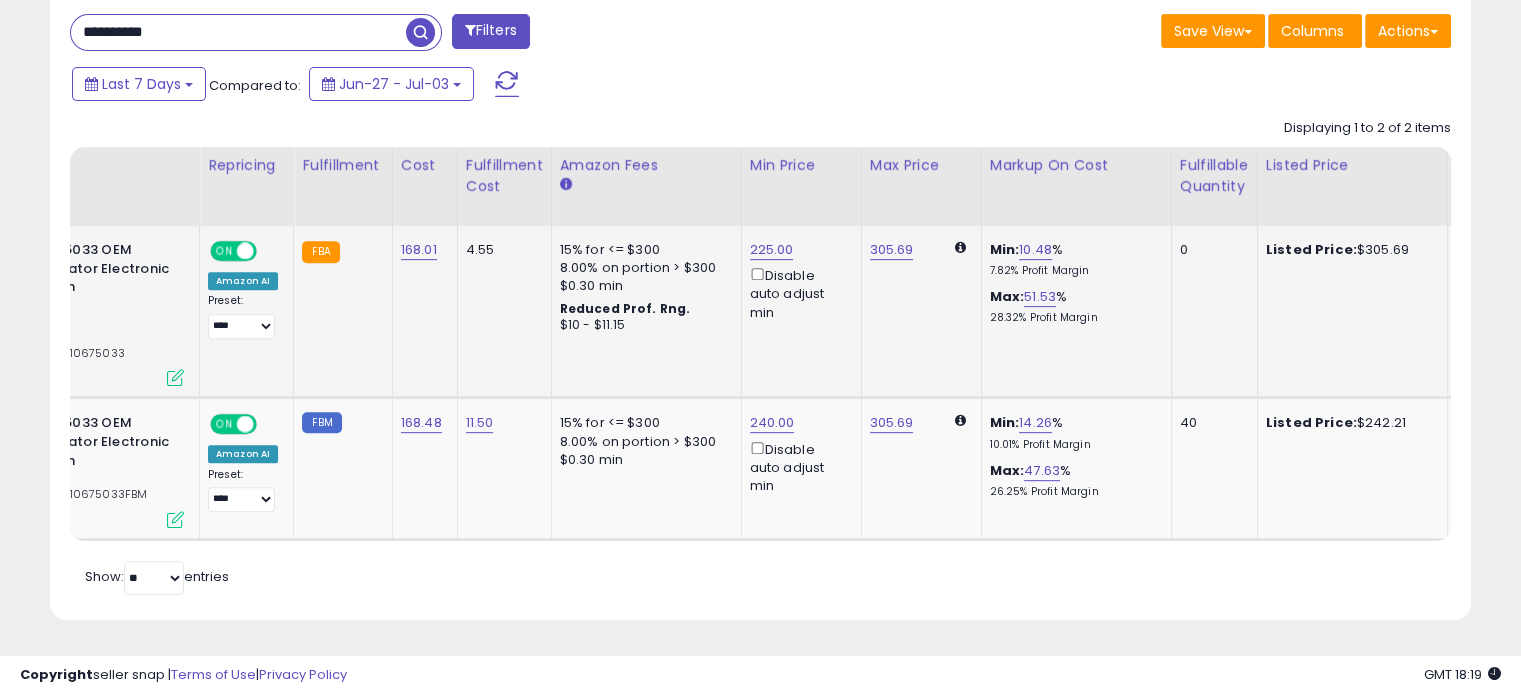 drag, startPoint x: 654, startPoint y: 367, endPoint x: 819, endPoint y: 379, distance: 165.43579 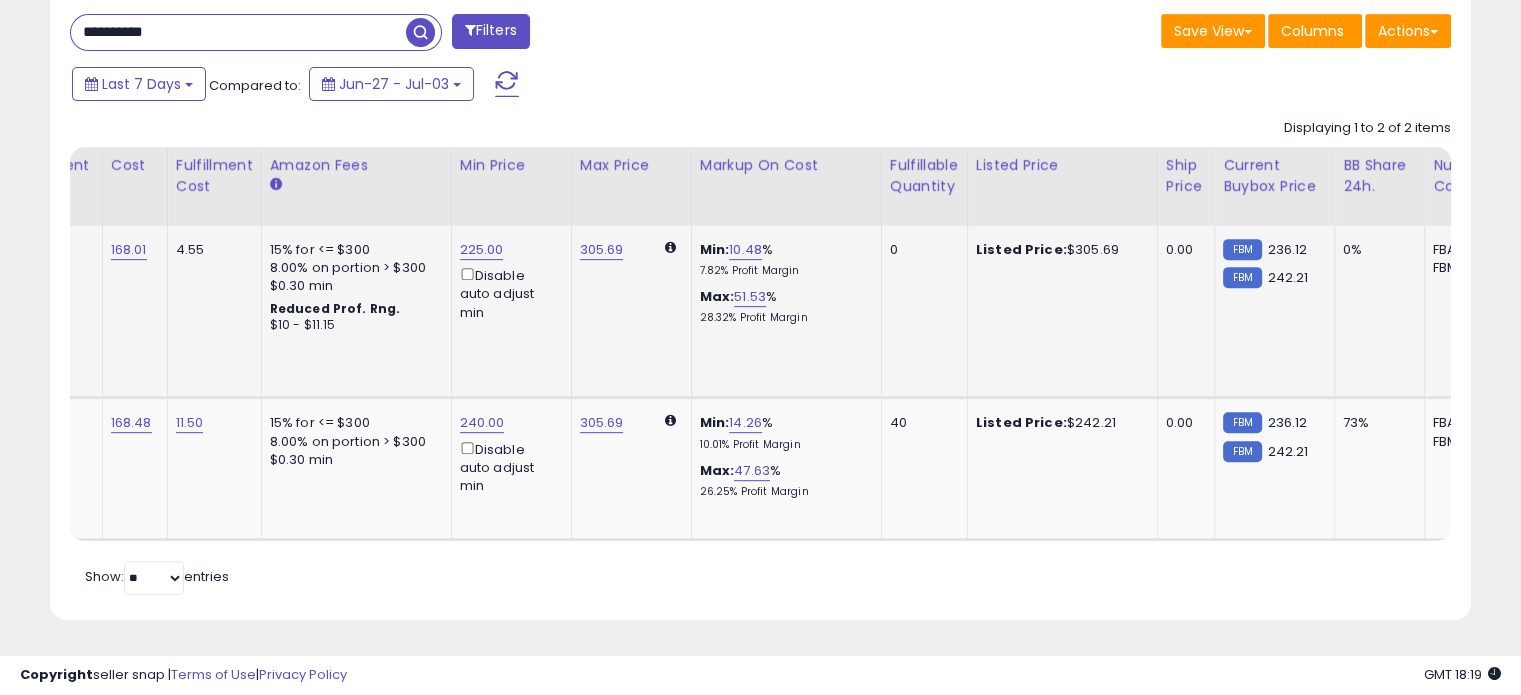 drag, startPoint x: 814, startPoint y: 379, endPoint x: 944, endPoint y: 375, distance: 130.06152 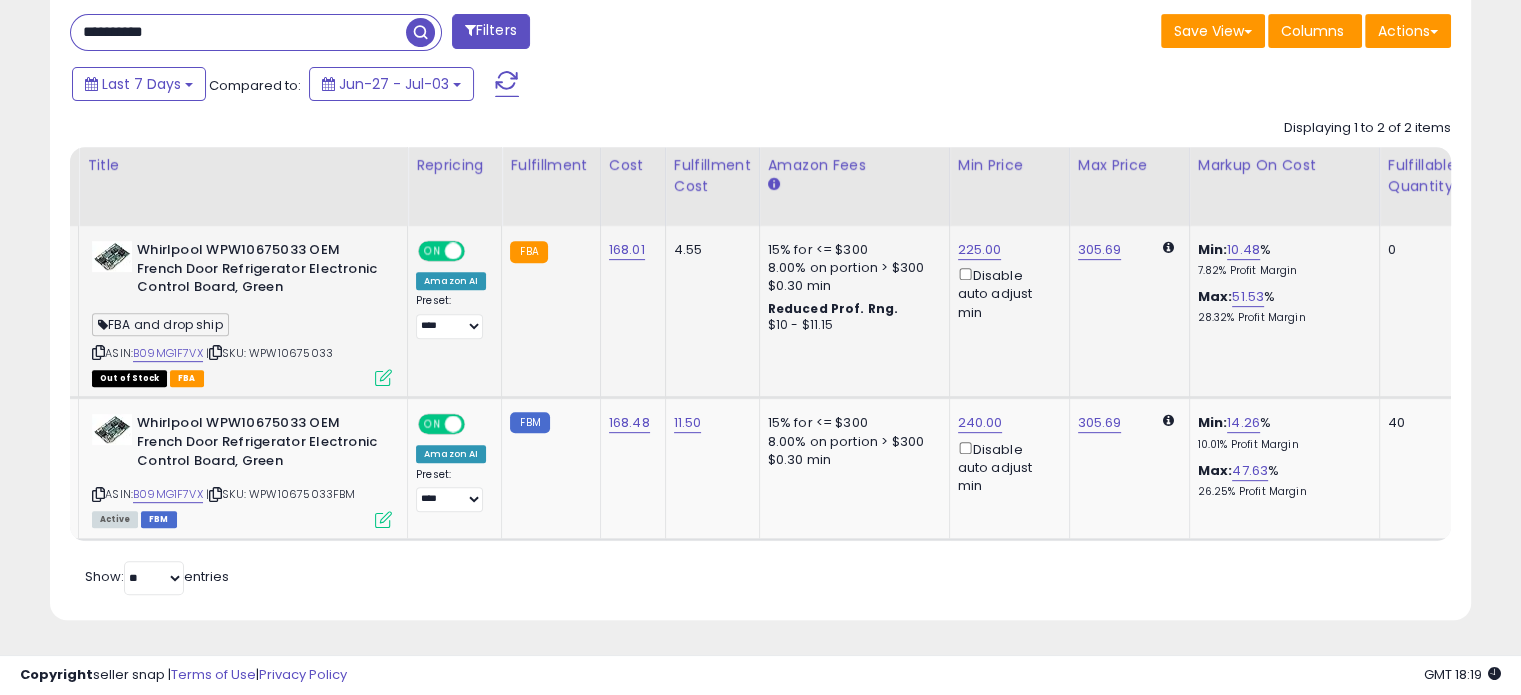 drag, startPoint x: 973, startPoint y: 363, endPoint x: 756, endPoint y: 373, distance: 217.23029 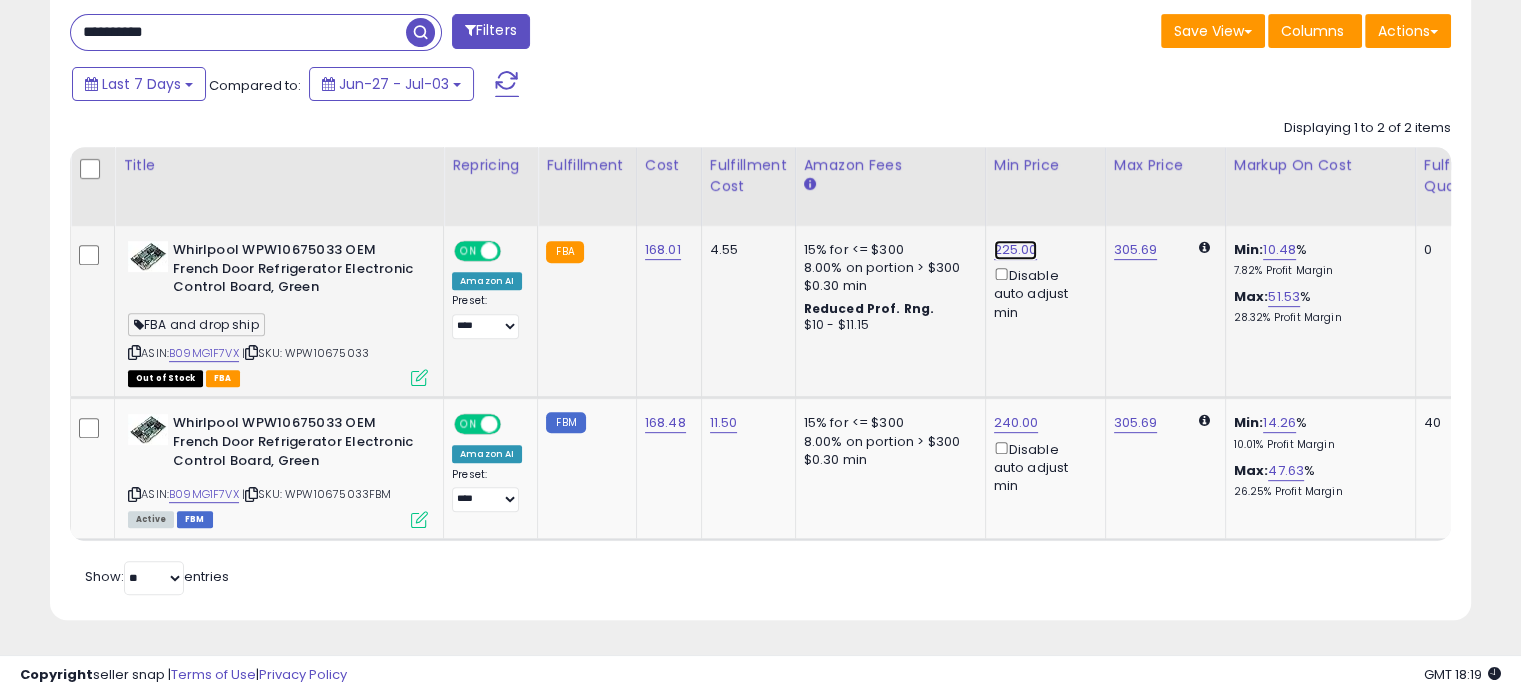 click on "225.00" at bounding box center (1016, 250) 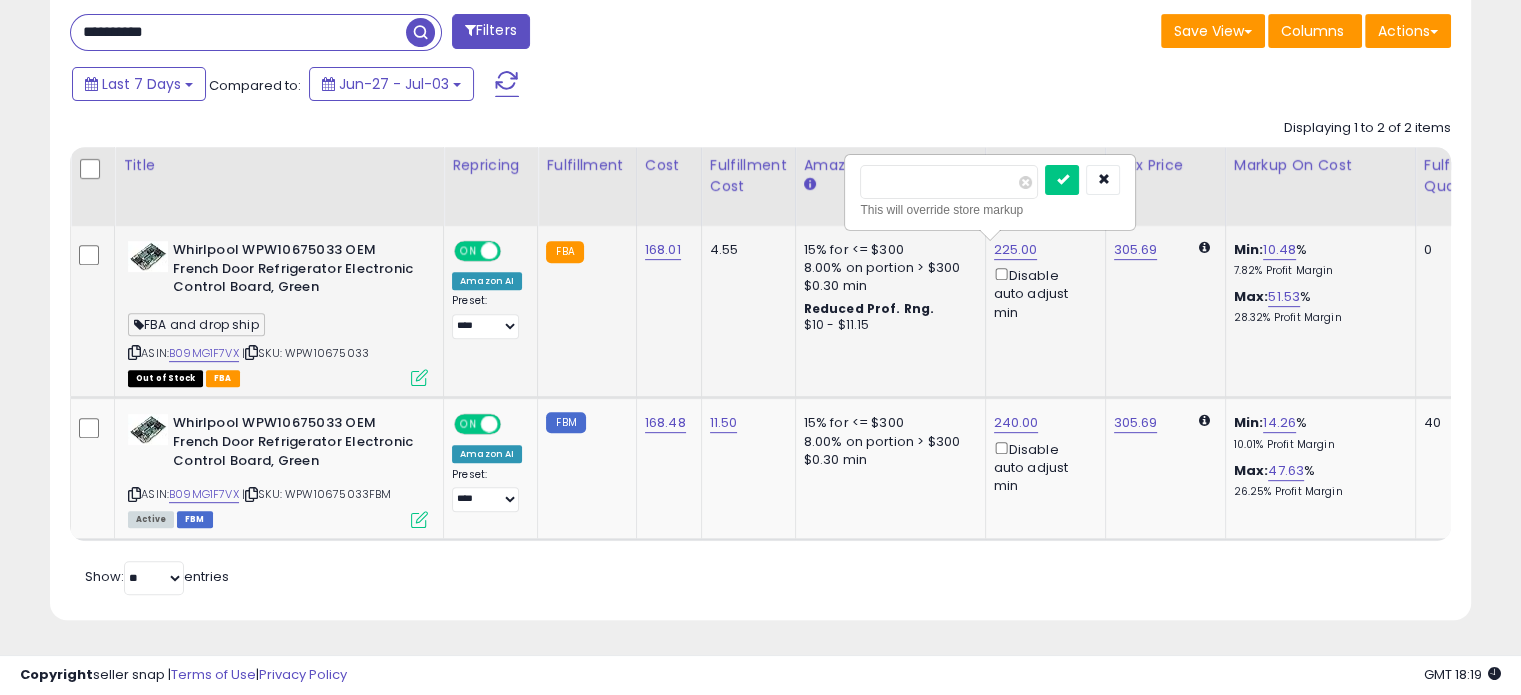 click on "******" at bounding box center [949, 182] 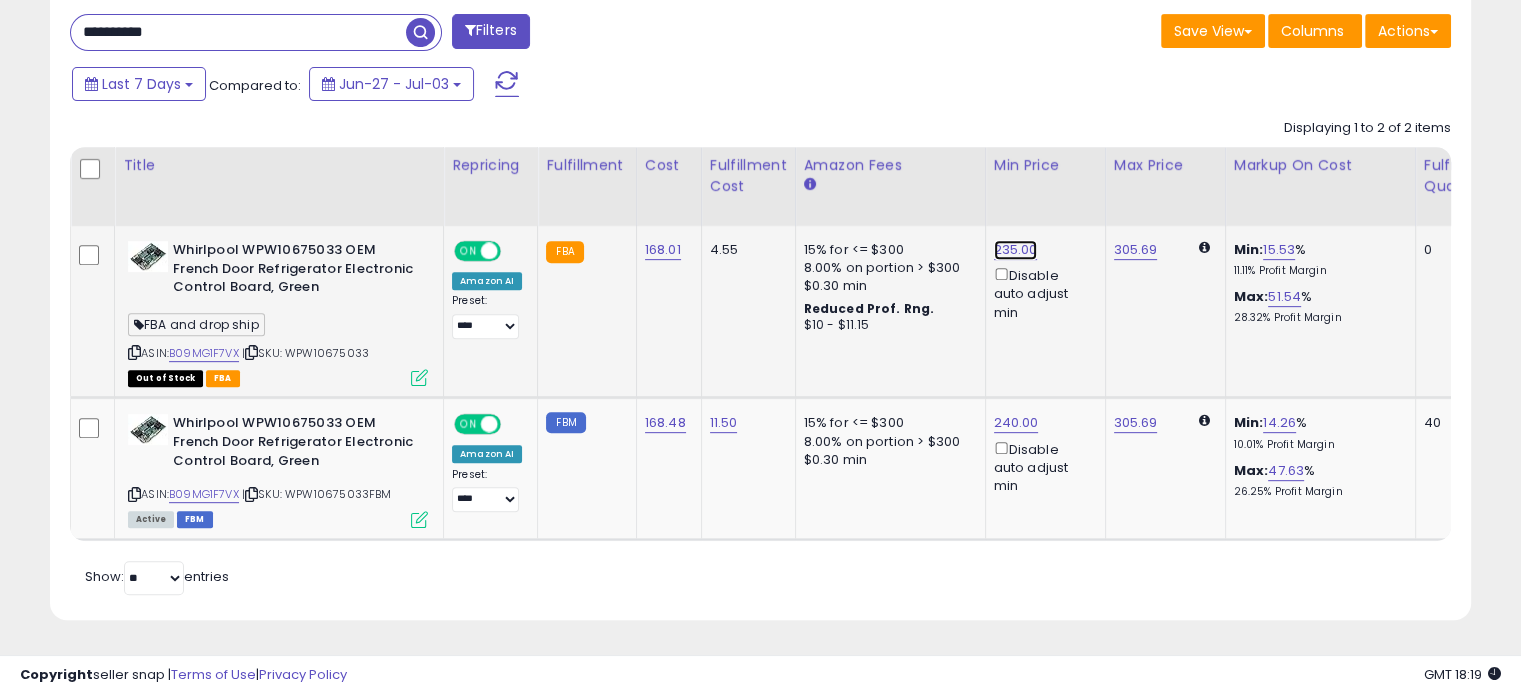 click on "235.00" at bounding box center (1016, 250) 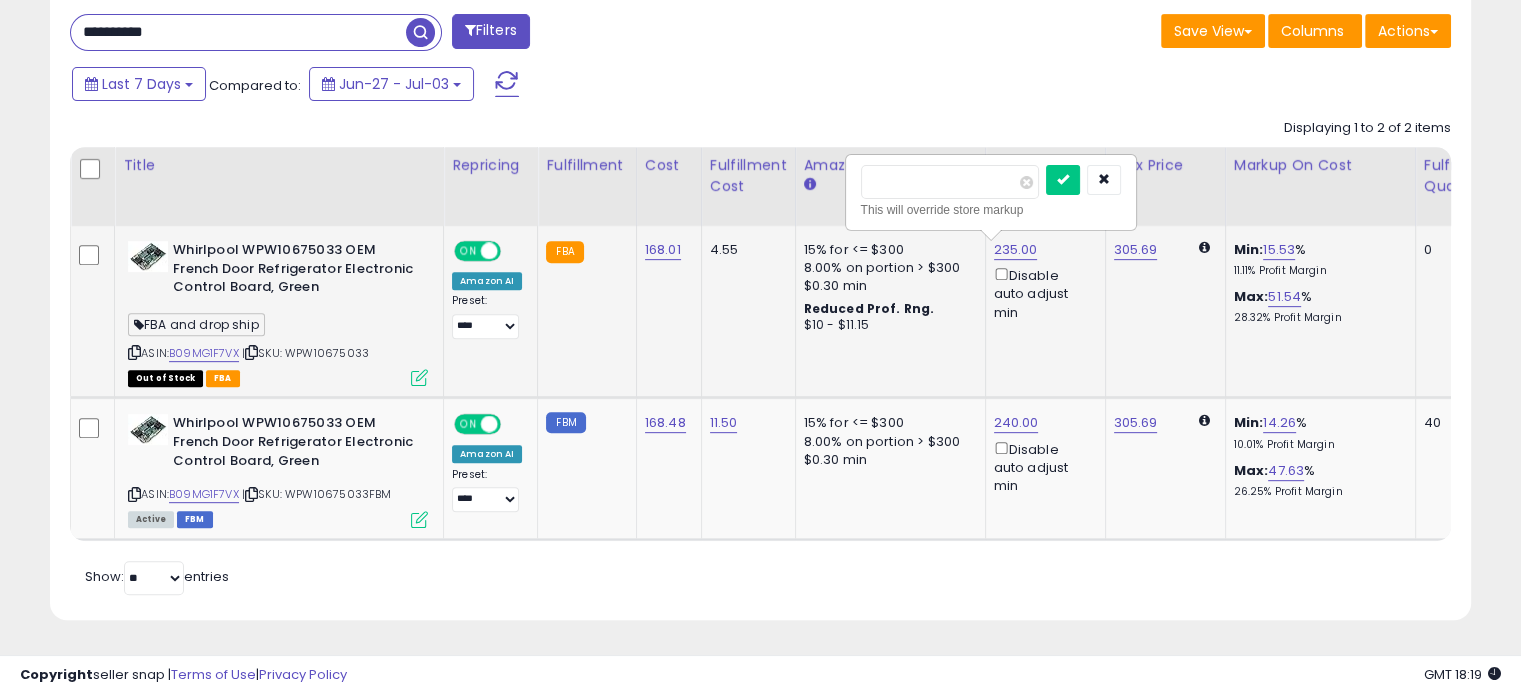 click on "******" at bounding box center (950, 182) 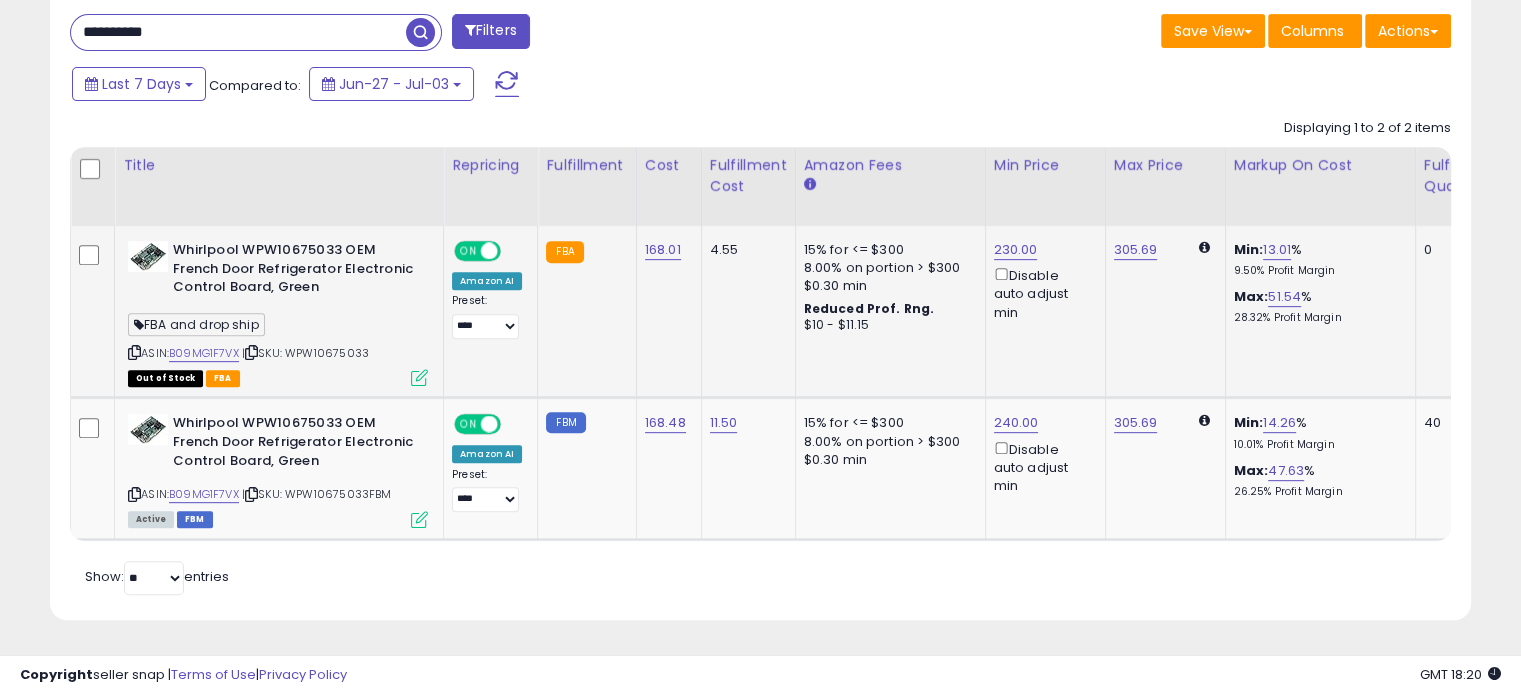 click on "**********" at bounding box center [238, 32] 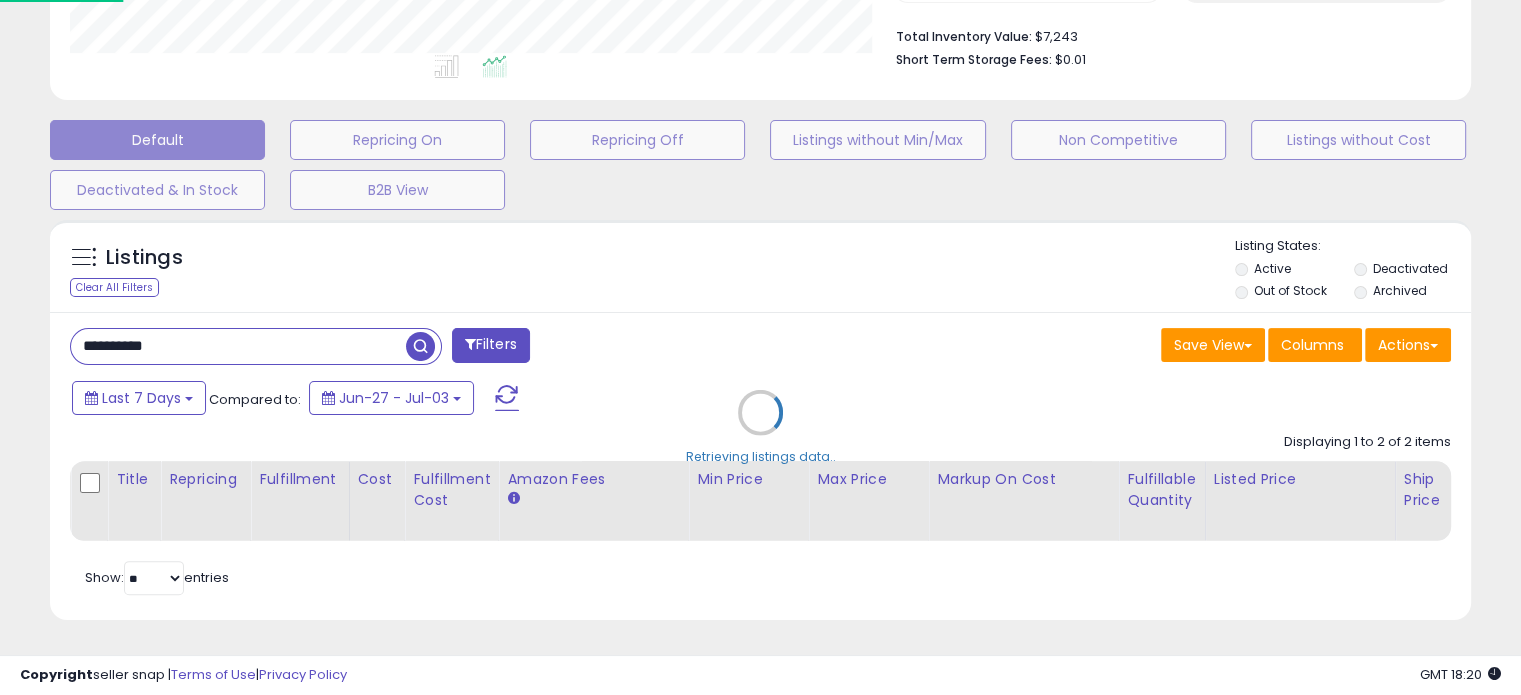 scroll, scrollTop: 999589, scrollLeft: 999168, axis: both 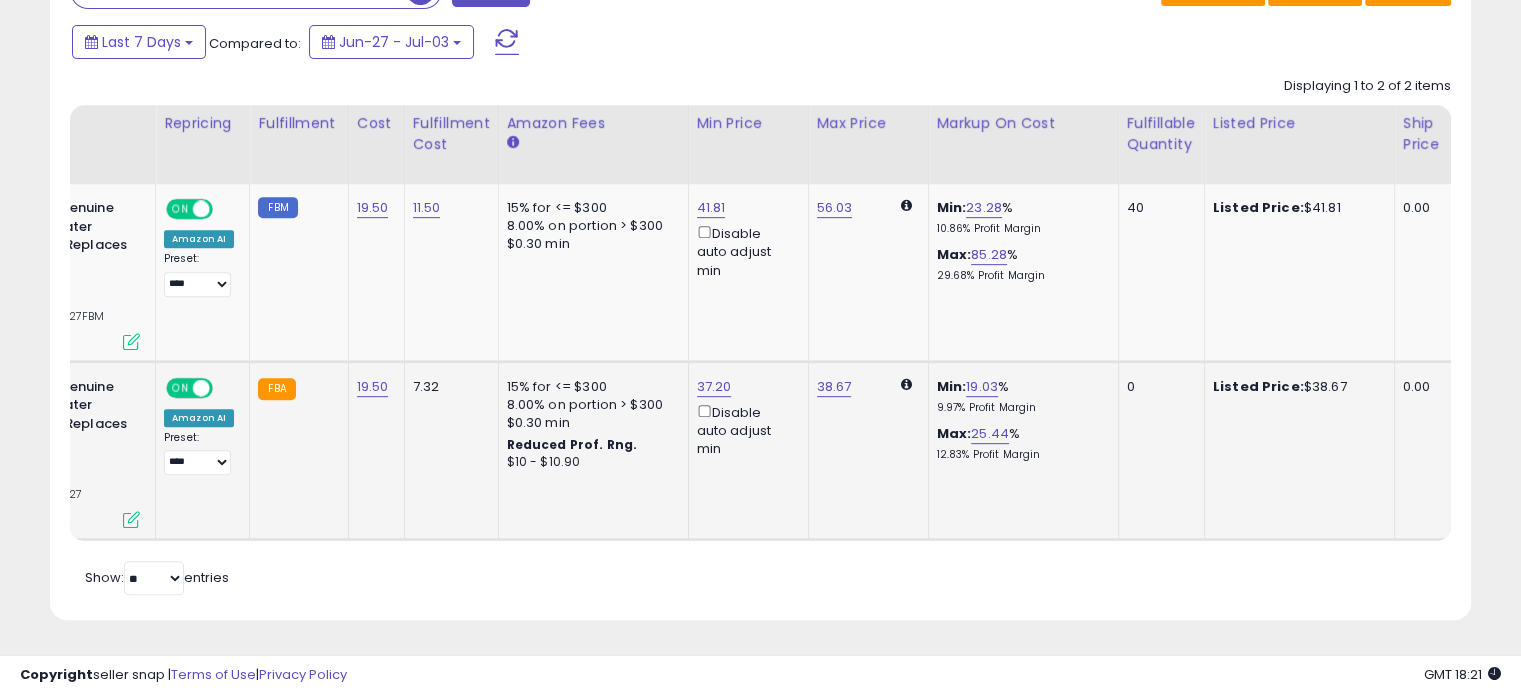 drag, startPoint x: 898, startPoint y: 525, endPoint x: 1026, endPoint y: 515, distance: 128.39003 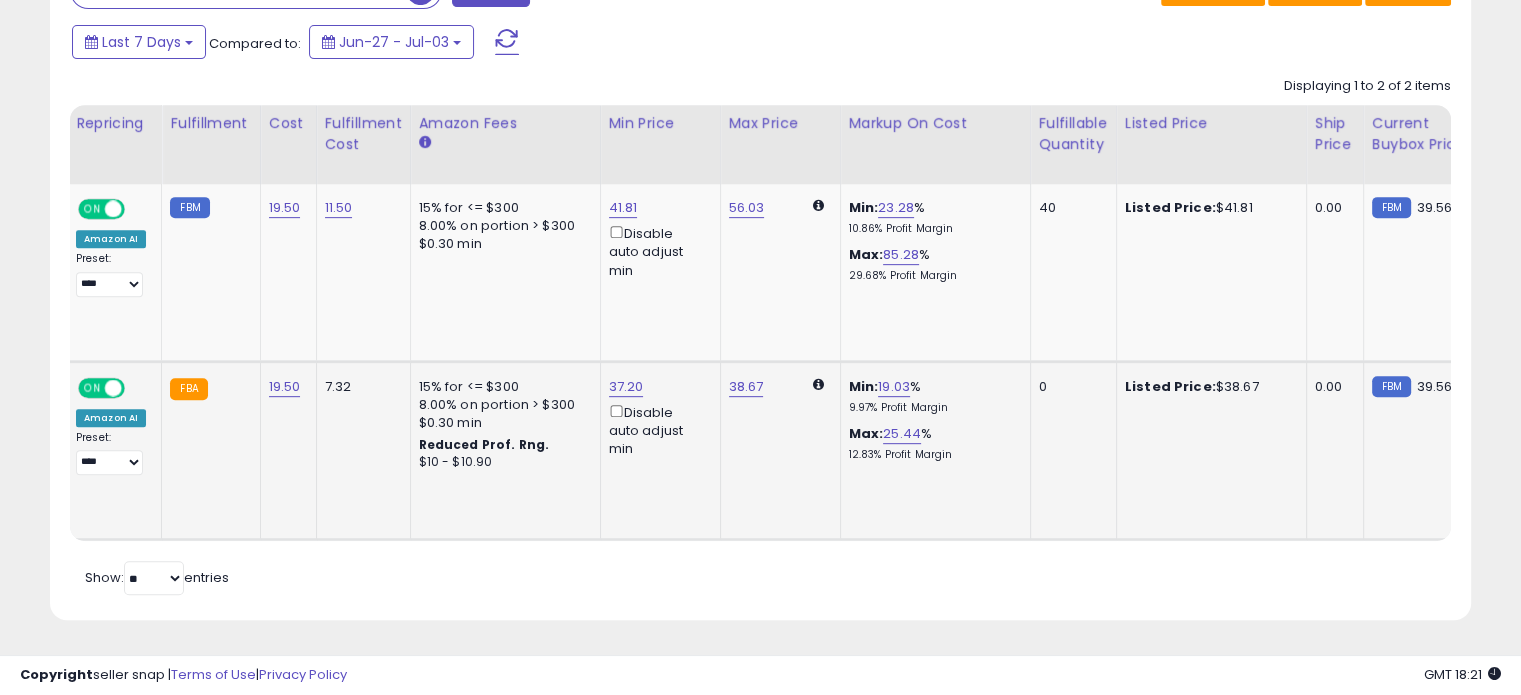 scroll, scrollTop: 0, scrollLeft: 368, axis: horizontal 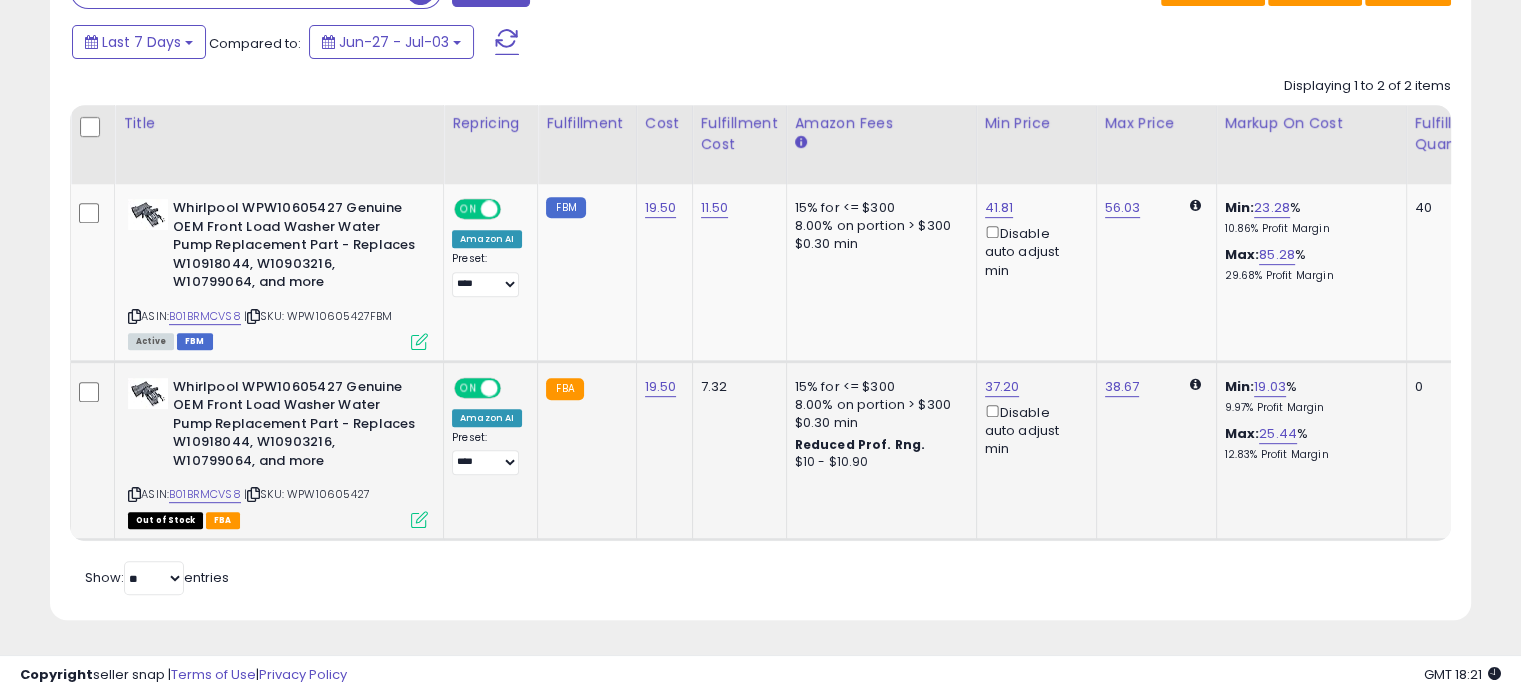 drag, startPoint x: 1039, startPoint y: 503, endPoint x: 852, endPoint y: 507, distance: 187.04277 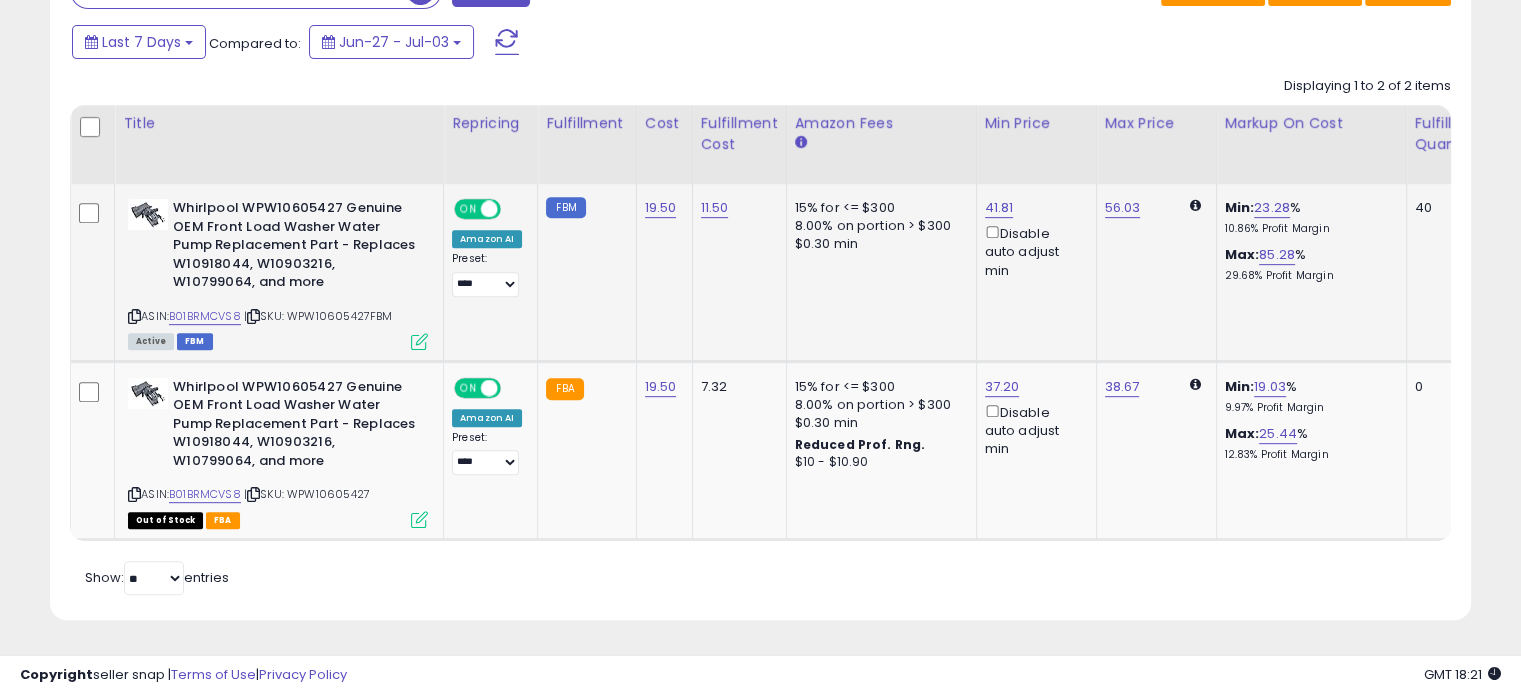 scroll, scrollTop: 0, scrollLeft: 65, axis: horizontal 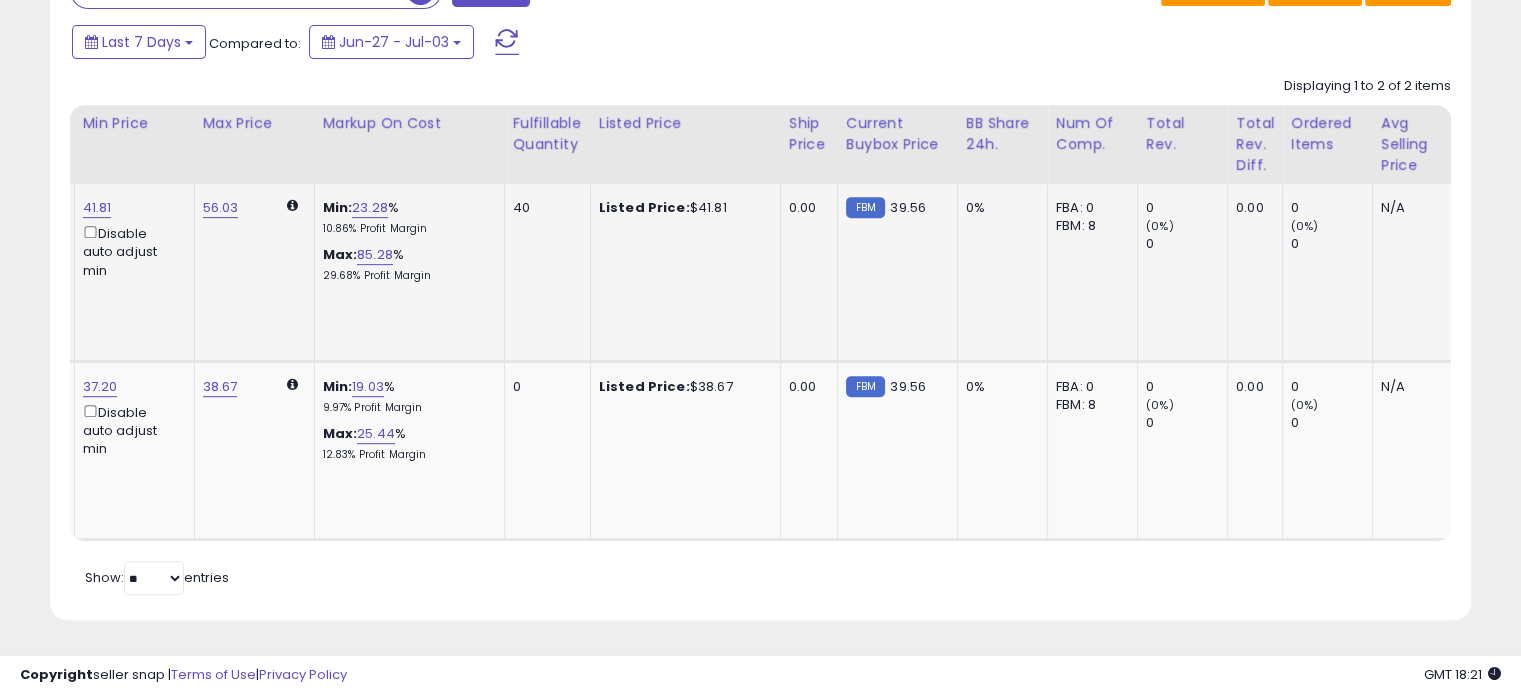 drag, startPoint x: 1040, startPoint y: 312, endPoint x: 1226, endPoint y: 311, distance: 186.00269 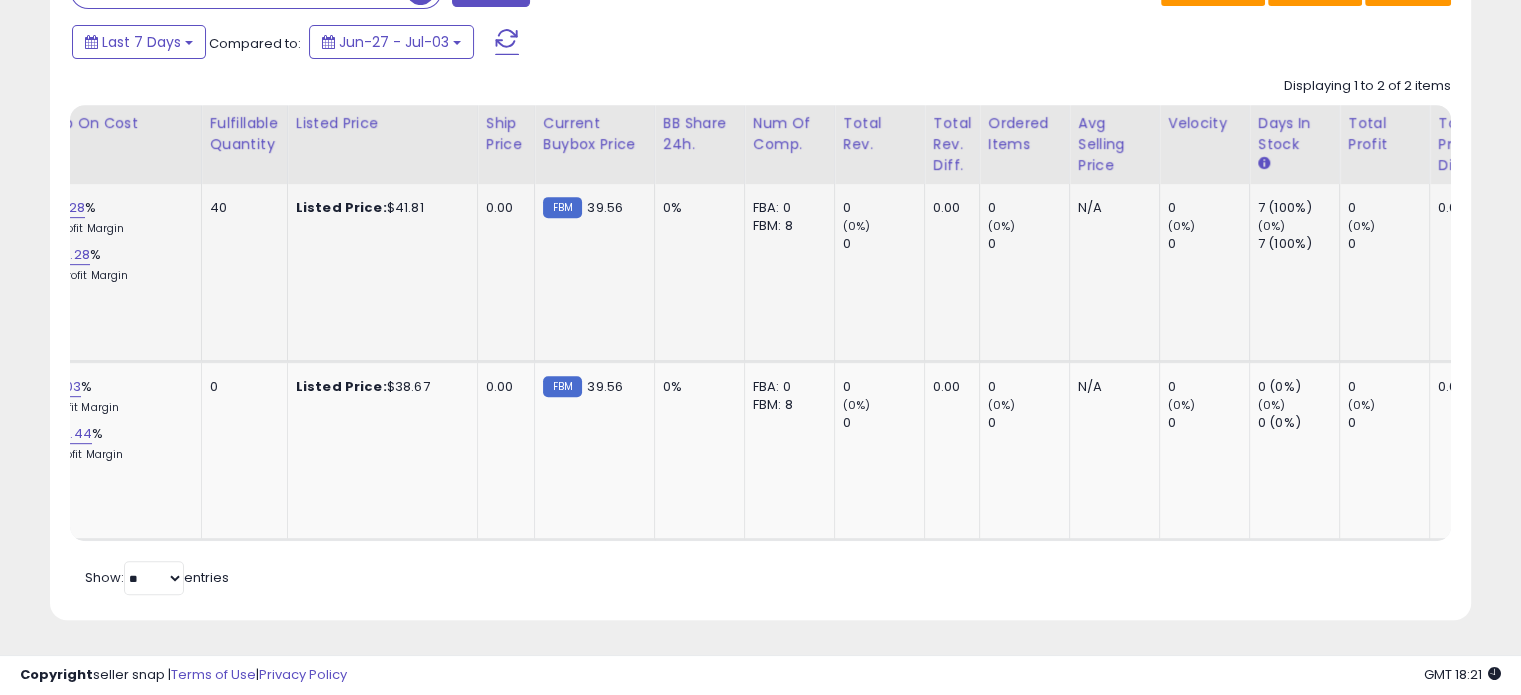 drag, startPoint x: 1169, startPoint y: 311, endPoint x: 1272, endPoint y: 311, distance: 103 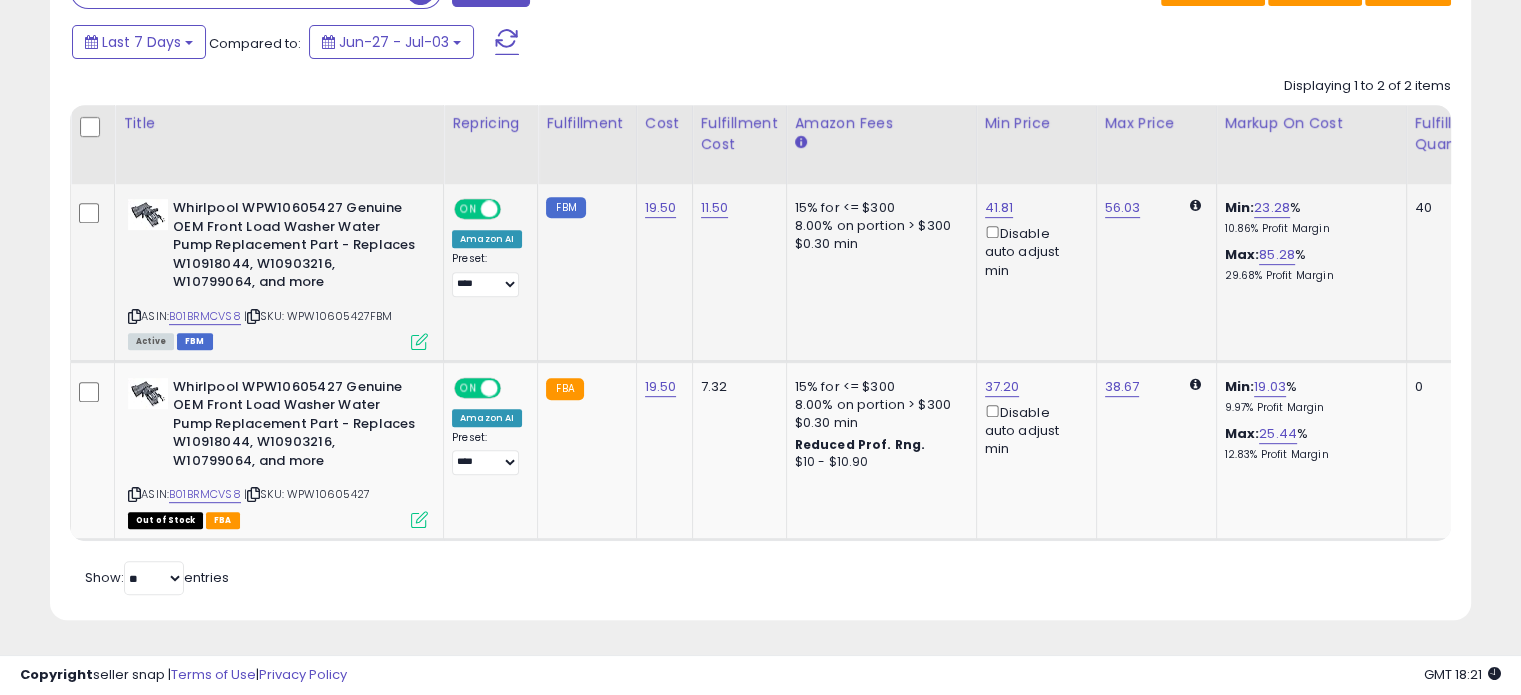 drag, startPoint x: 1059, startPoint y: 291, endPoint x: 652, endPoint y: 327, distance: 408.58905 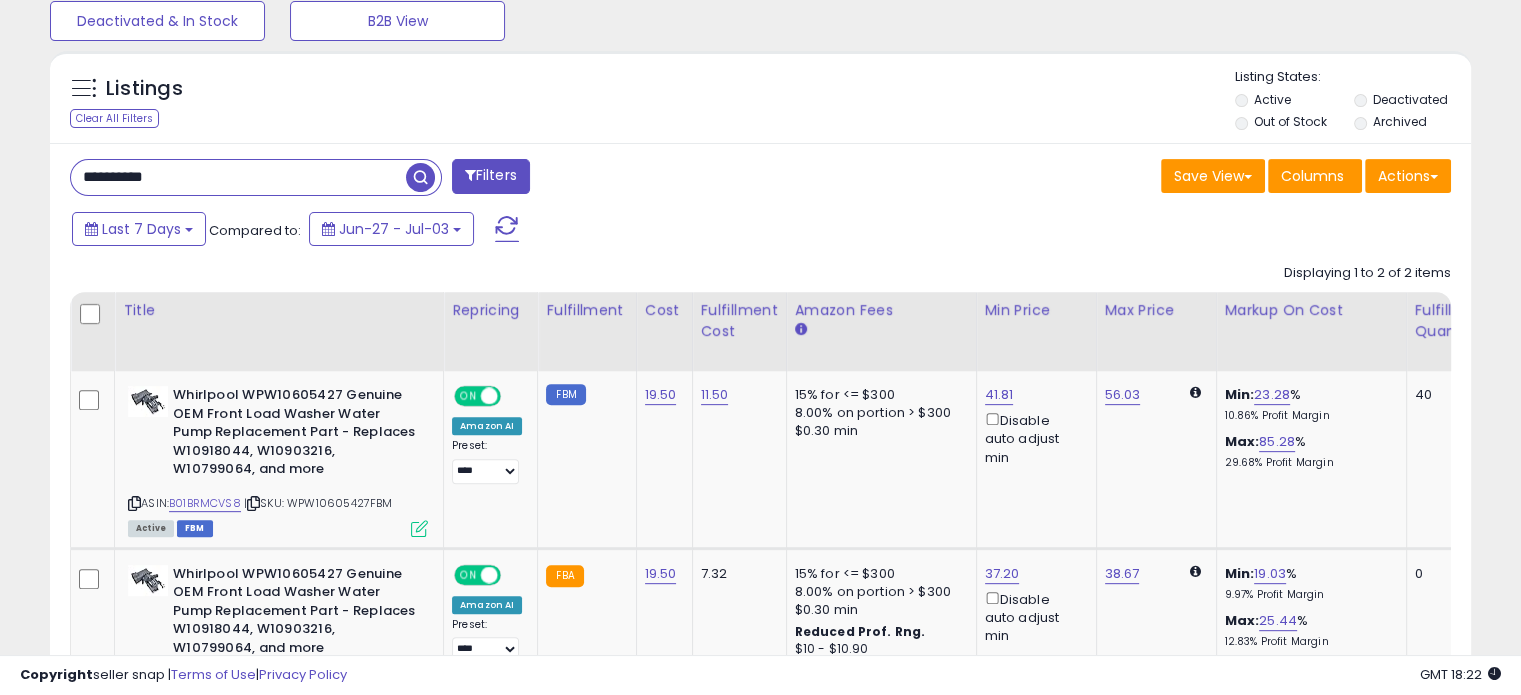 click on "**********" at bounding box center [238, 177] 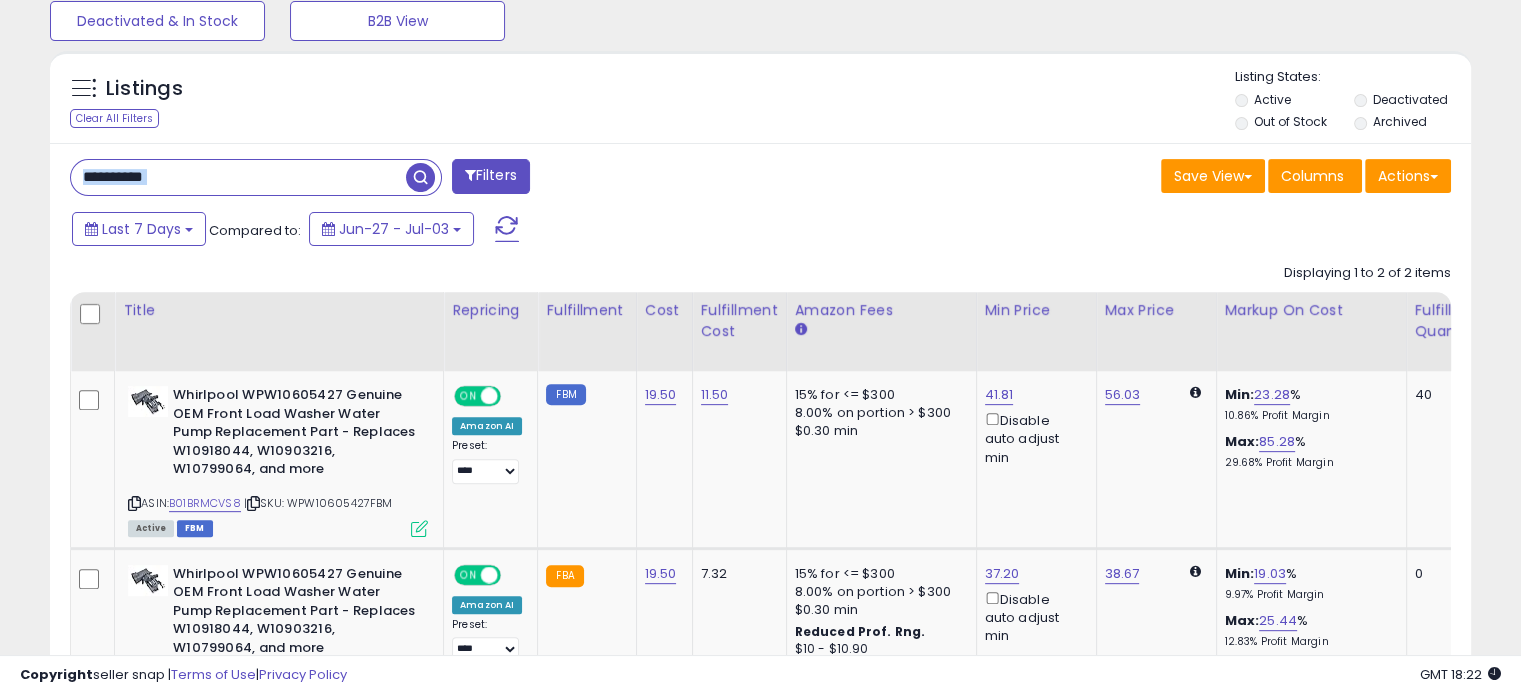 click on "**********" at bounding box center [760, 475] 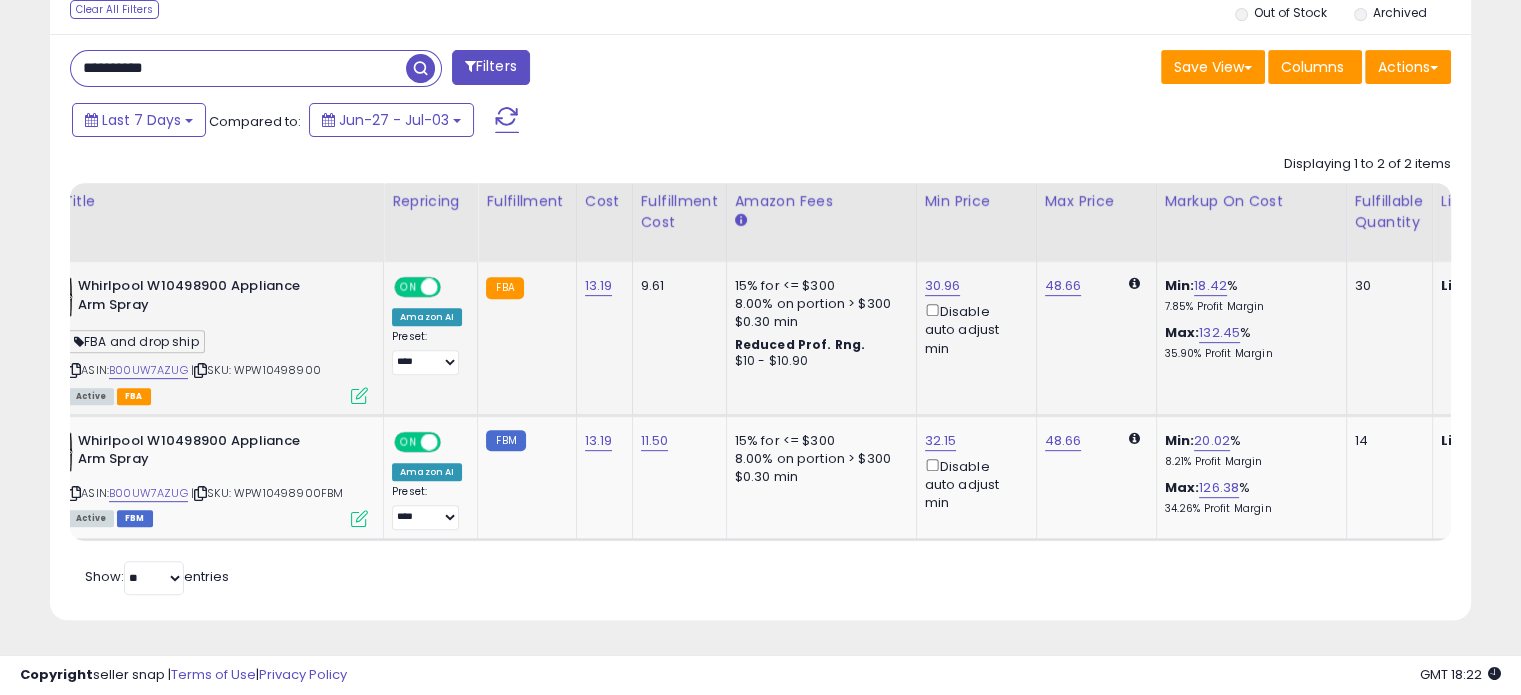 drag, startPoint x: 1055, startPoint y: 386, endPoint x: 1132, endPoint y: 383, distance: 77.05842 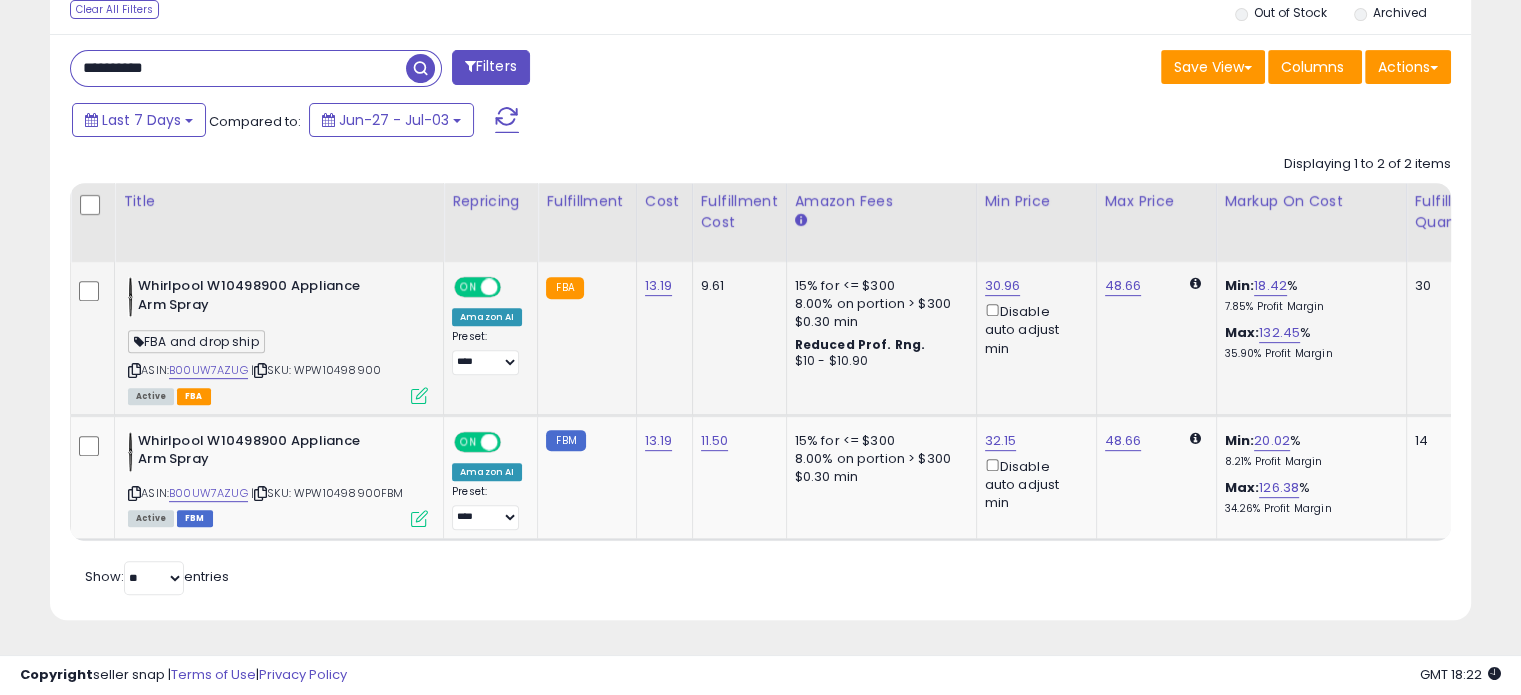 drag, startPoint x: 1098, startPoint y: 380, endPoint x: 985, endPoint y: 392, distance: 113.63538 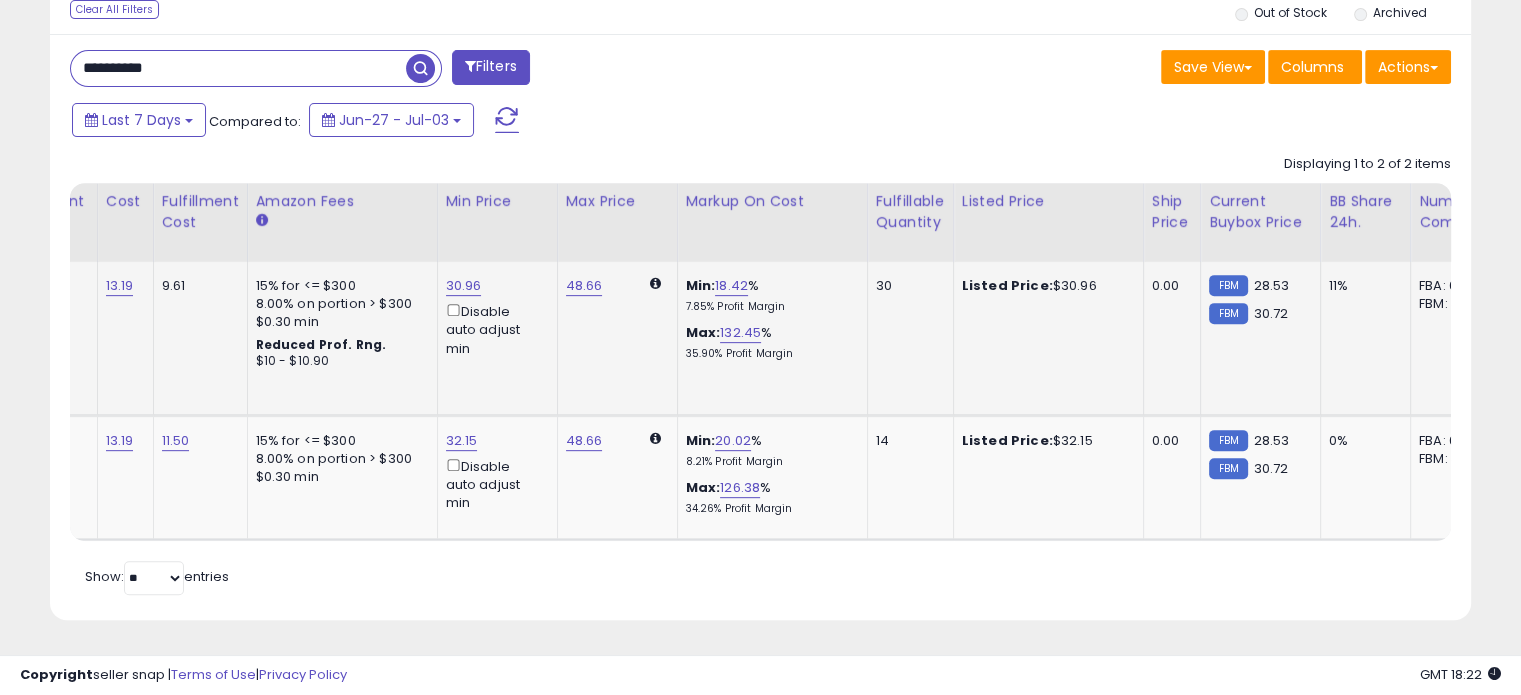 drag, startPoint x: 1012, startPoint y: 393, endPoint x: 1226, endPoint y: 382, distance: 214.28252 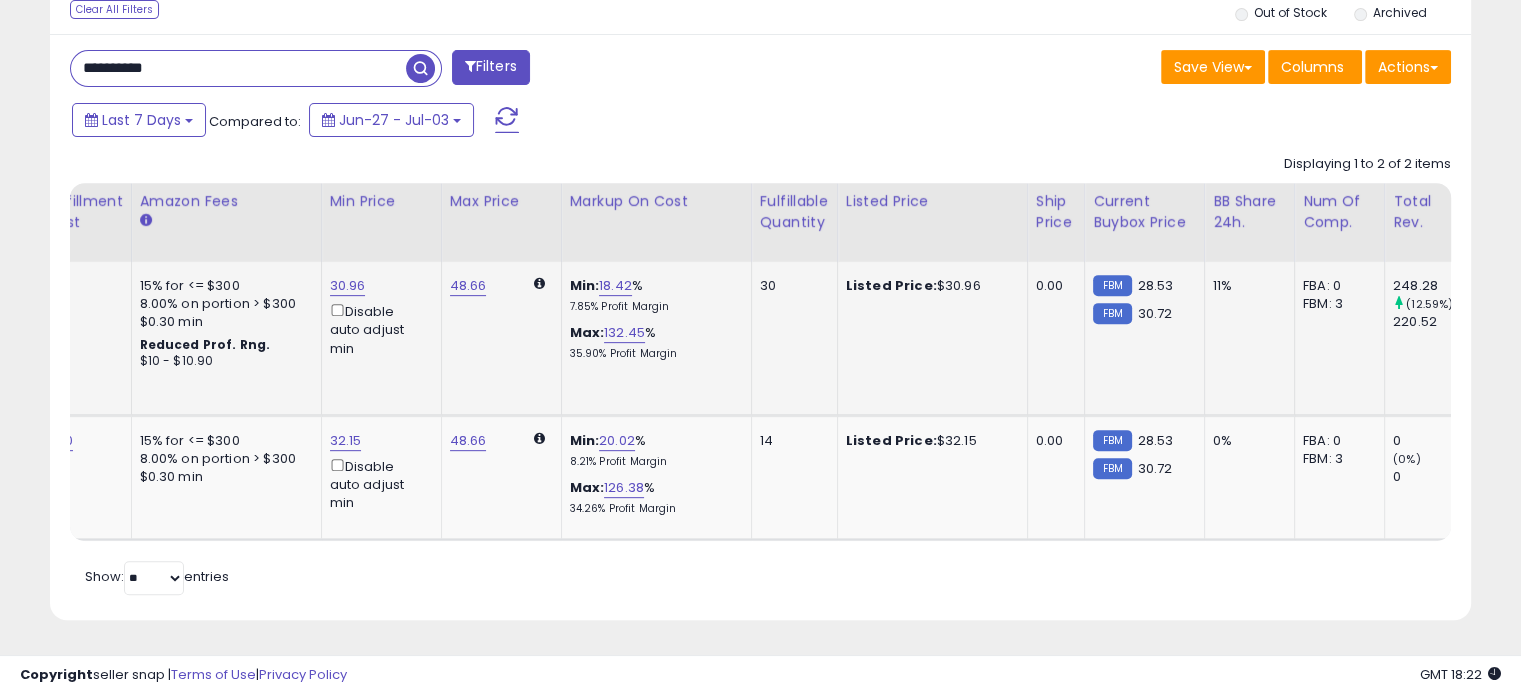 drag, startPoint x: 1196, startPoint y: 387, endPoint x: 1280, endPoint y: 385, distance: 84.0238 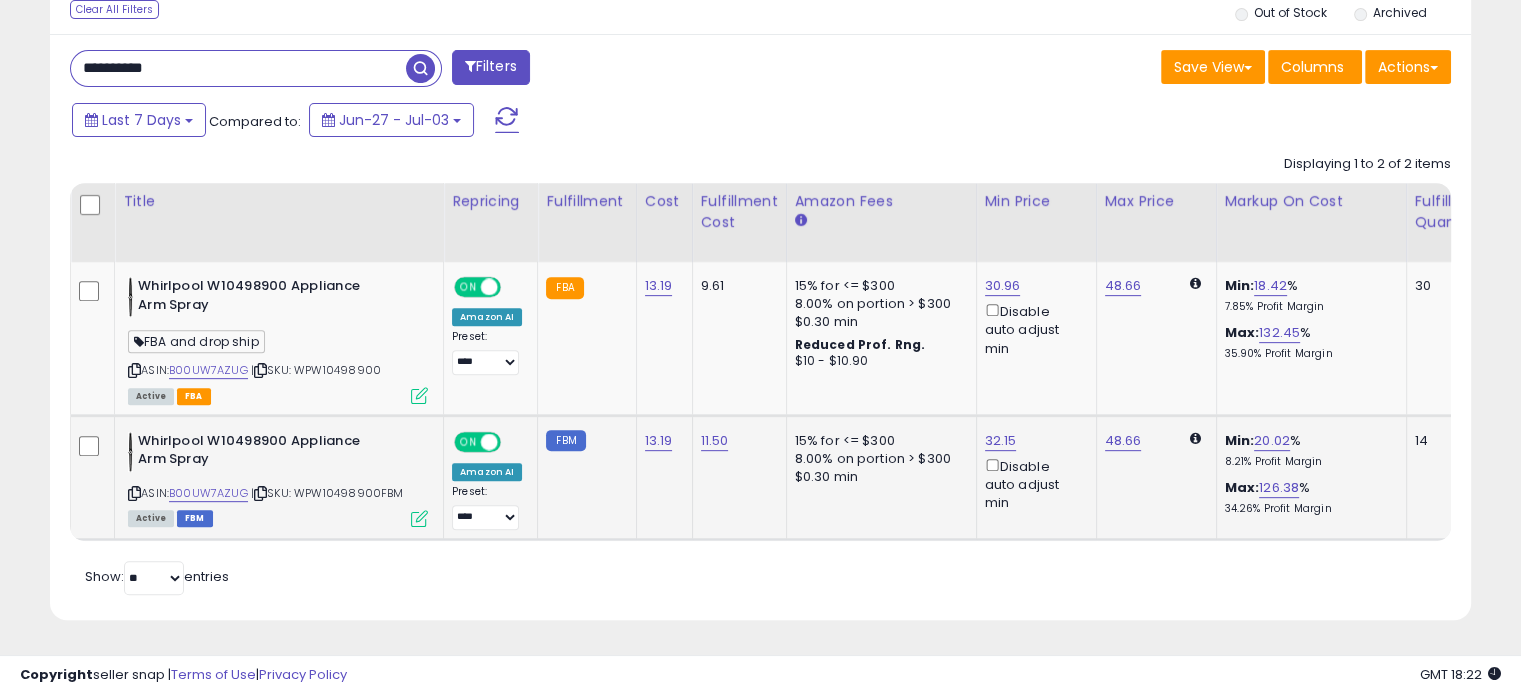 drag, startPoint x: 1260, startPoint y: 383, endPoint x: 843, endPoint y: 416, distance: 418.3037 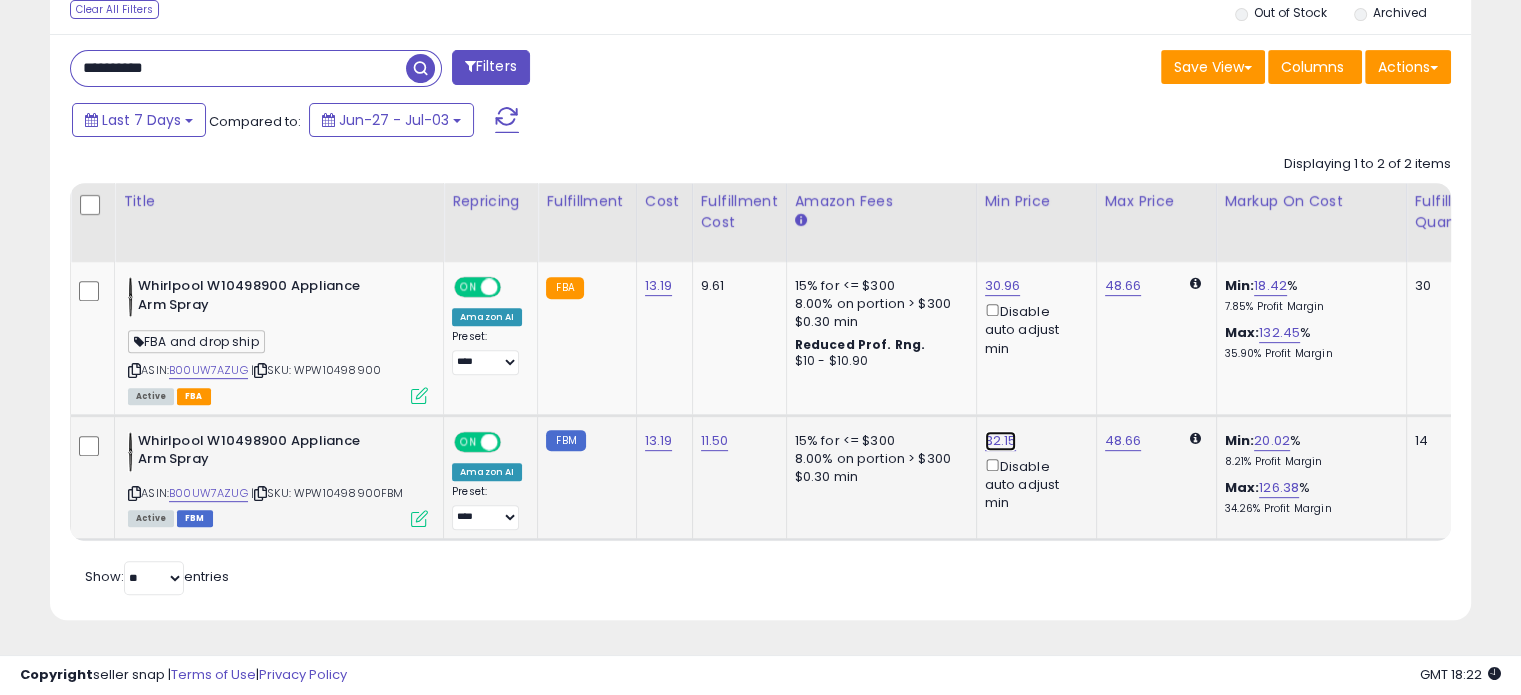 click on "32.15" at bounding box center [1003, 286] 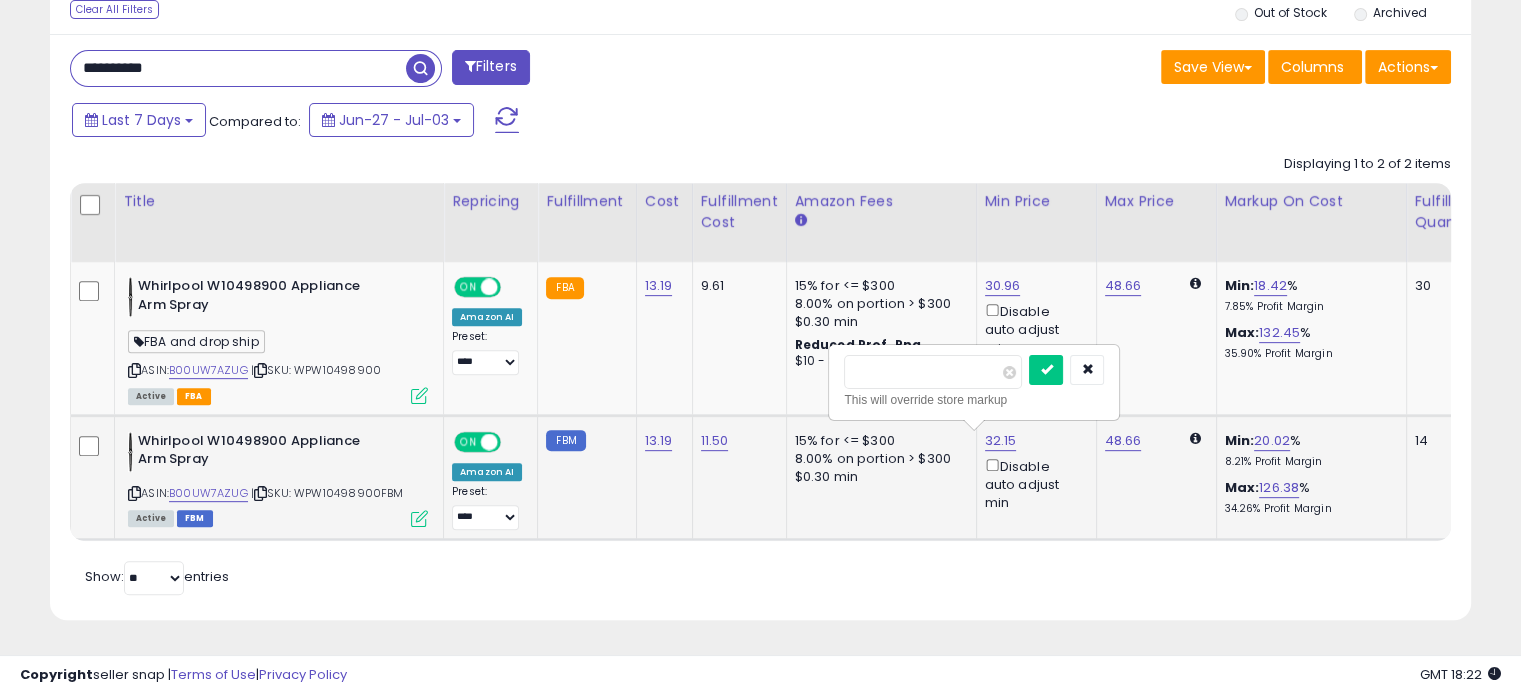 click on "This will override store markup" at bounding box center [974, 400] 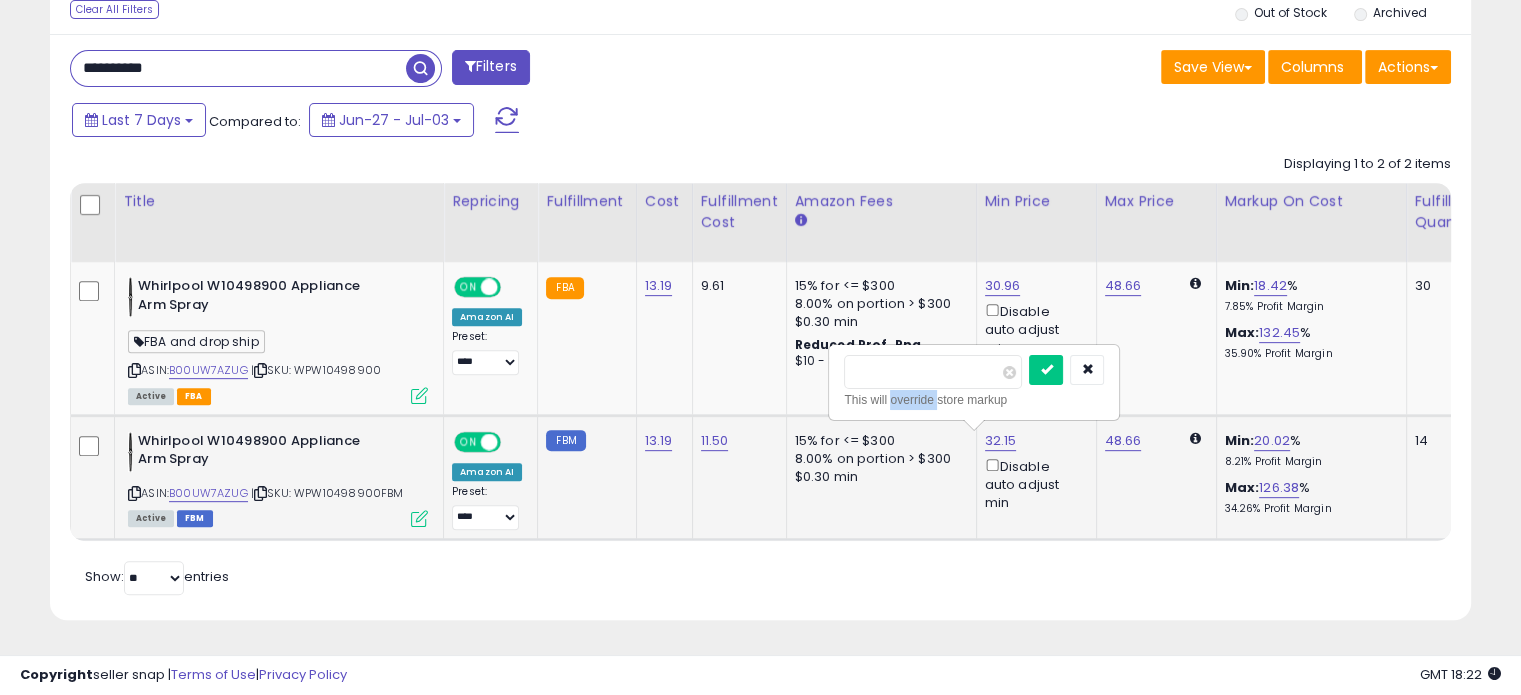 click on "This will override store markup" at bounding box center [974, 400] 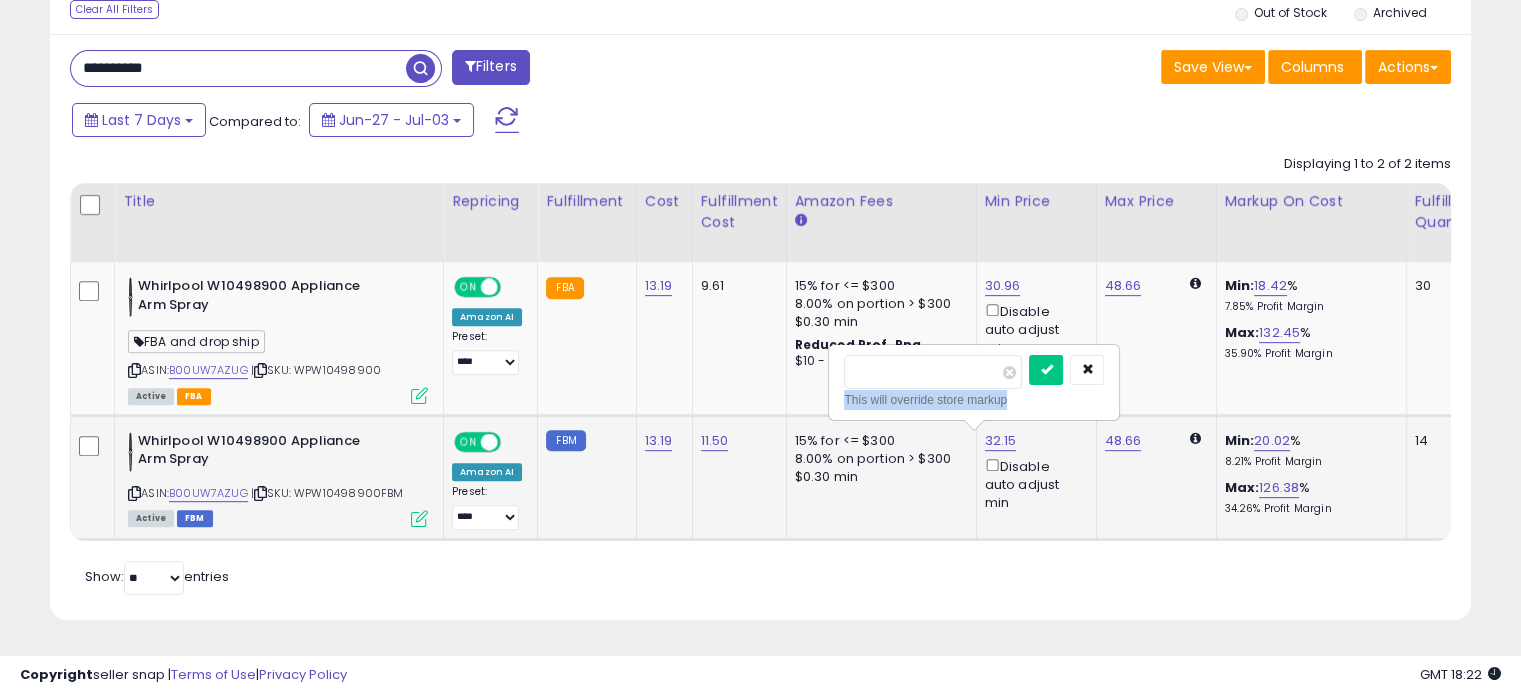 click on "This will override store markup" at bounding box center (974, 400) 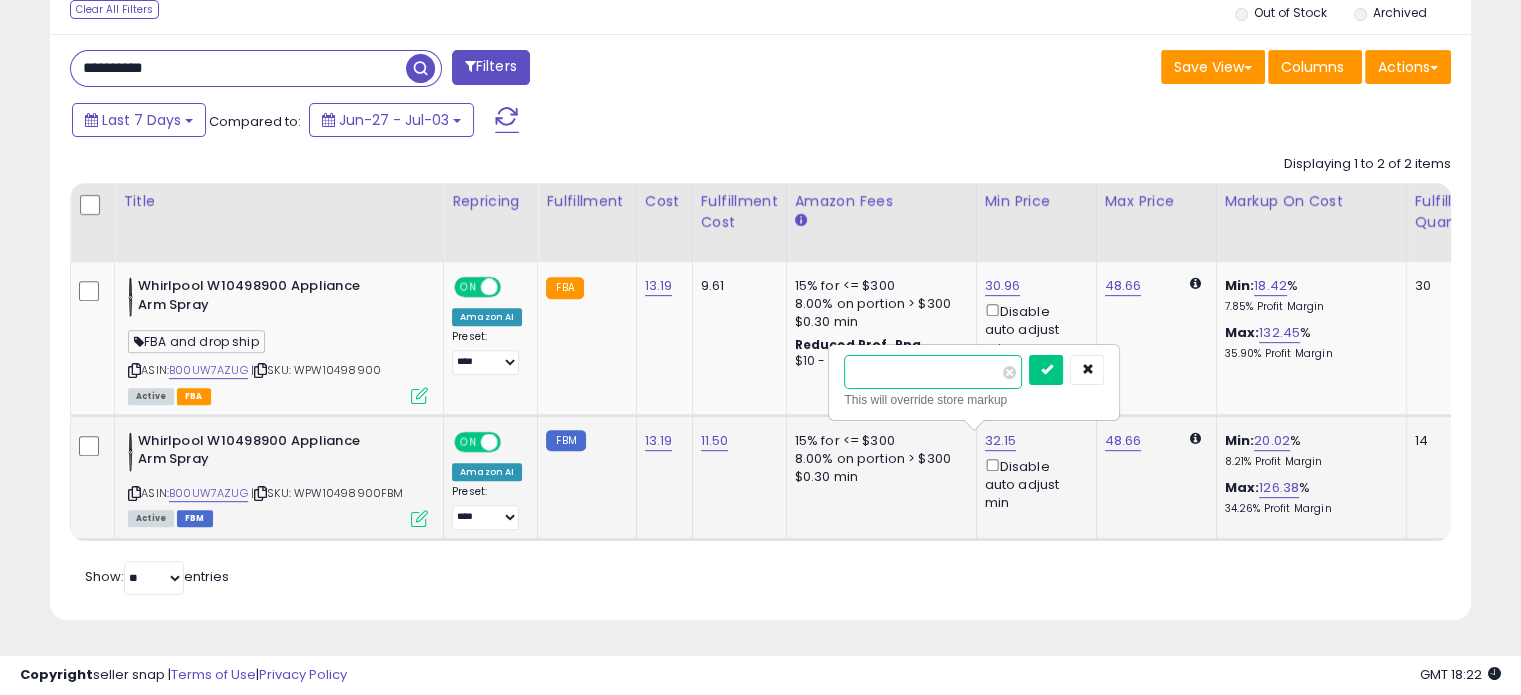 click on "*****" at bounding box center (933, 372) 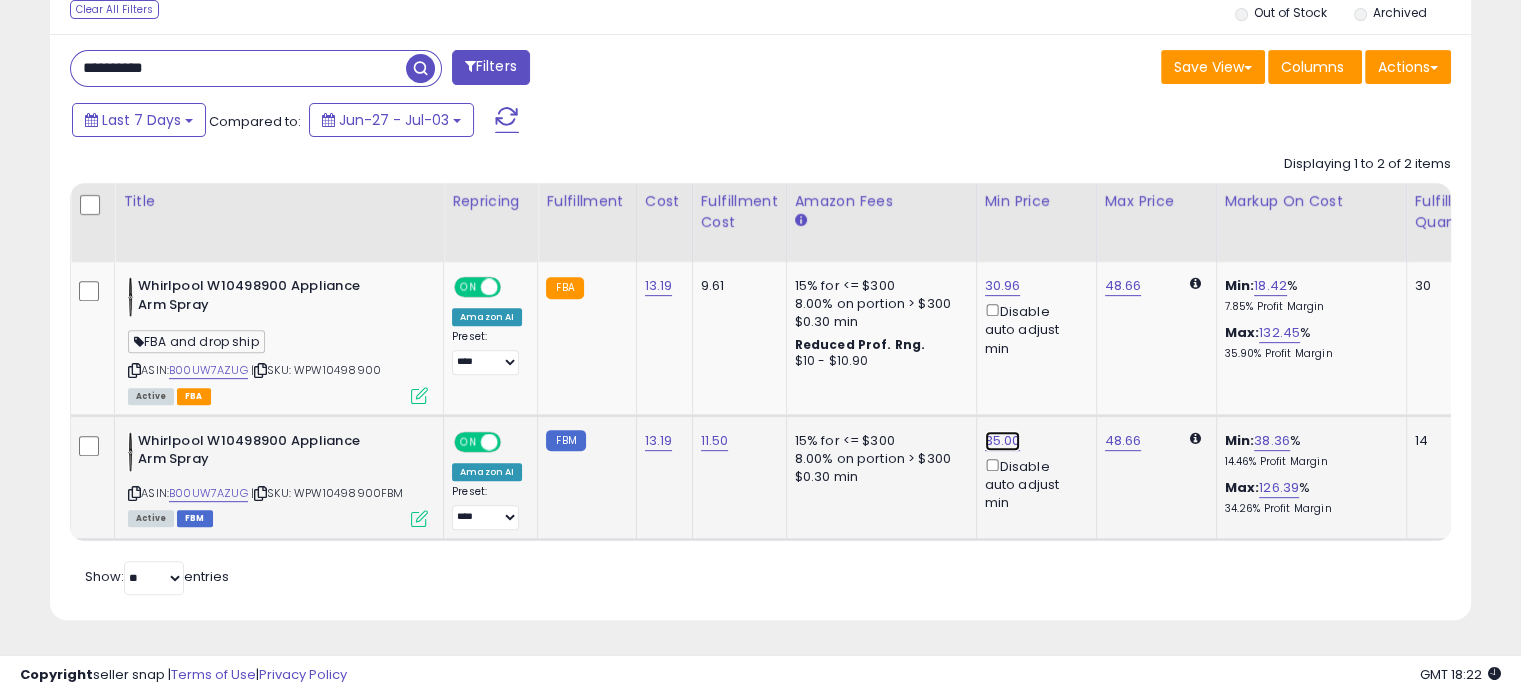 click on "35.00" at bounding box center [1003, 286] 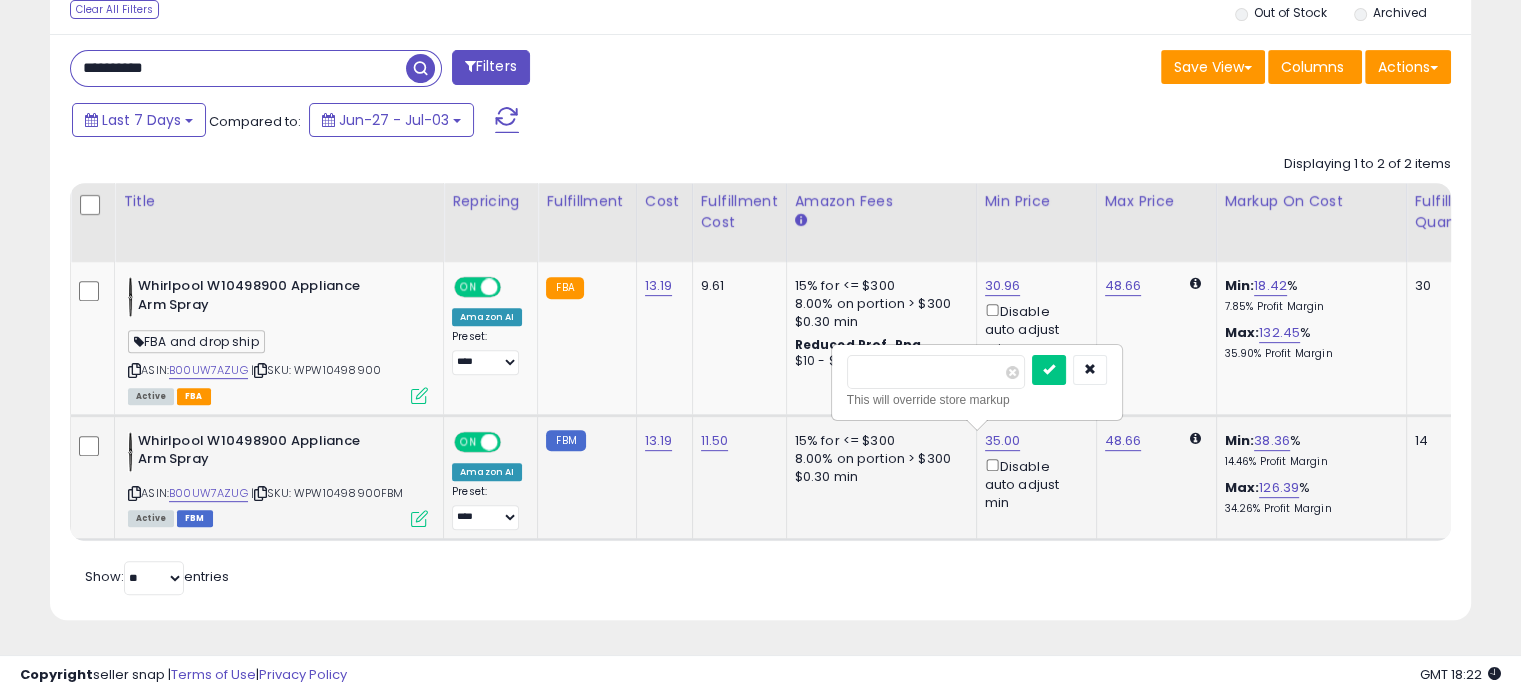 click on "*****" at bounding box center (936, 372) 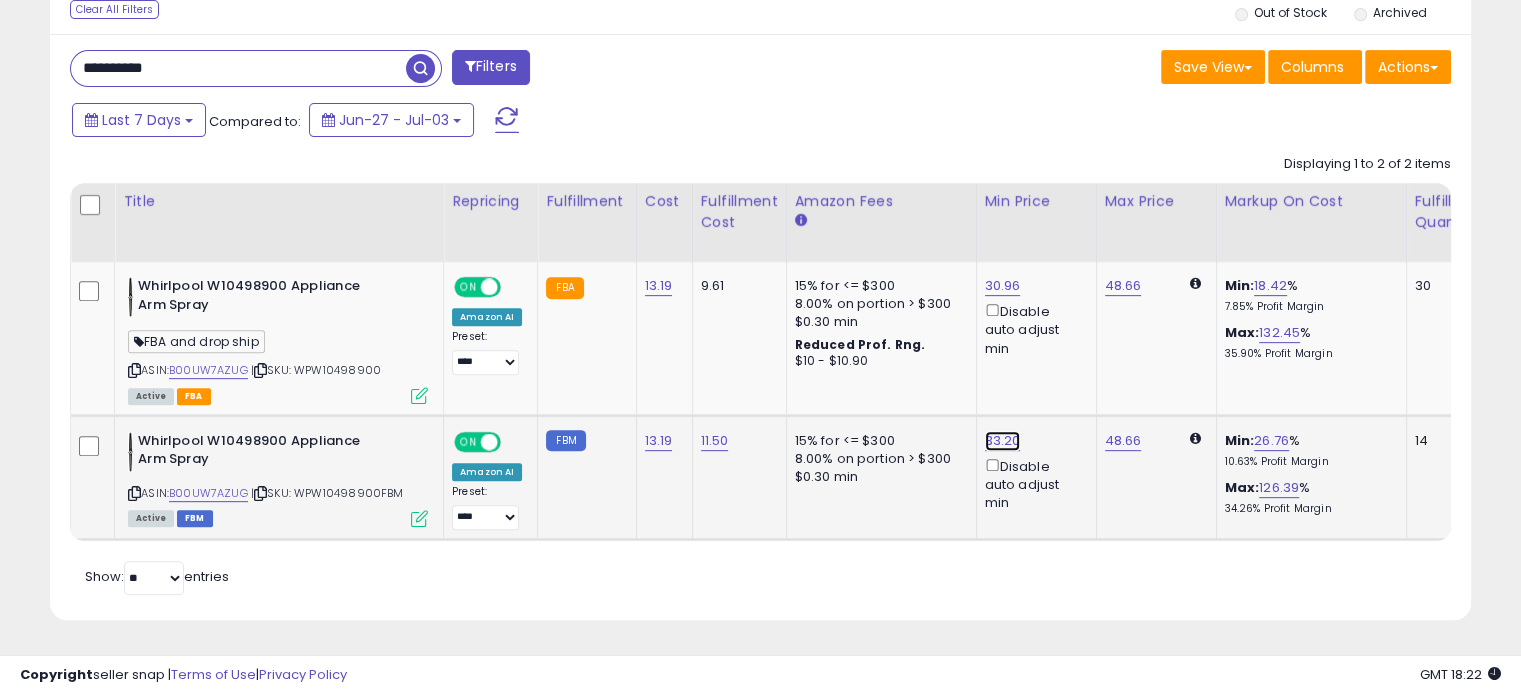 click on "33.20" at bounding box center (1003, 286) 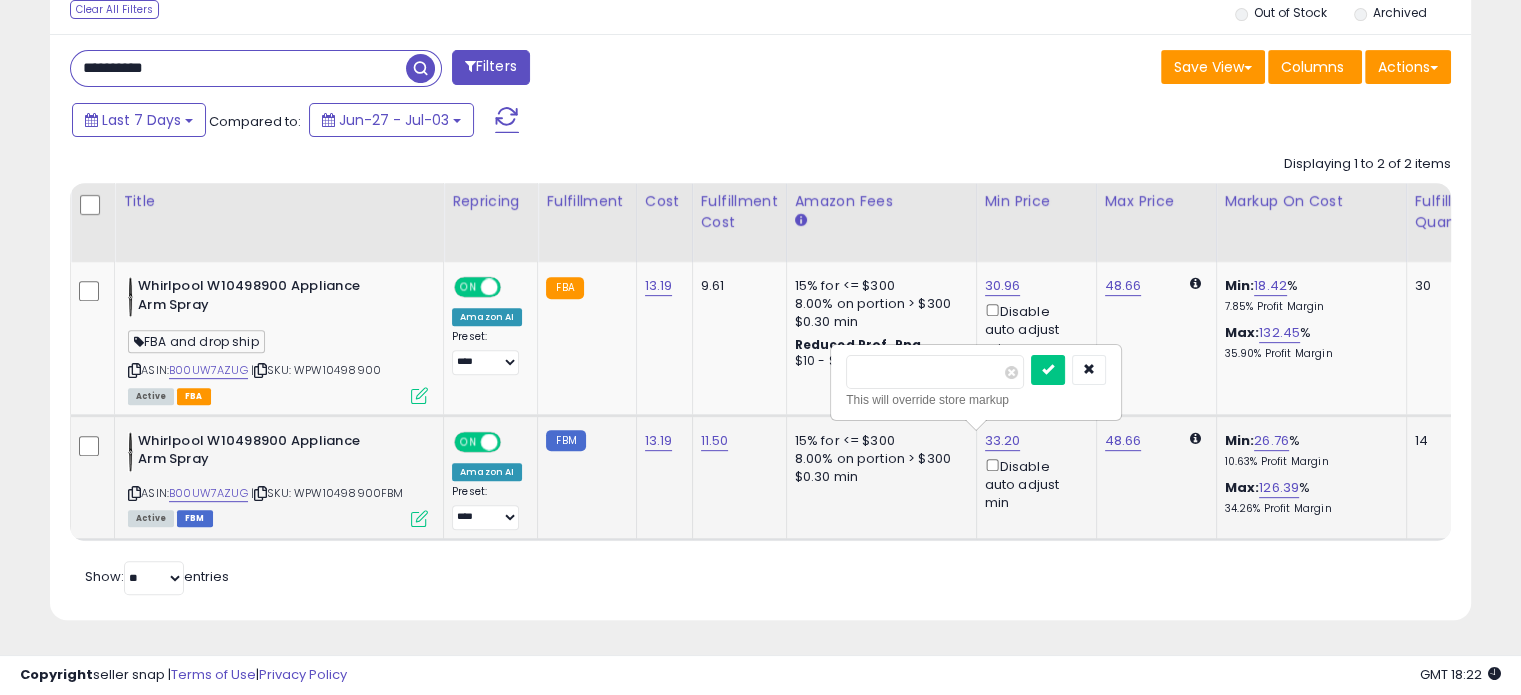 type on "*****" 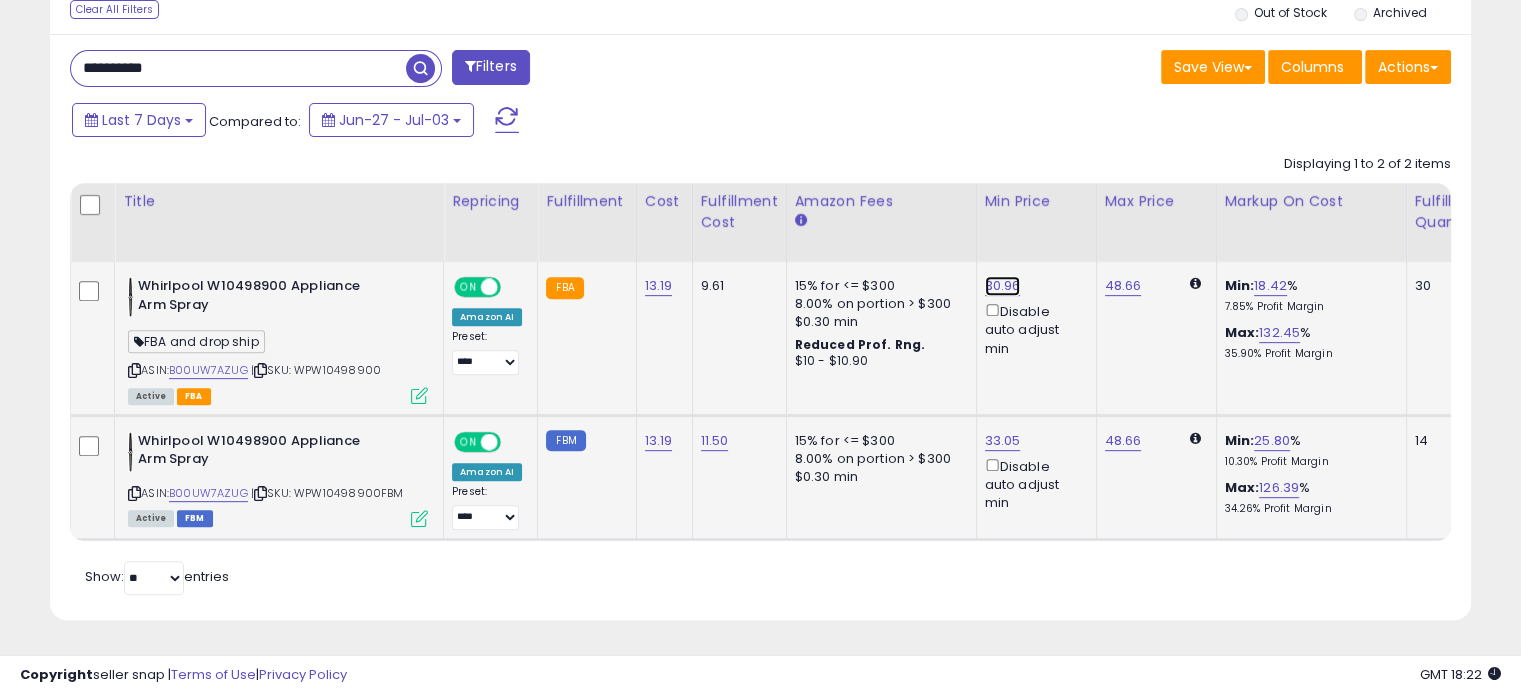click on "30.96" at bounding box center [1003, 286] 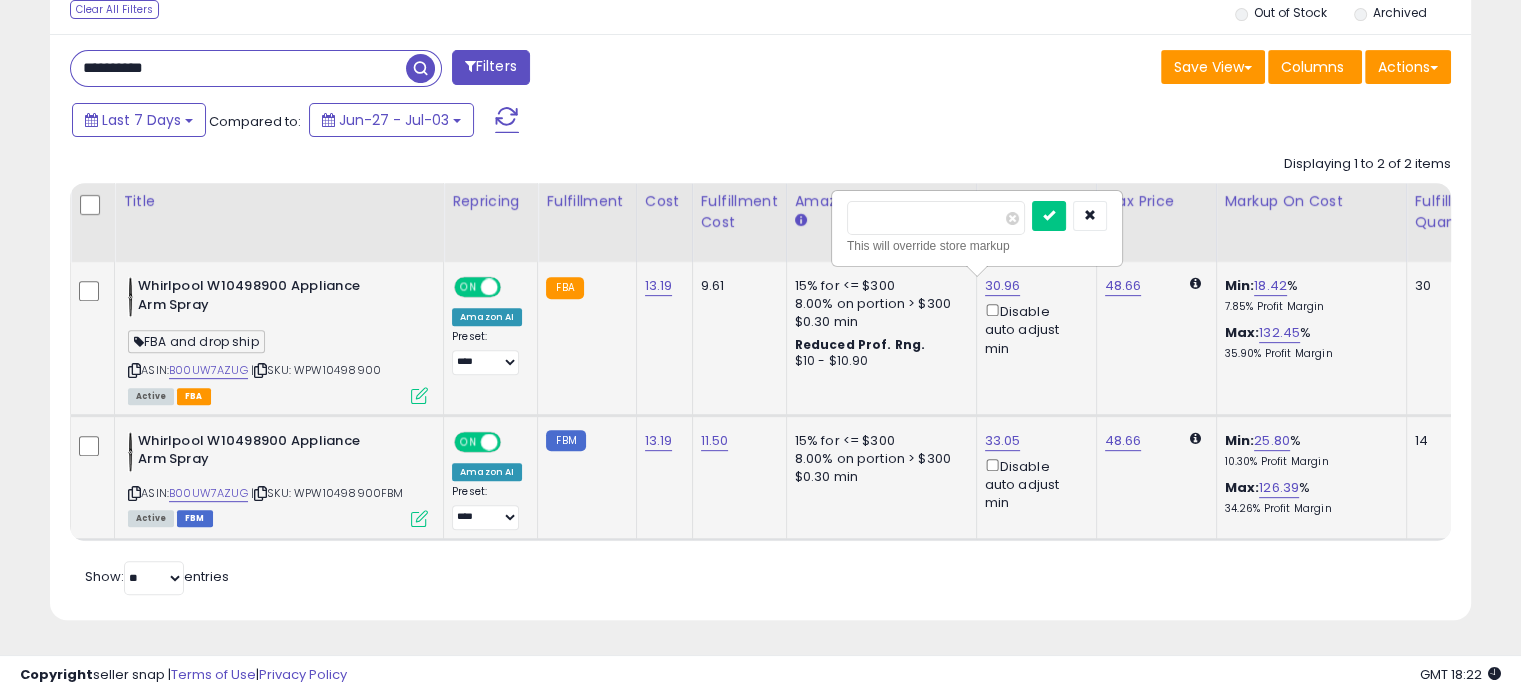 click on "*****" at bounding box center (936, 218) 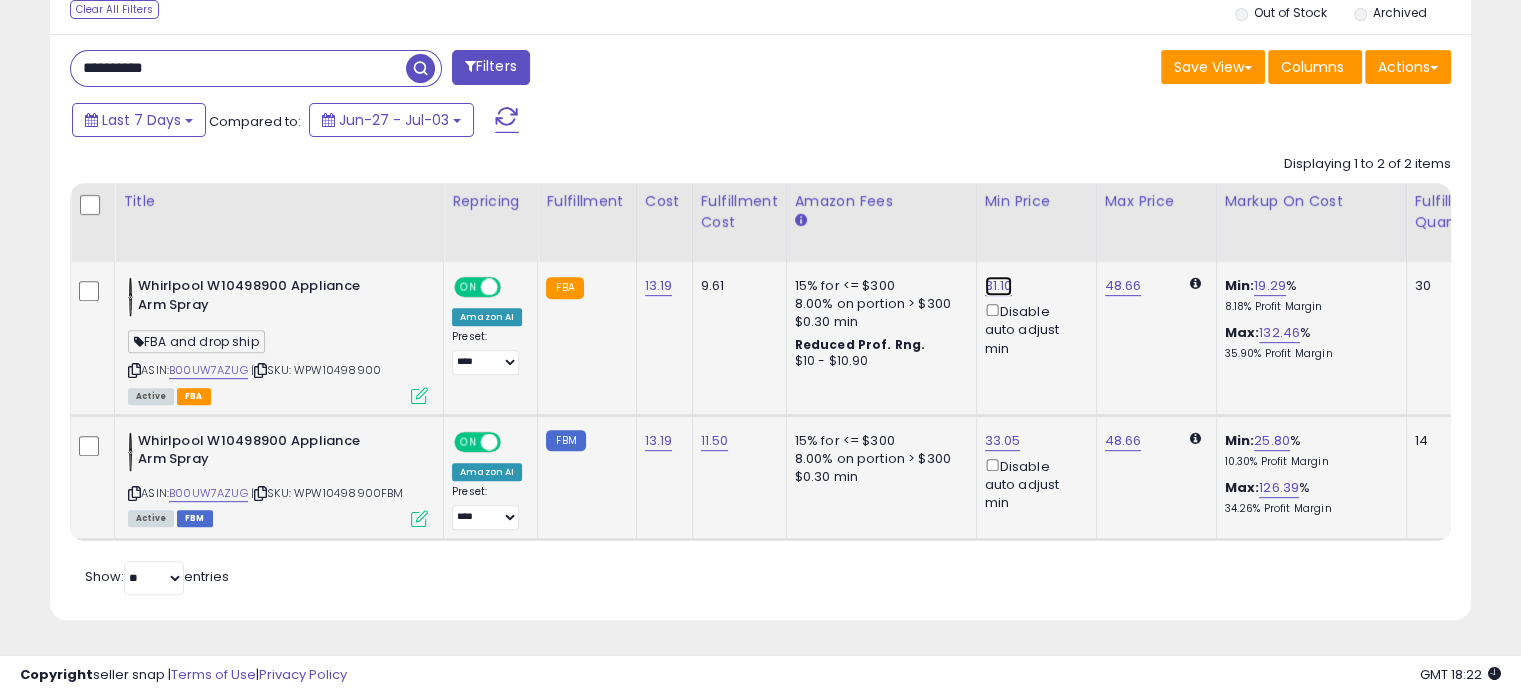 click on "31.10" at bounding box center (999, 286) 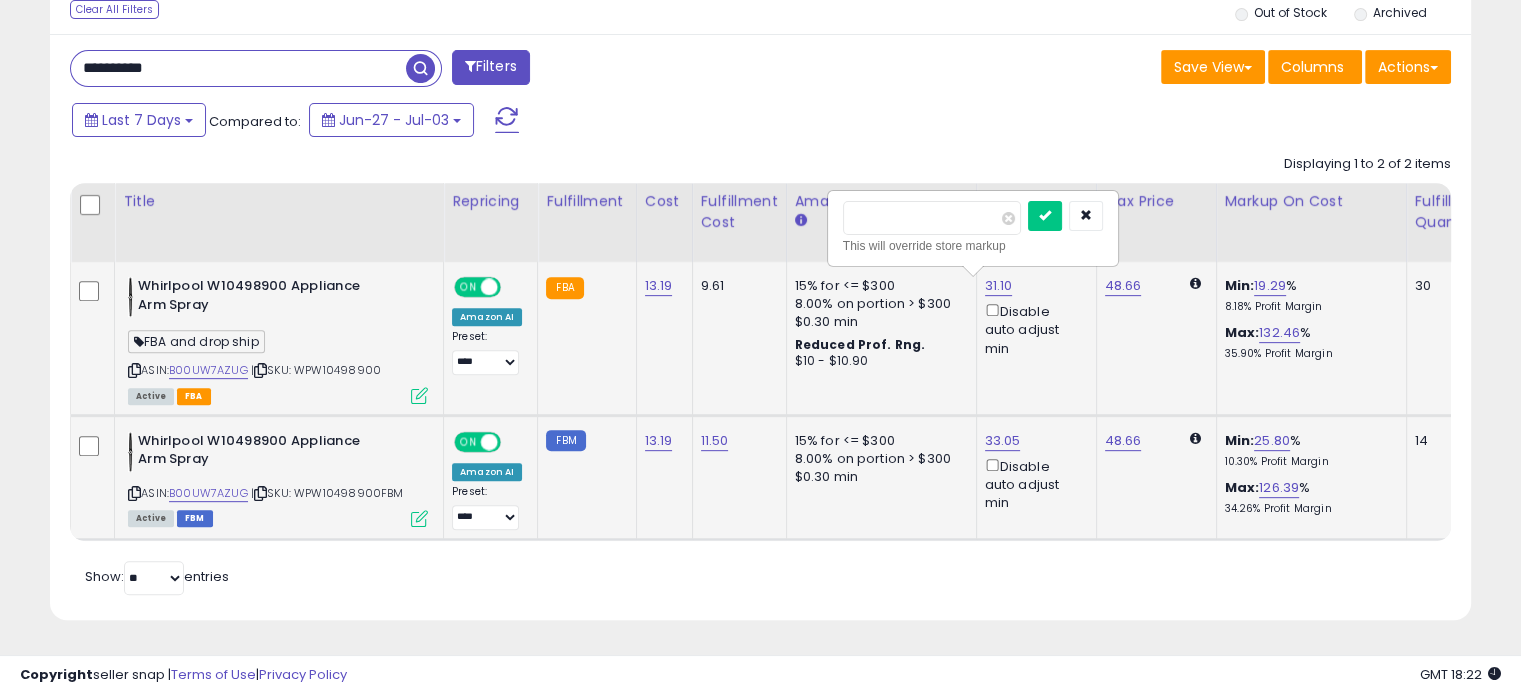 type on "****" 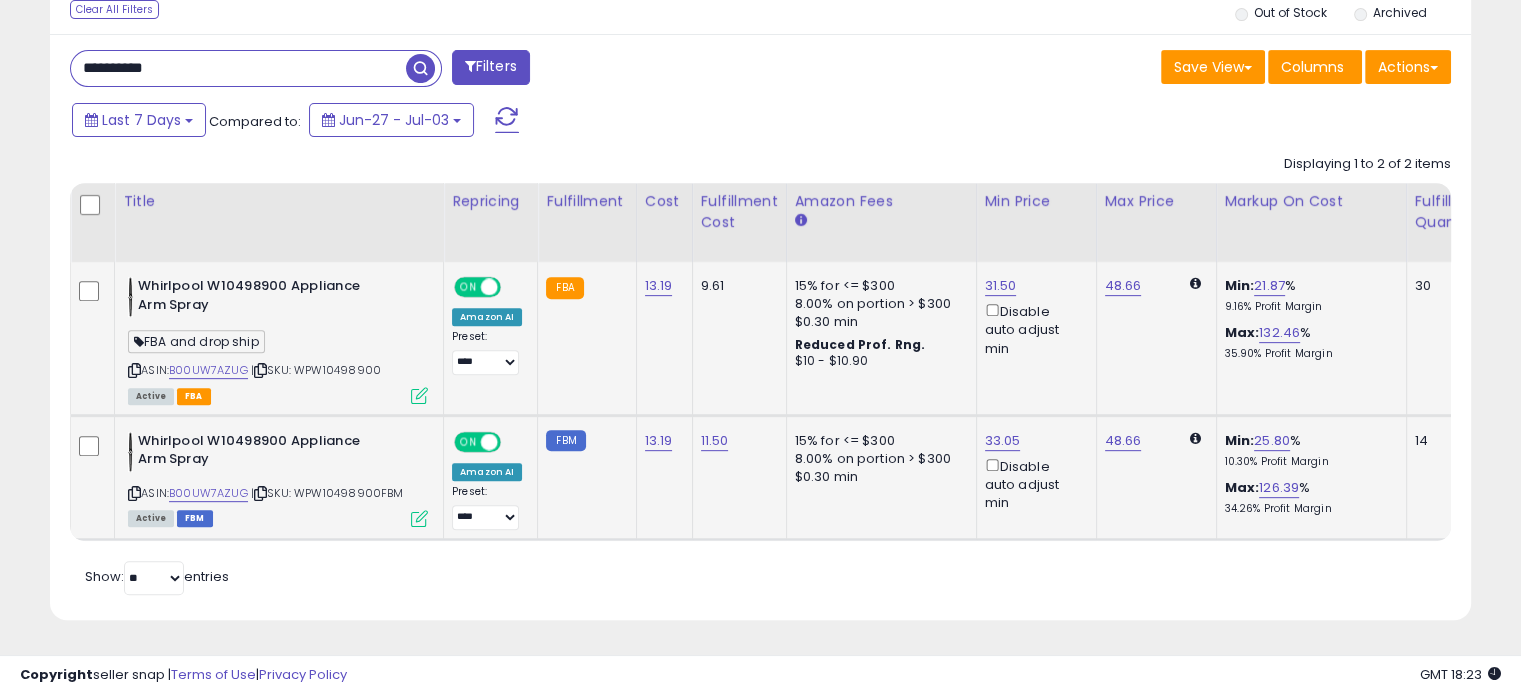click on "**********" at bounding box center [238, 68] 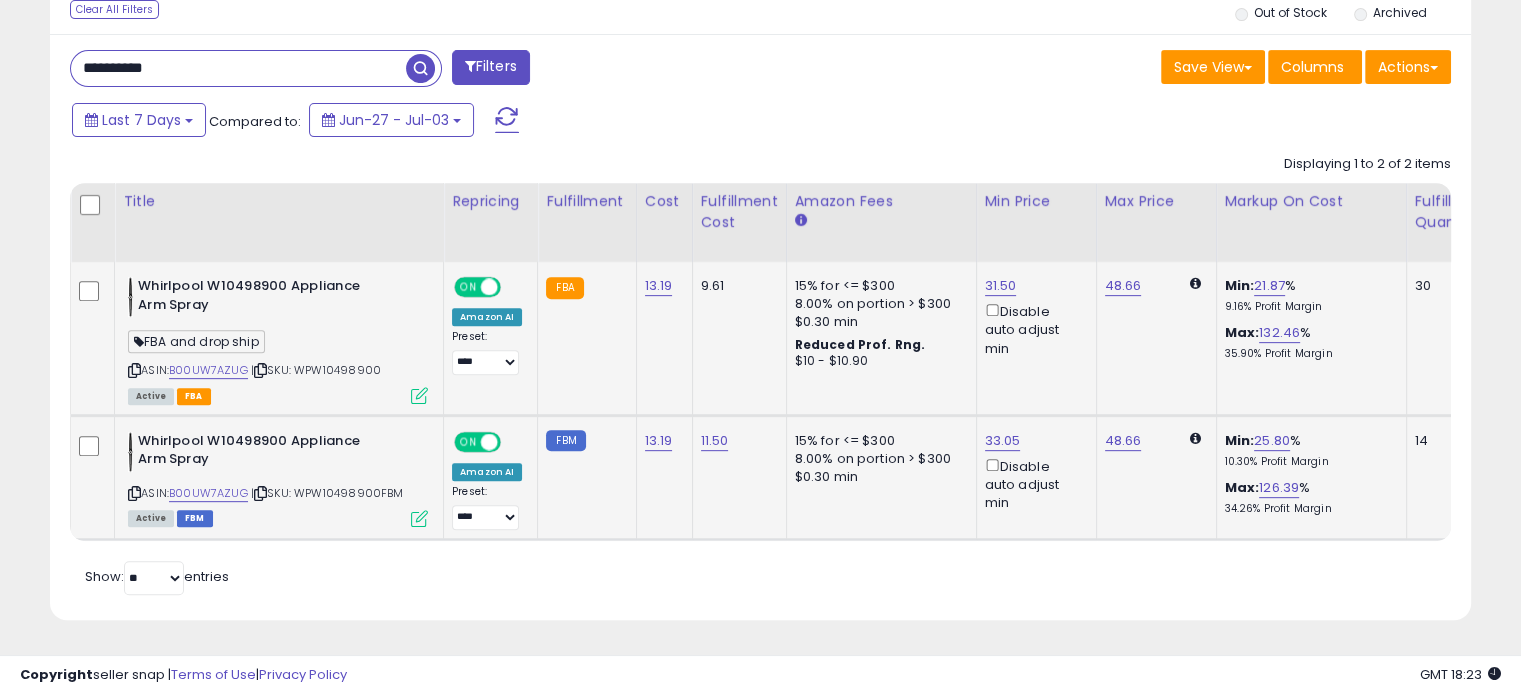 paste 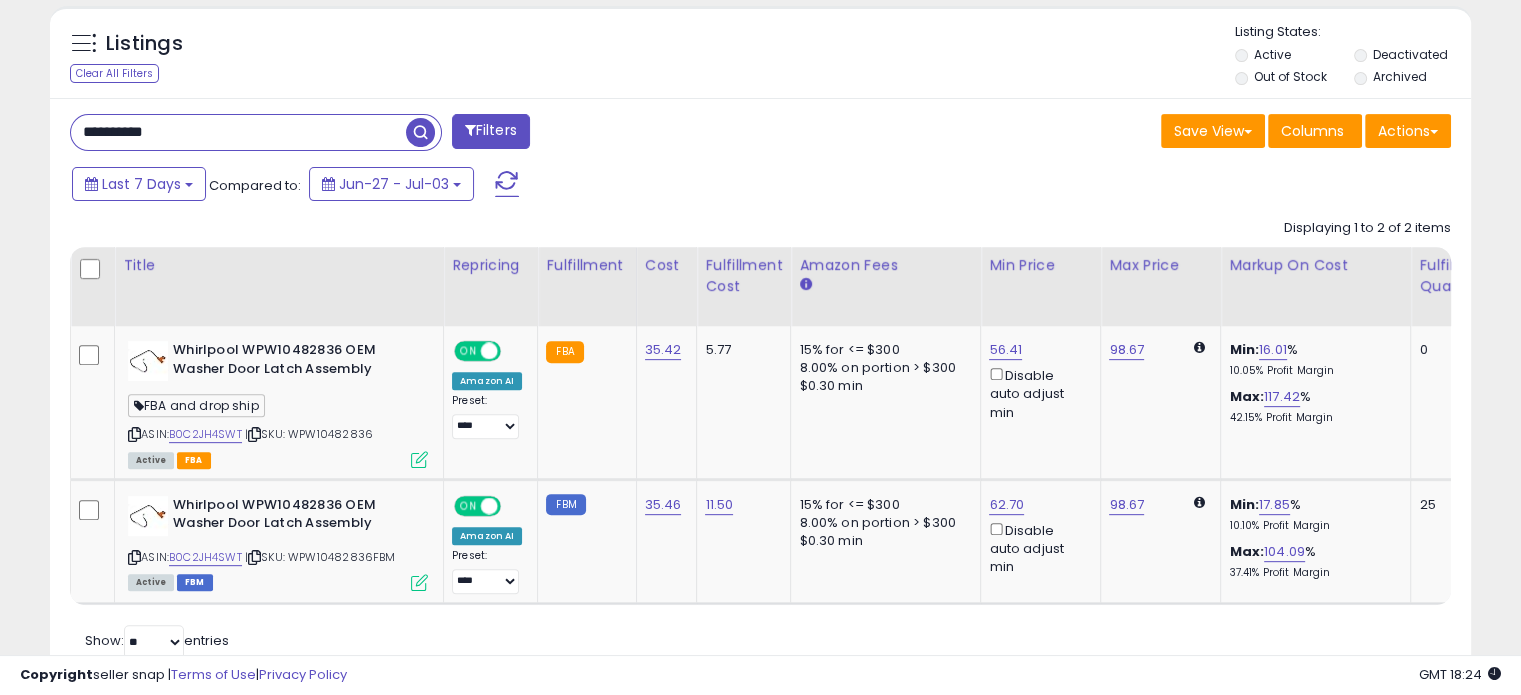 click on "**********" at bounding box center (238, 132) 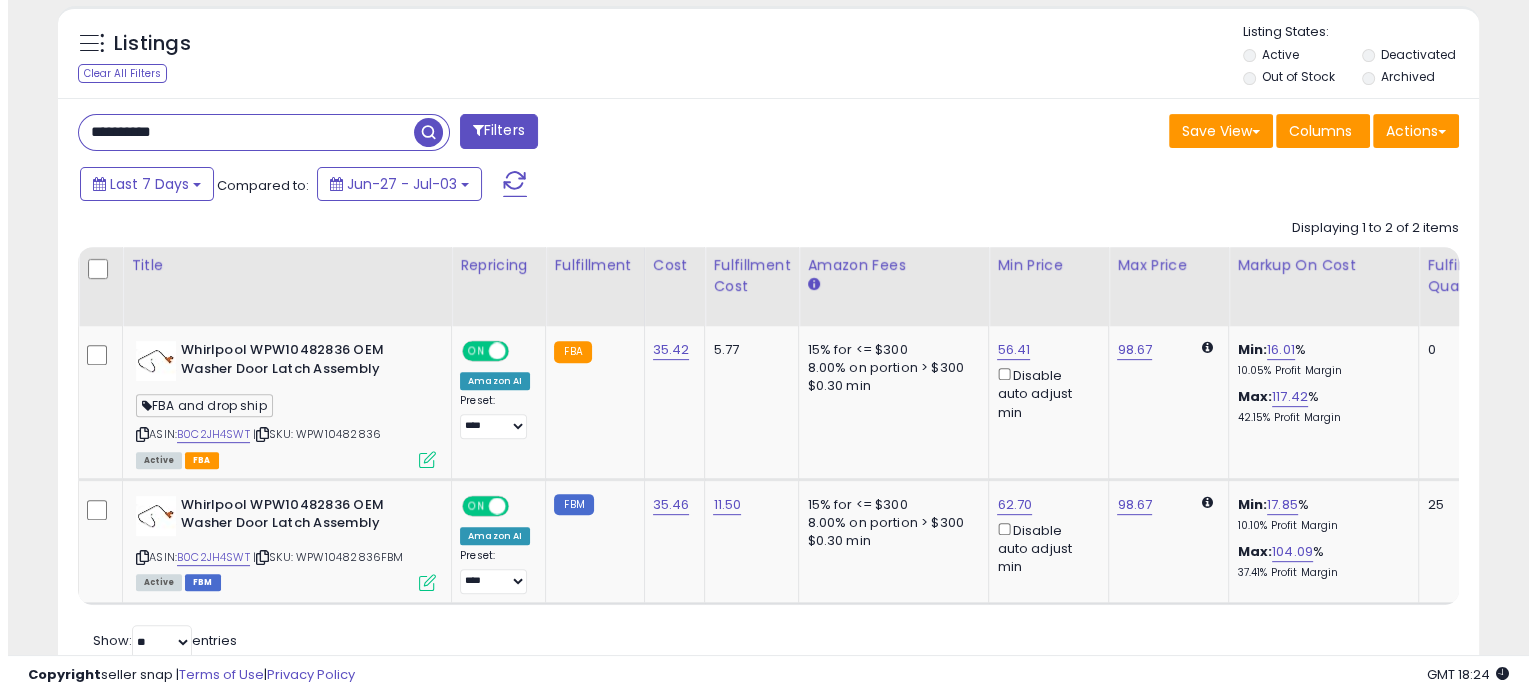 scroll, scrollTop: 524, scrollLeft: 0, axis: vertical 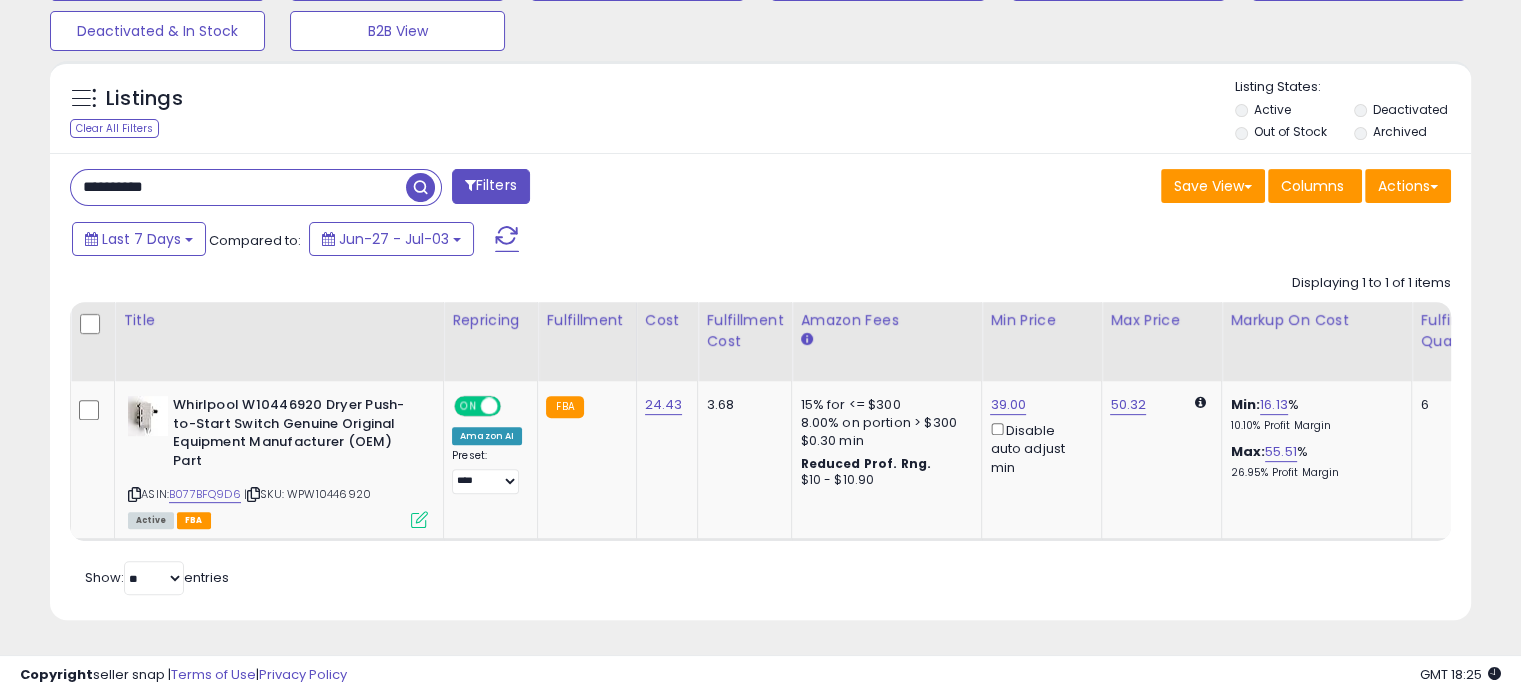 click on "**********" at bounding box center (238, 187) 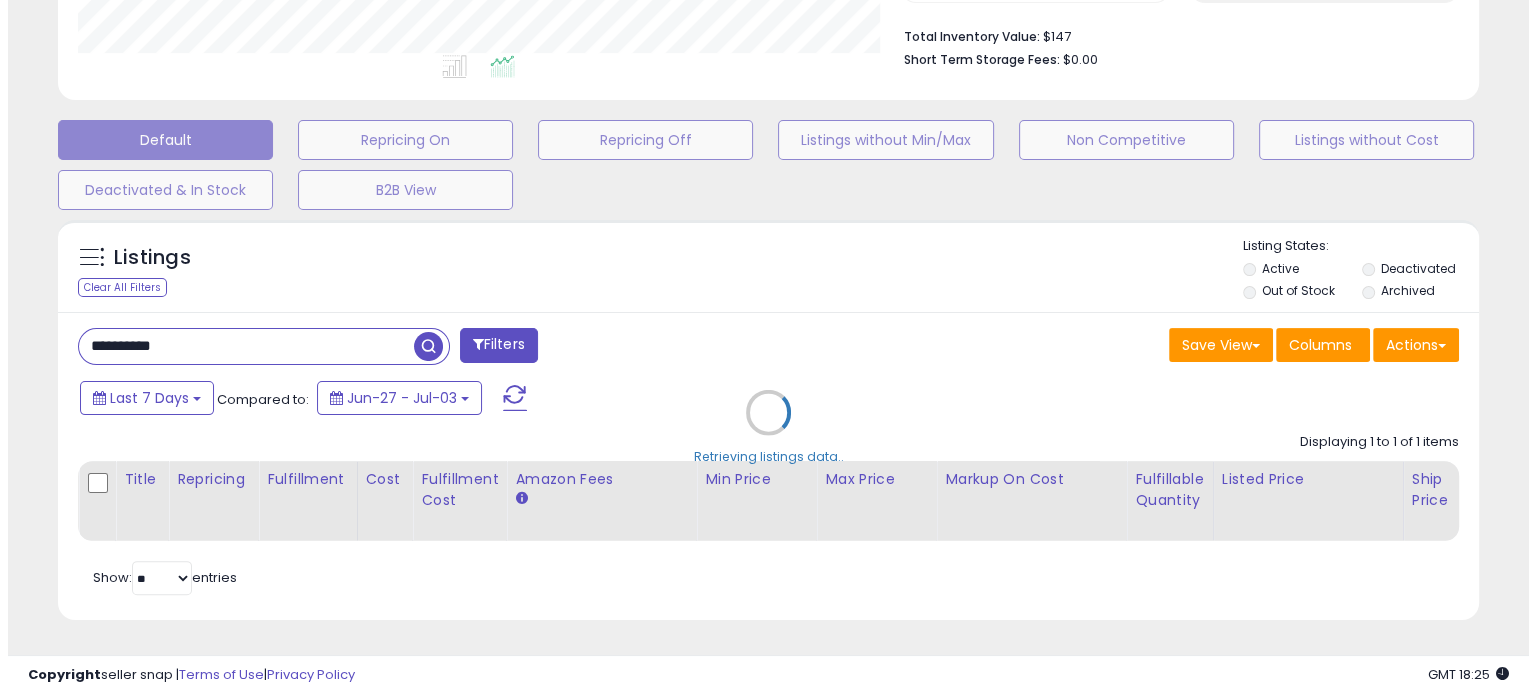 scroll, scrollTop: 524, scrollLeft: 0, axis: vertical 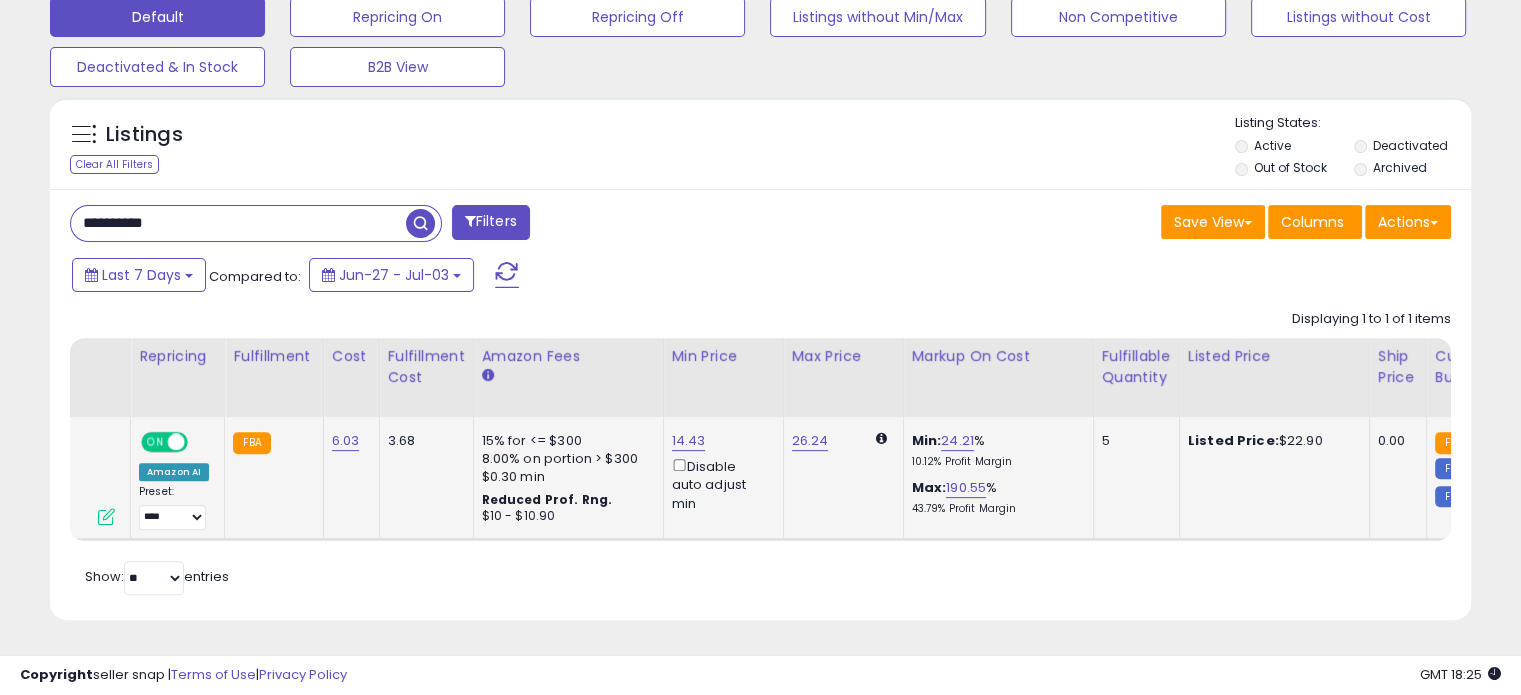 drag, startPoint x: 1162, startPoint y: 512, endPoint x: 1312, endPoint y: 488, distance: 151.90787 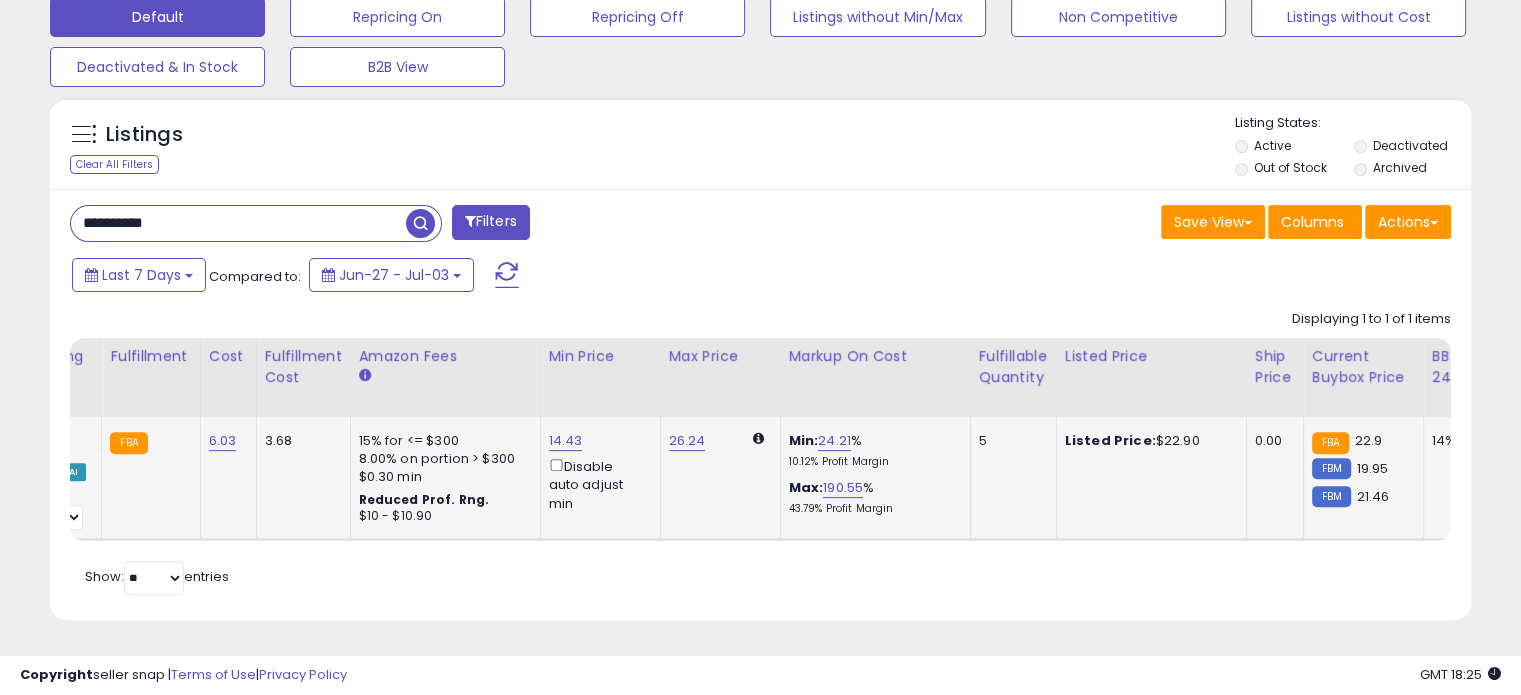 scroll, scrollTop: 0, scrollLeft: 436, axis: horizontal 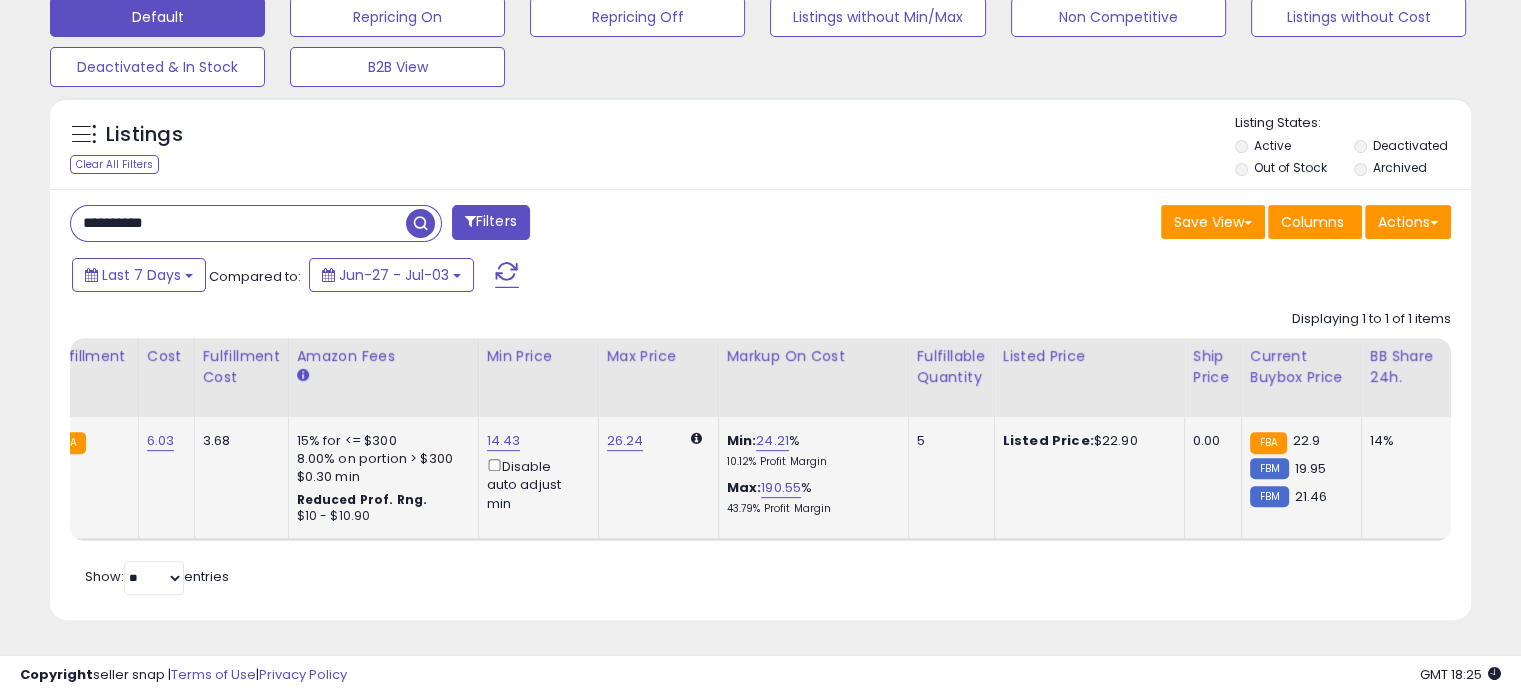 drag, startPoint x: 1264, startPoint y: 490, endPoint x: 1286, endPoint y: 491, distance: 22.022715 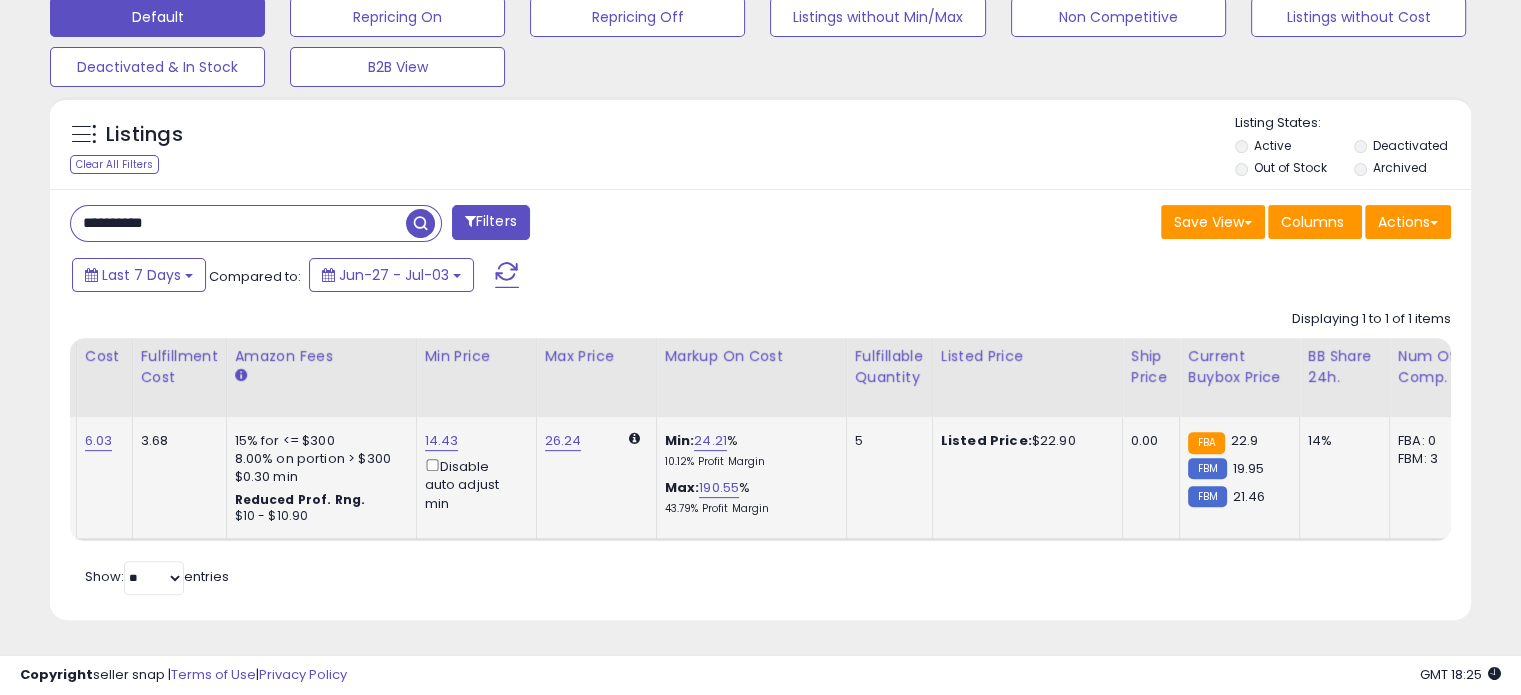 scroll, scrollTop: 0, scrollLeft: 368, axis: horizontal 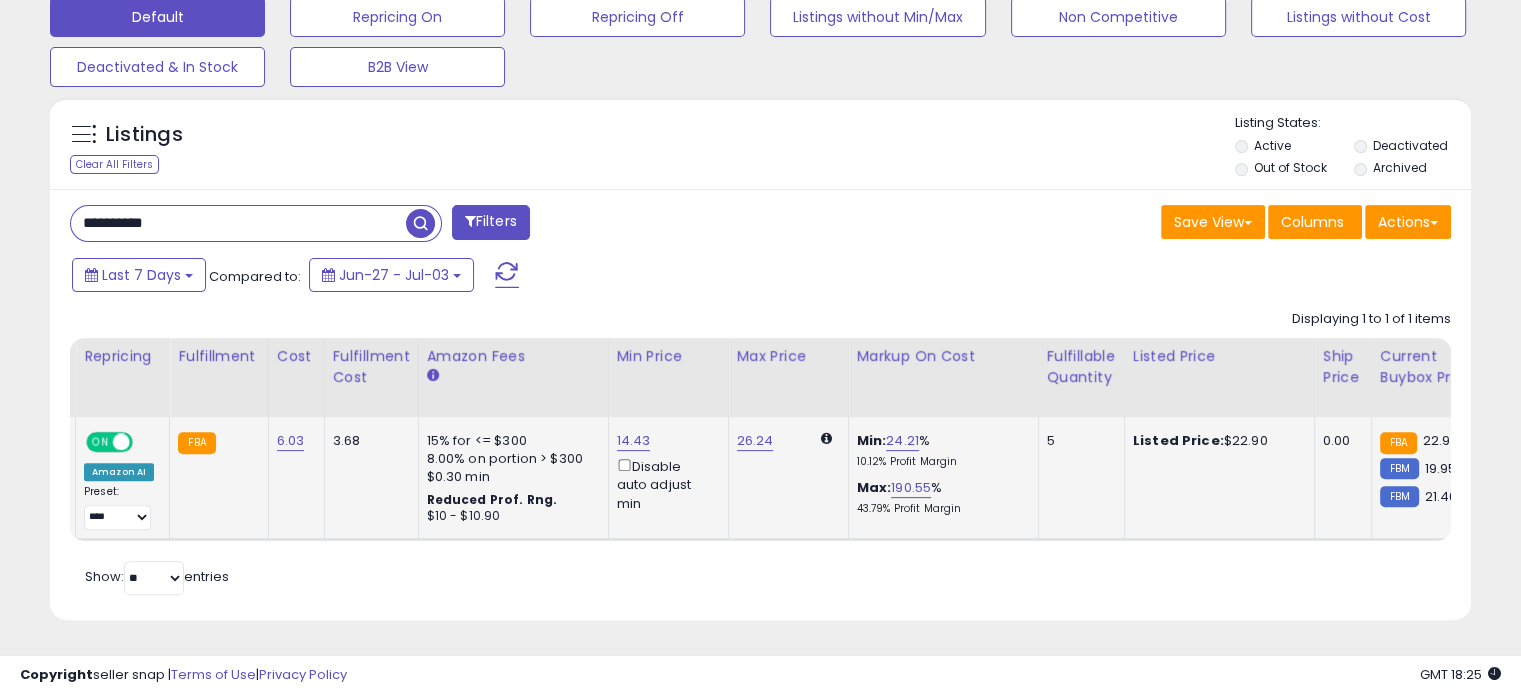 drag, startPoint x: 1130, startPoint y: 500, endPoint x: 668, endPoint y: 519, distance: 462.39053 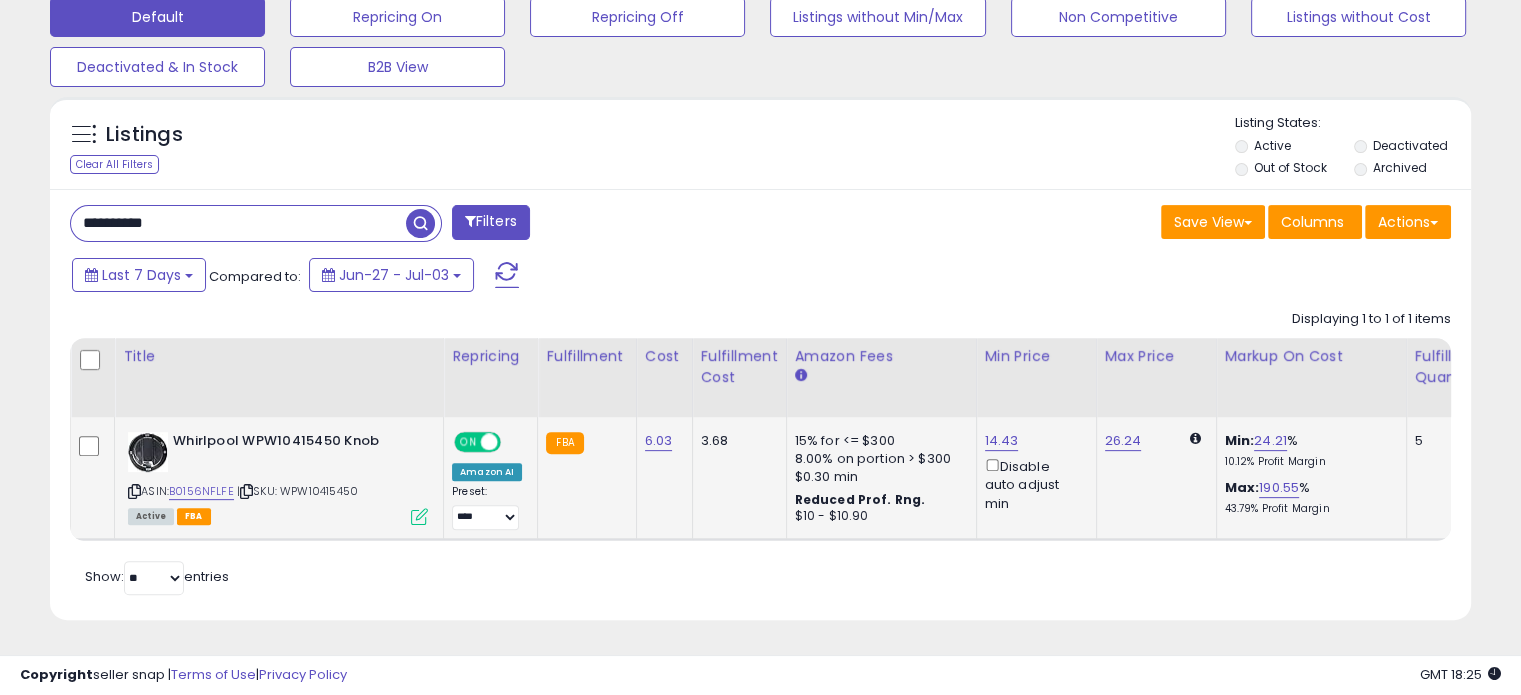 click at bounding box center (419, 516) 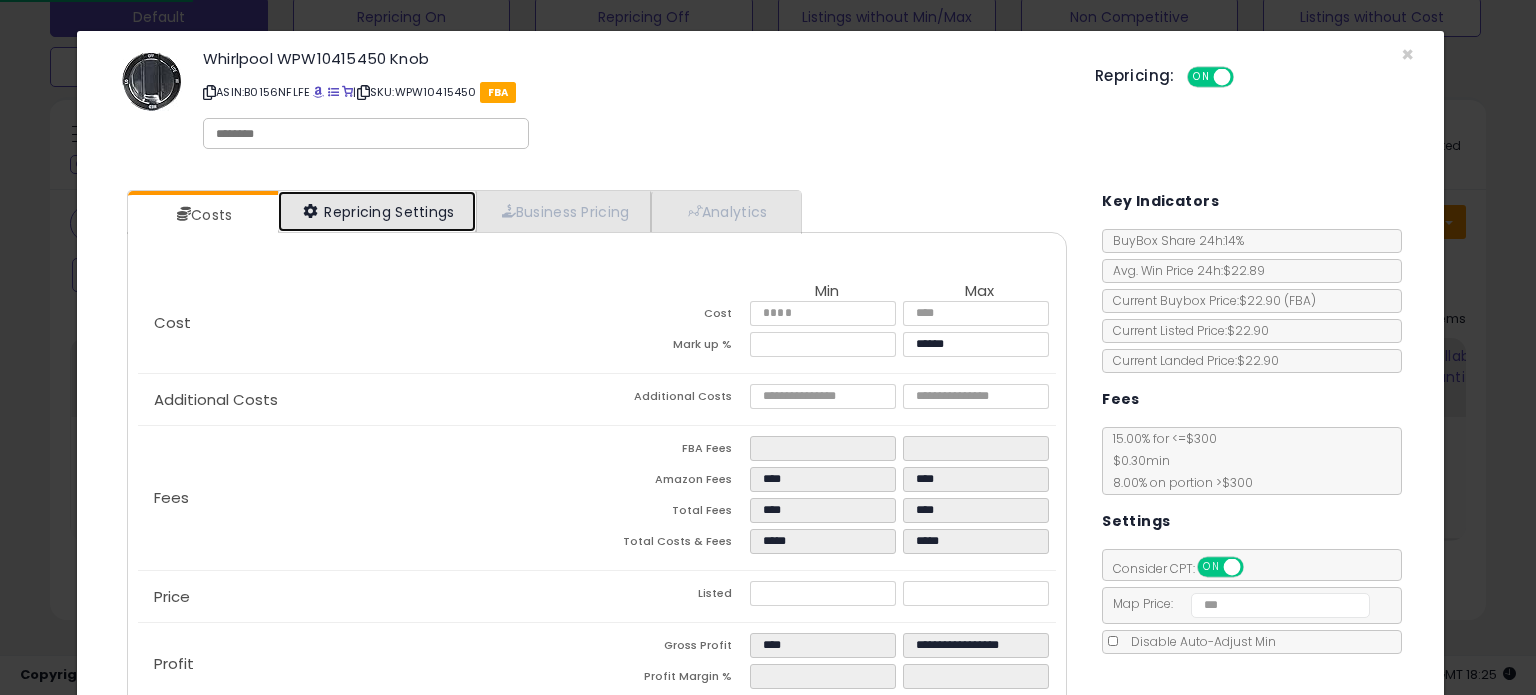 click on "Repricing Settings" at bounding box center [377, 211] 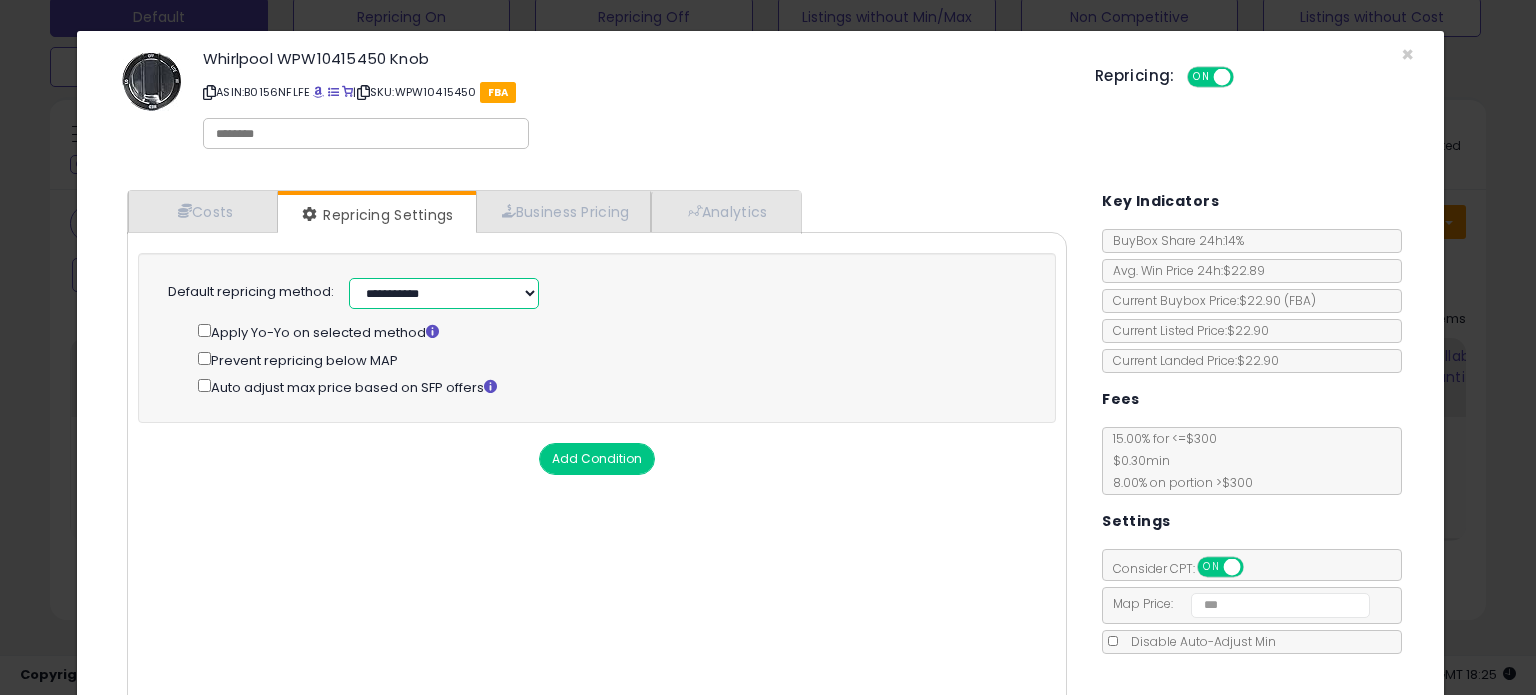 click on "**********" at bounding box center (444, 293) 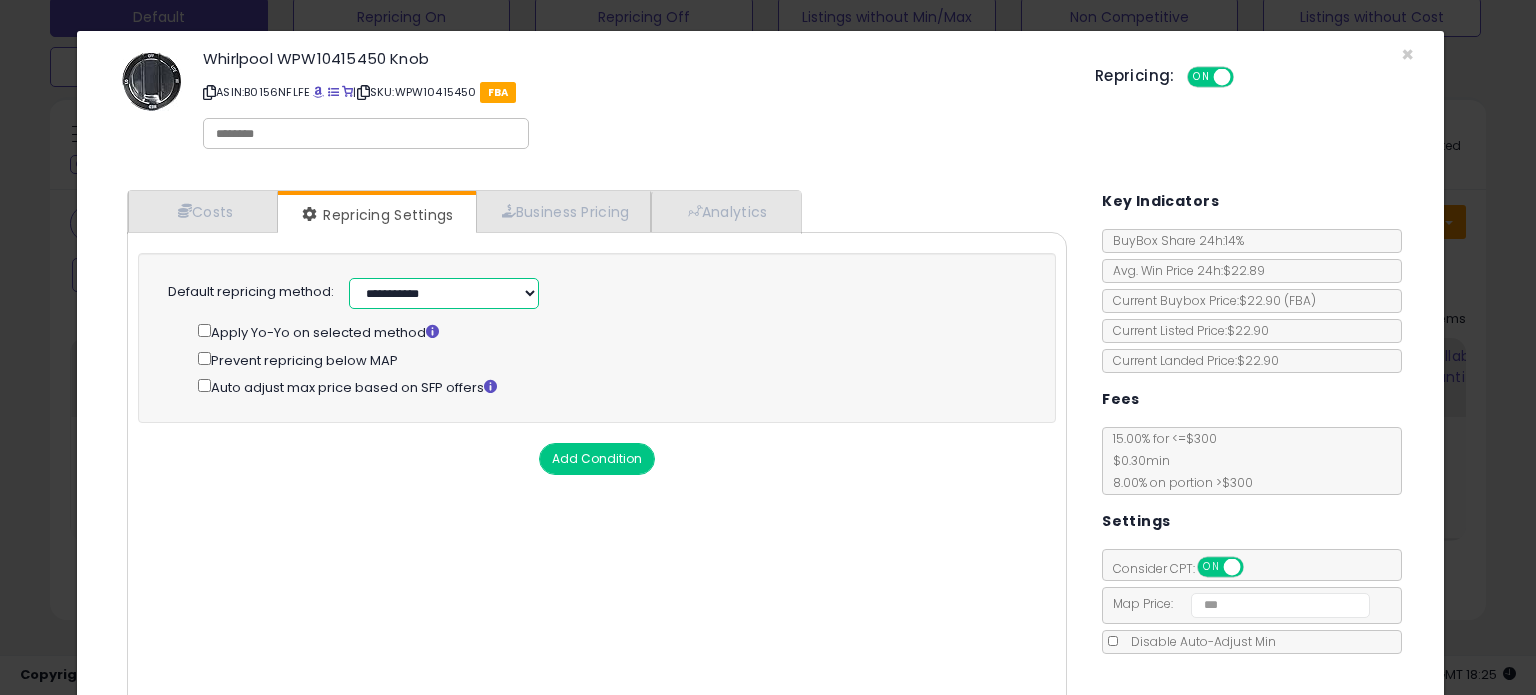 click on "**********" at bounding box center [444, 293] 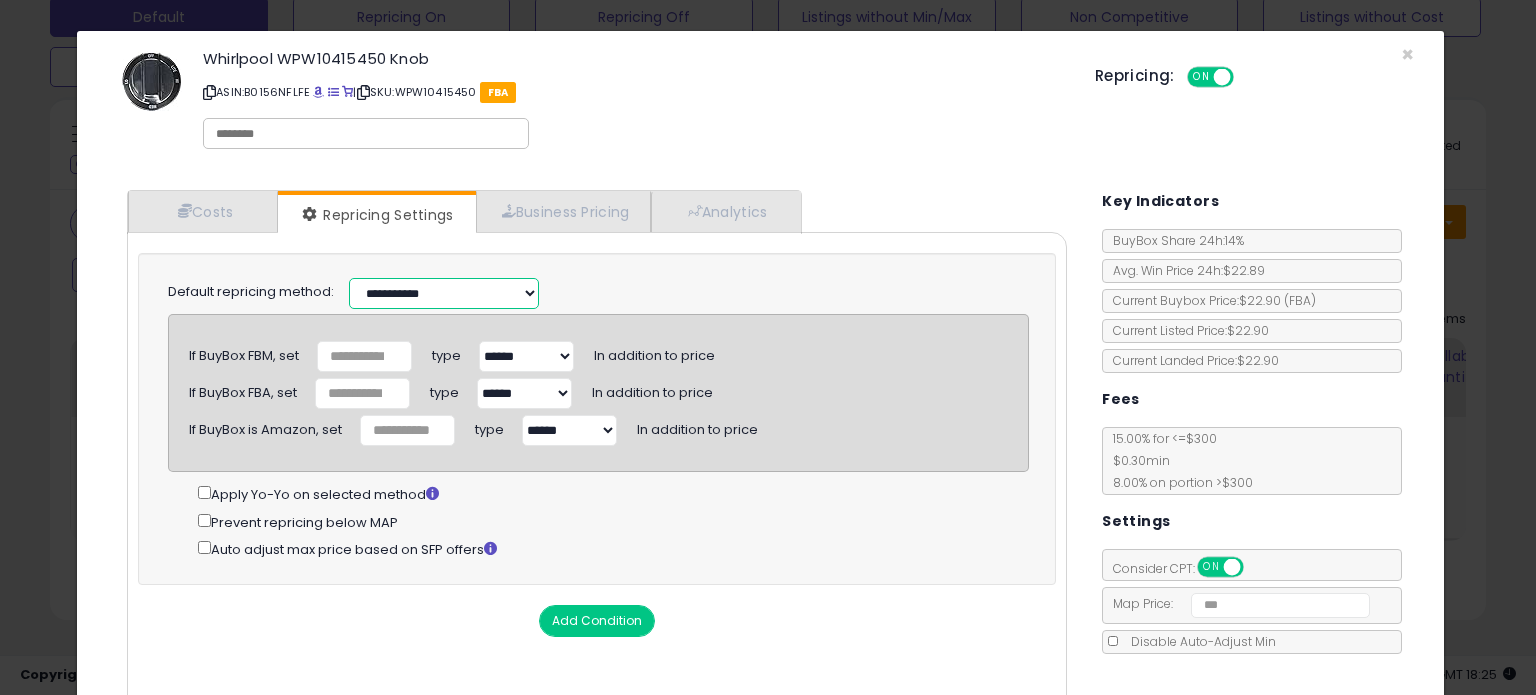 click on "**********" at bounding box center [444, 293] 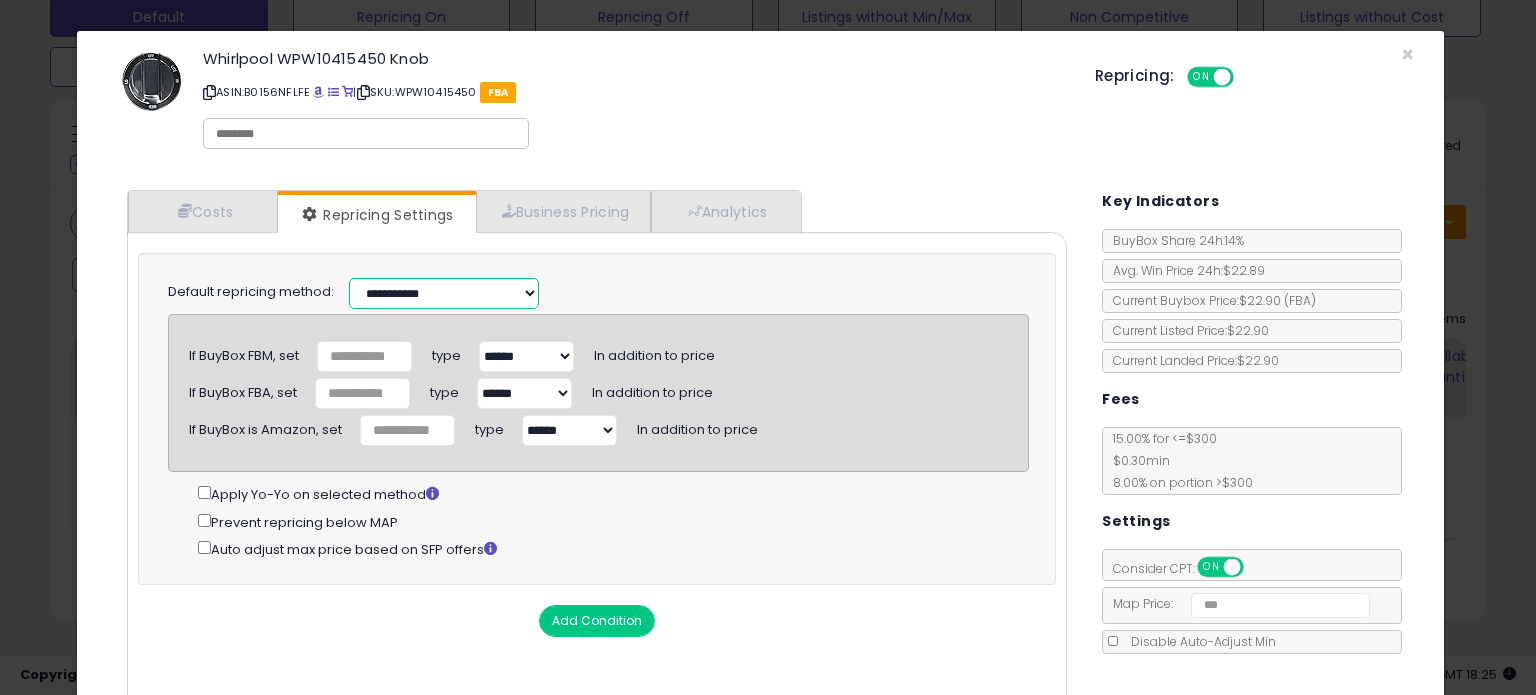 select on "******" 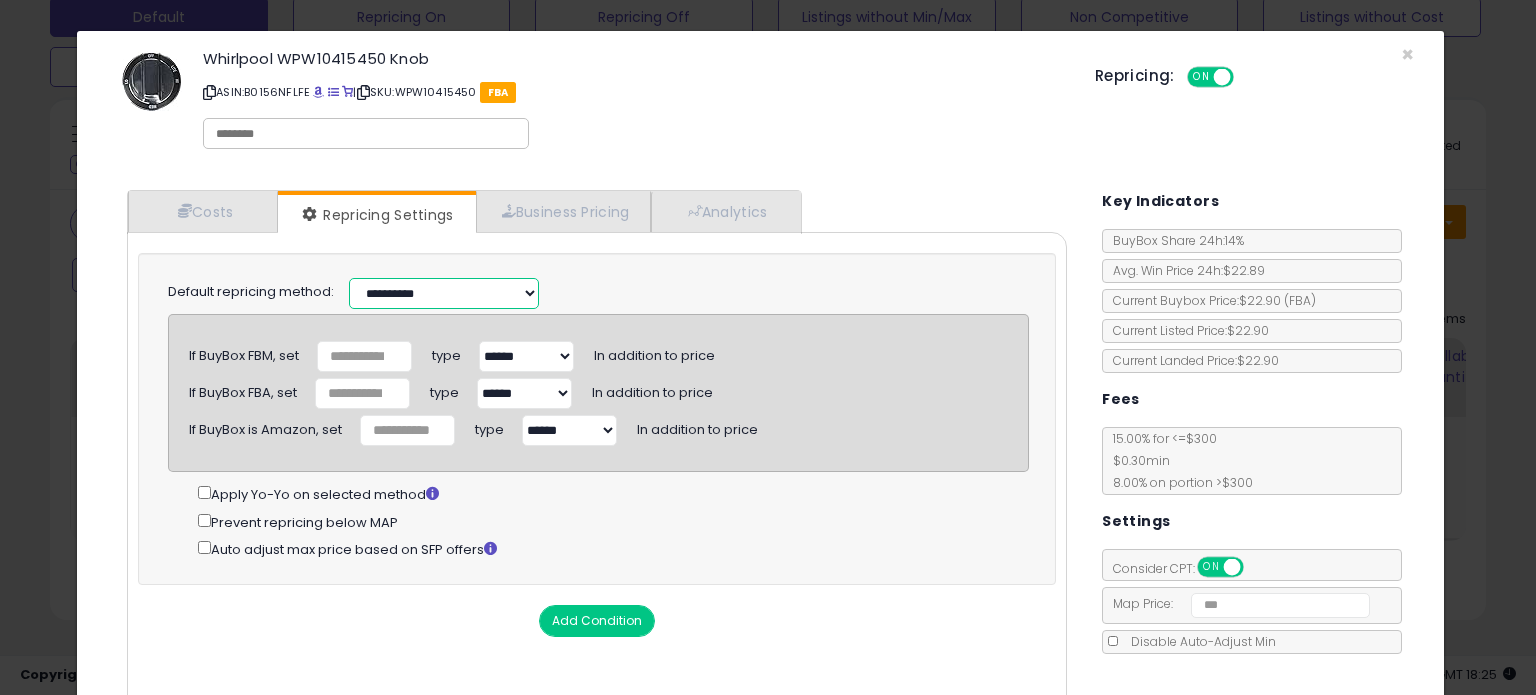 click on "**********" at bounding box center [444, 293] 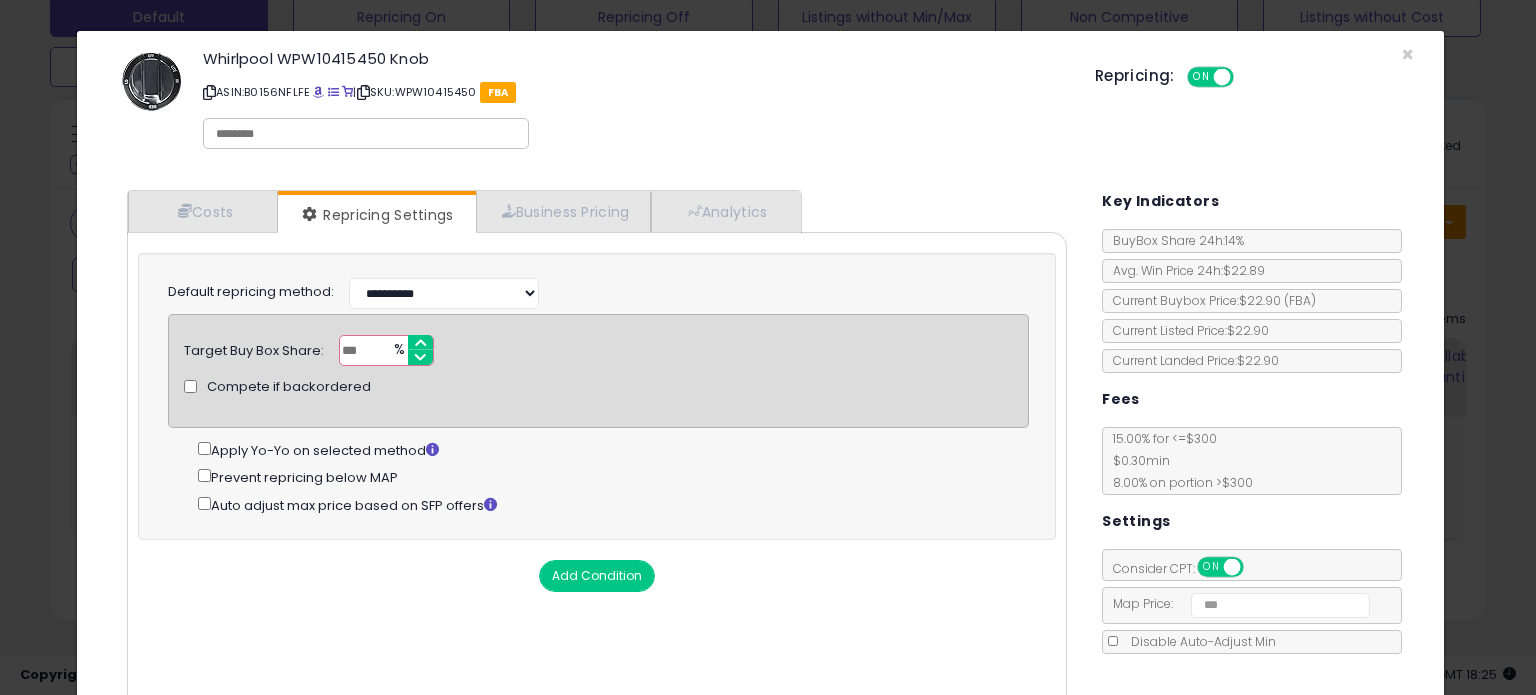 click on "***" at bounding box center (386, 350) 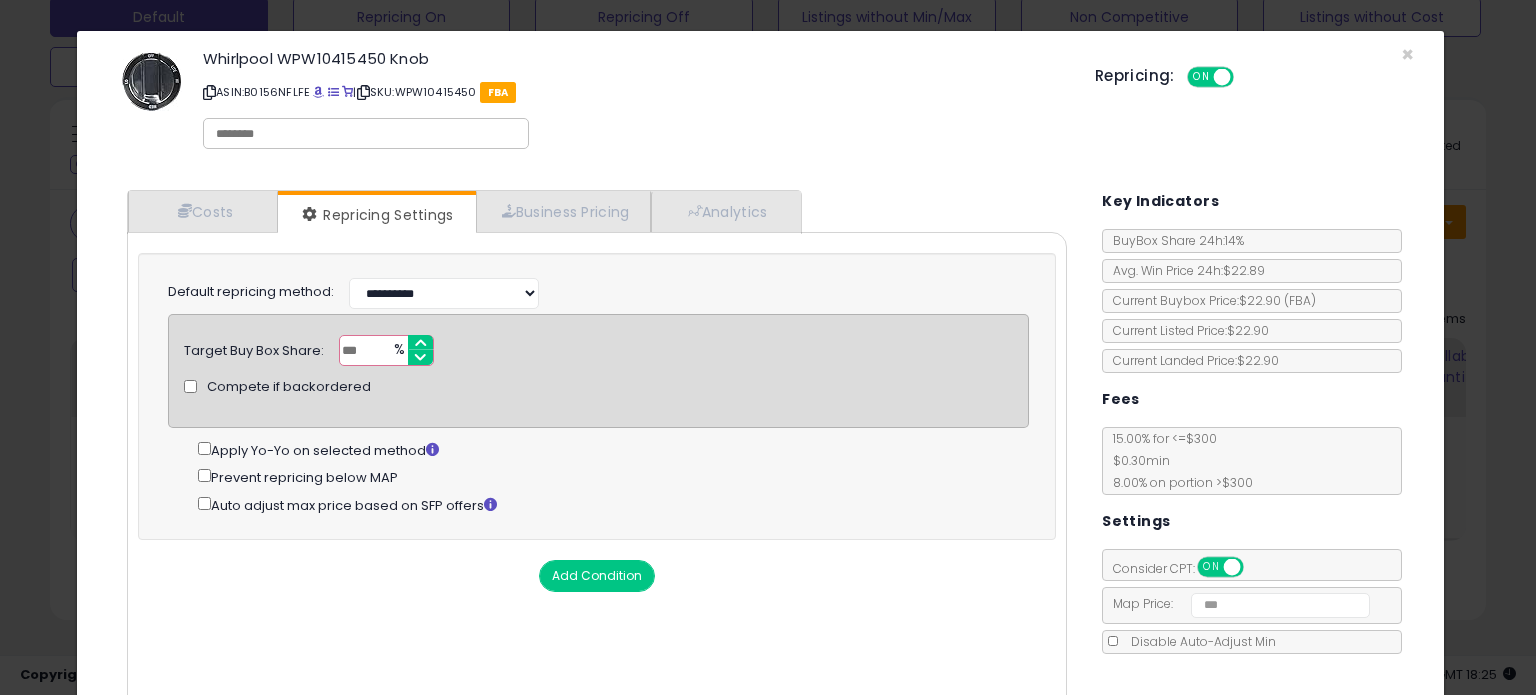 type on "**" 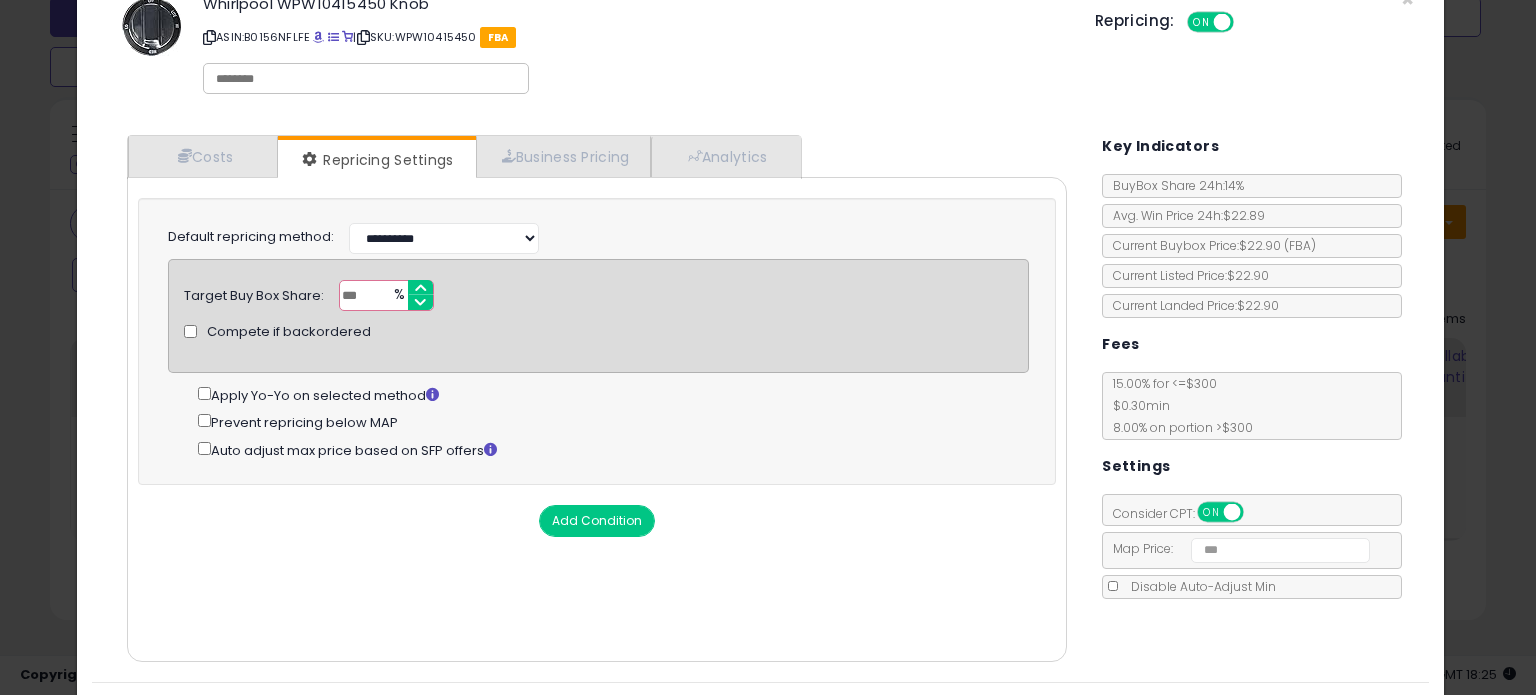 scroll, scrollTop: 105, scrollLeft: 0, axis: vertical 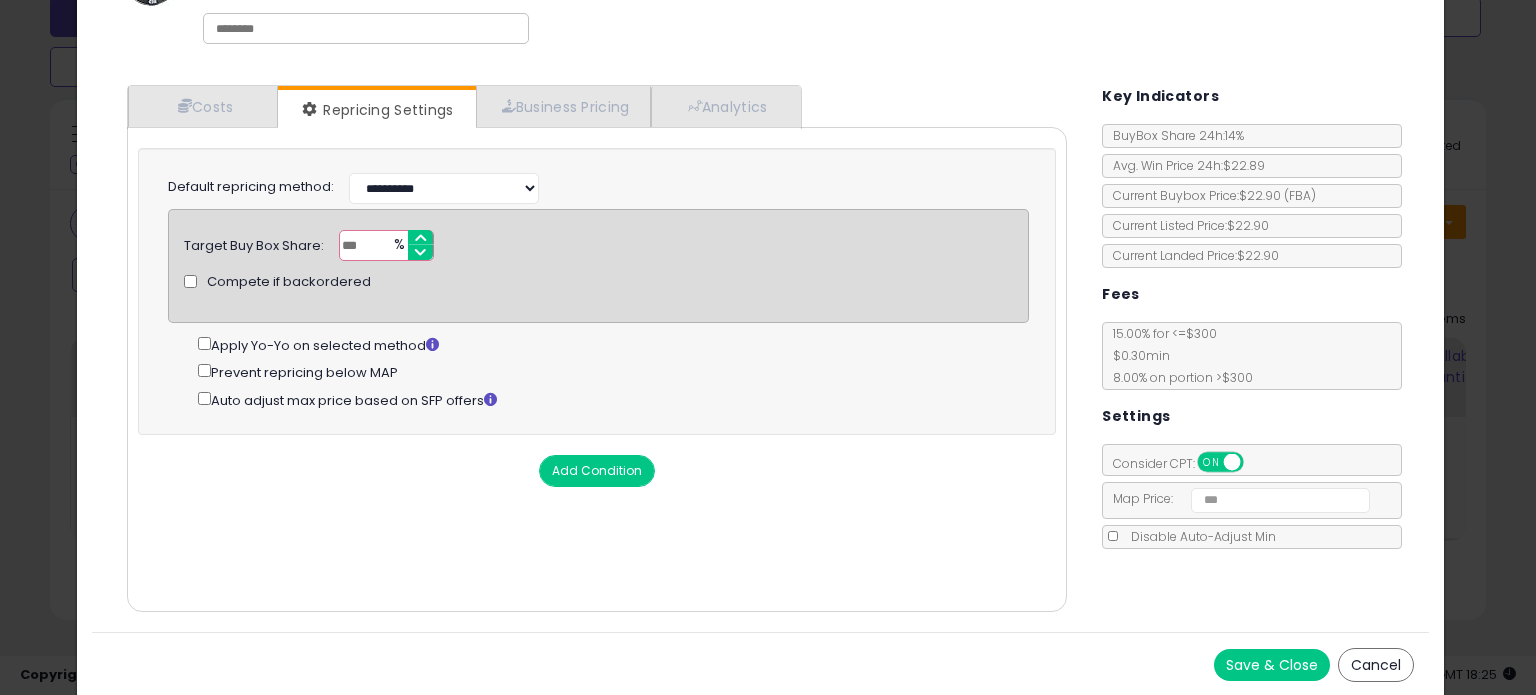 click on "Save & Close" at bounding box center [1272, 665] 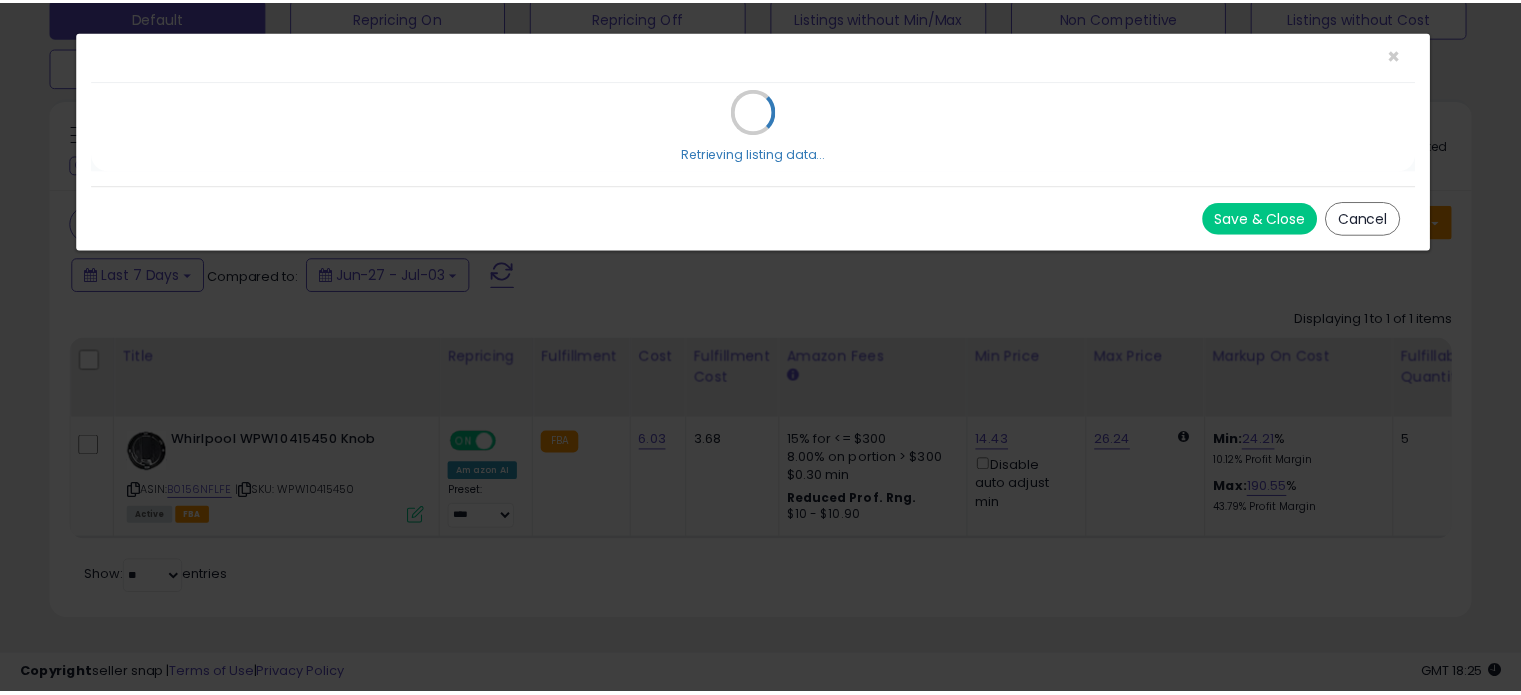 scroll, scrollTop: 0, scrollLeft: 0, axis: both 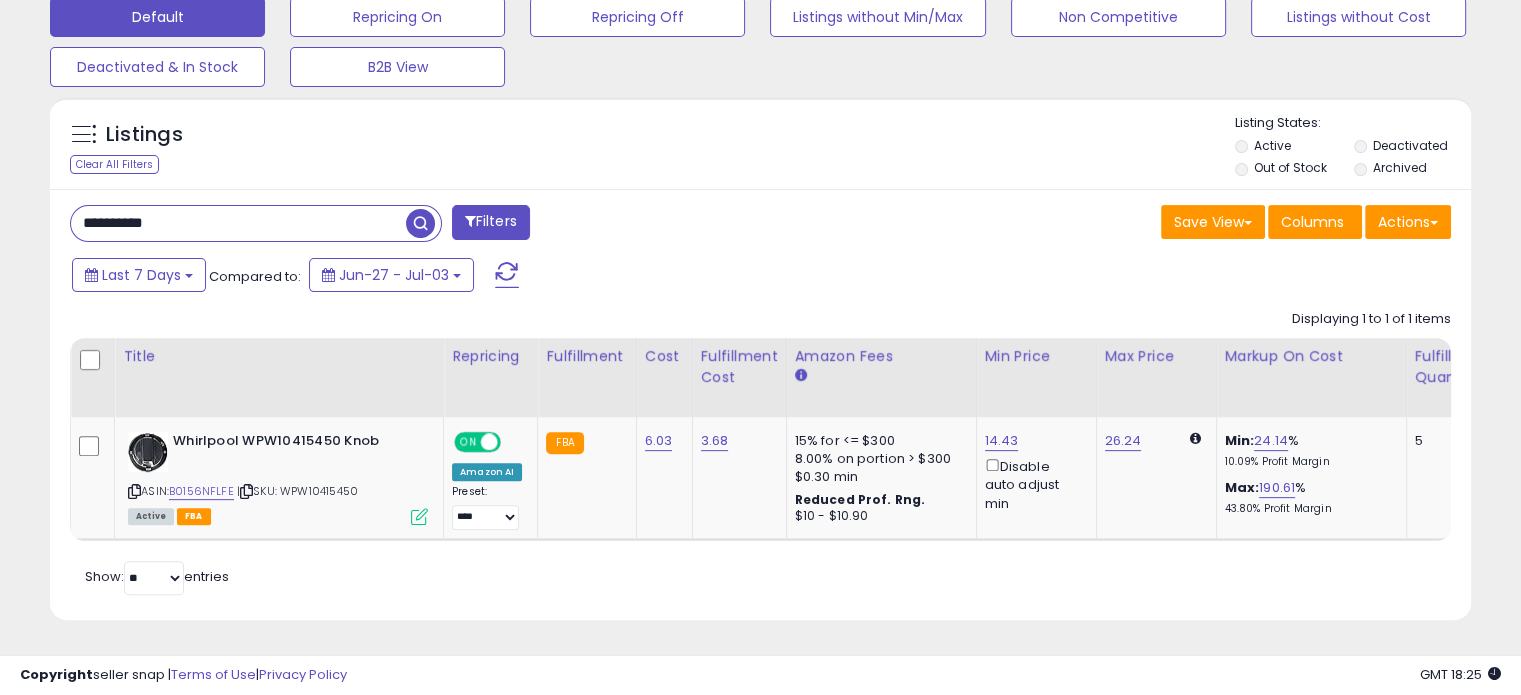 click on "**********" at bounding box center (760, 404) 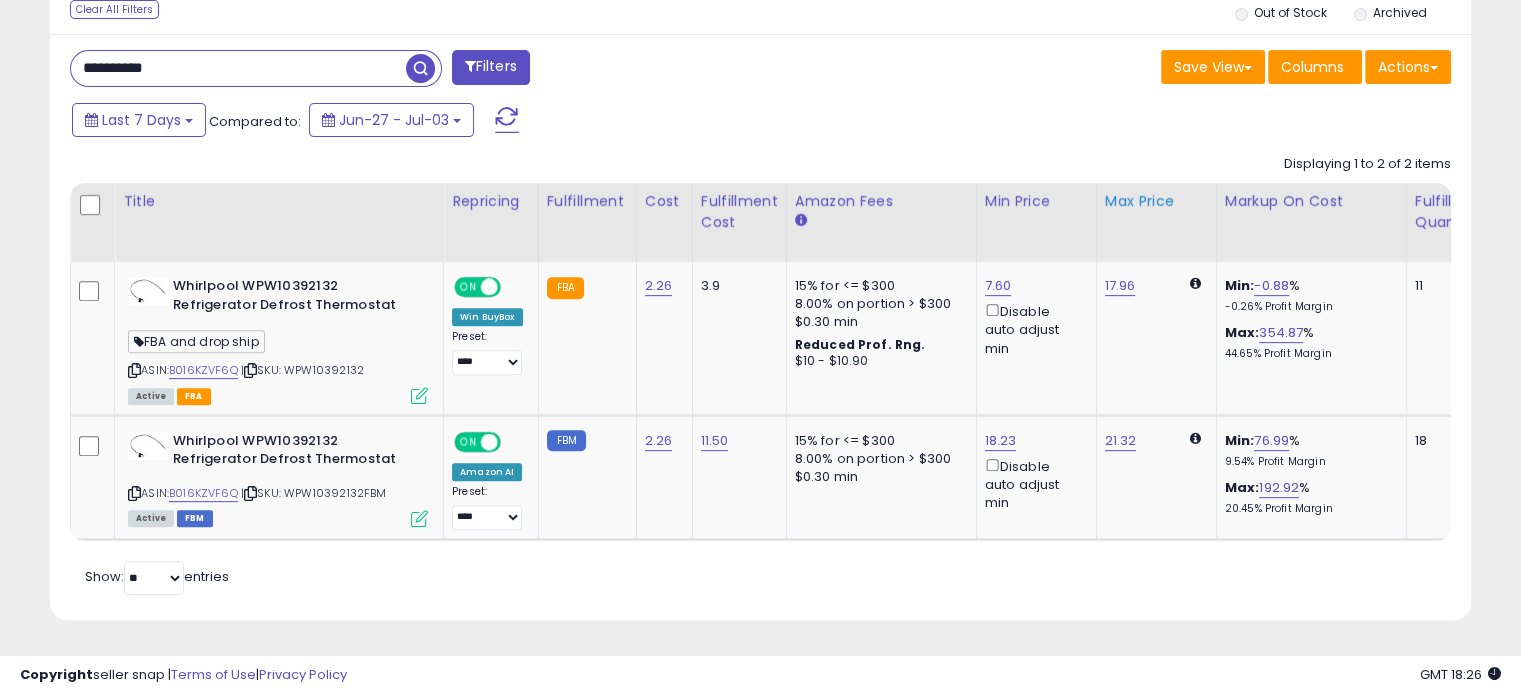 drag, startPoint x: 1004, startPoint y: 164, endPoint x: 1176, endPoint y: 173, distance: 172.2353 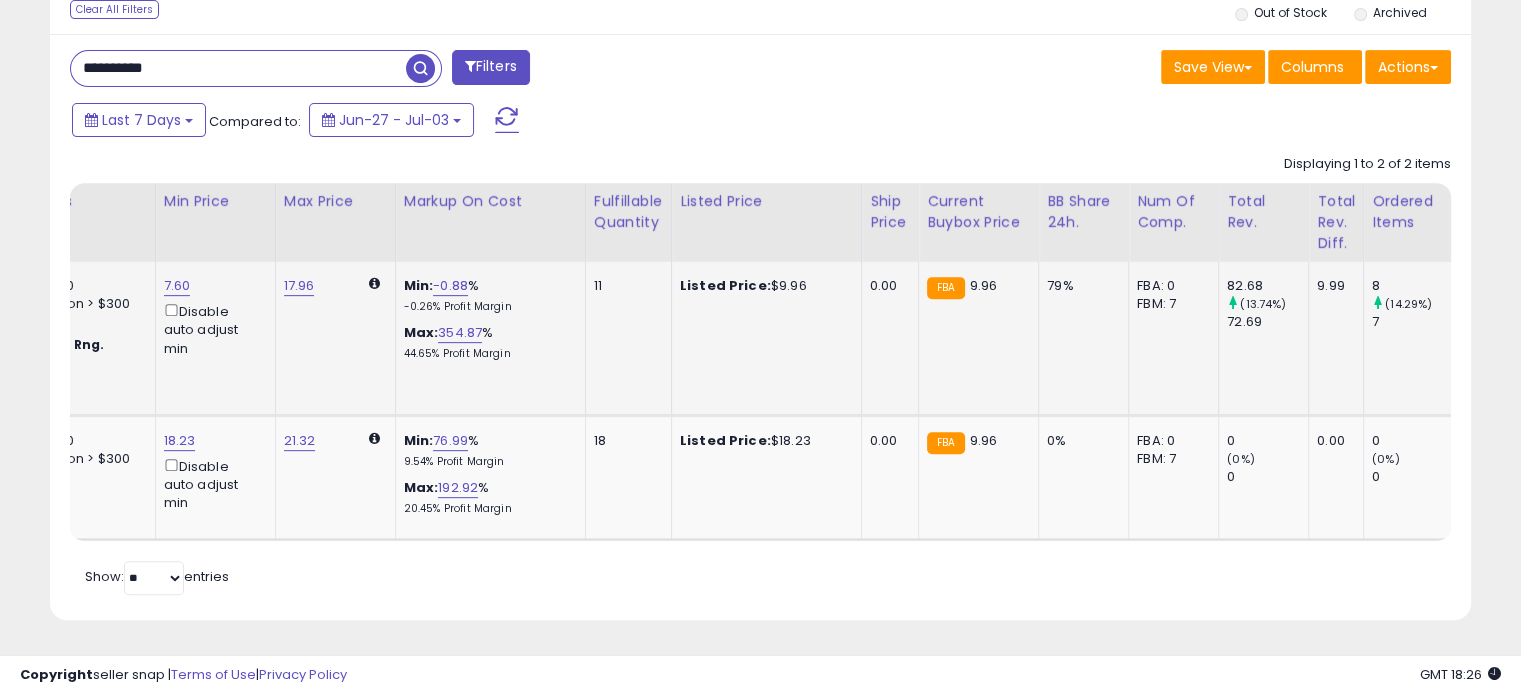 drag, startPoint x: 884, startPoint y: 387, endPoint x: 1115, endPoint y: 377, distance: 231.21635 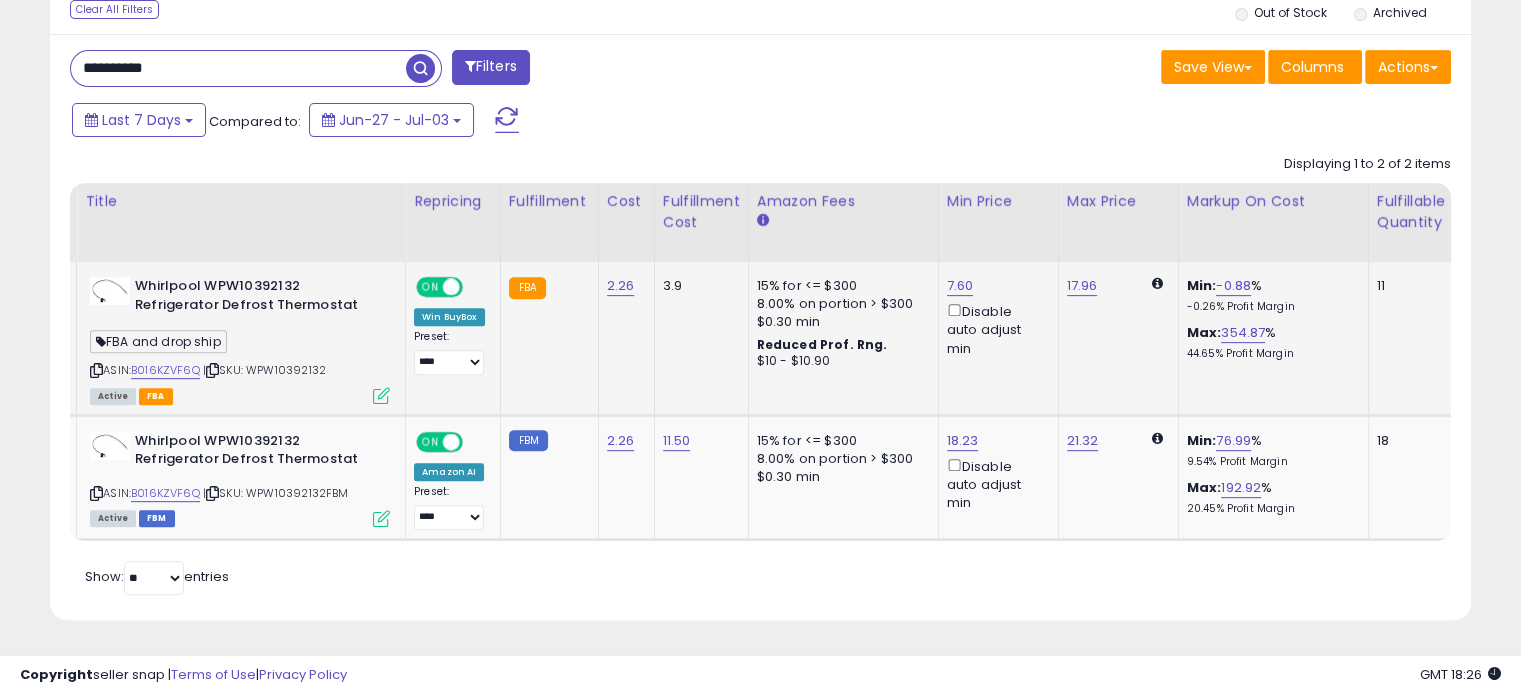 drag, startPoint x: 1088, startPoint y: 385, endPoint x: 617, endPoint y: 393, distance: 471.06793 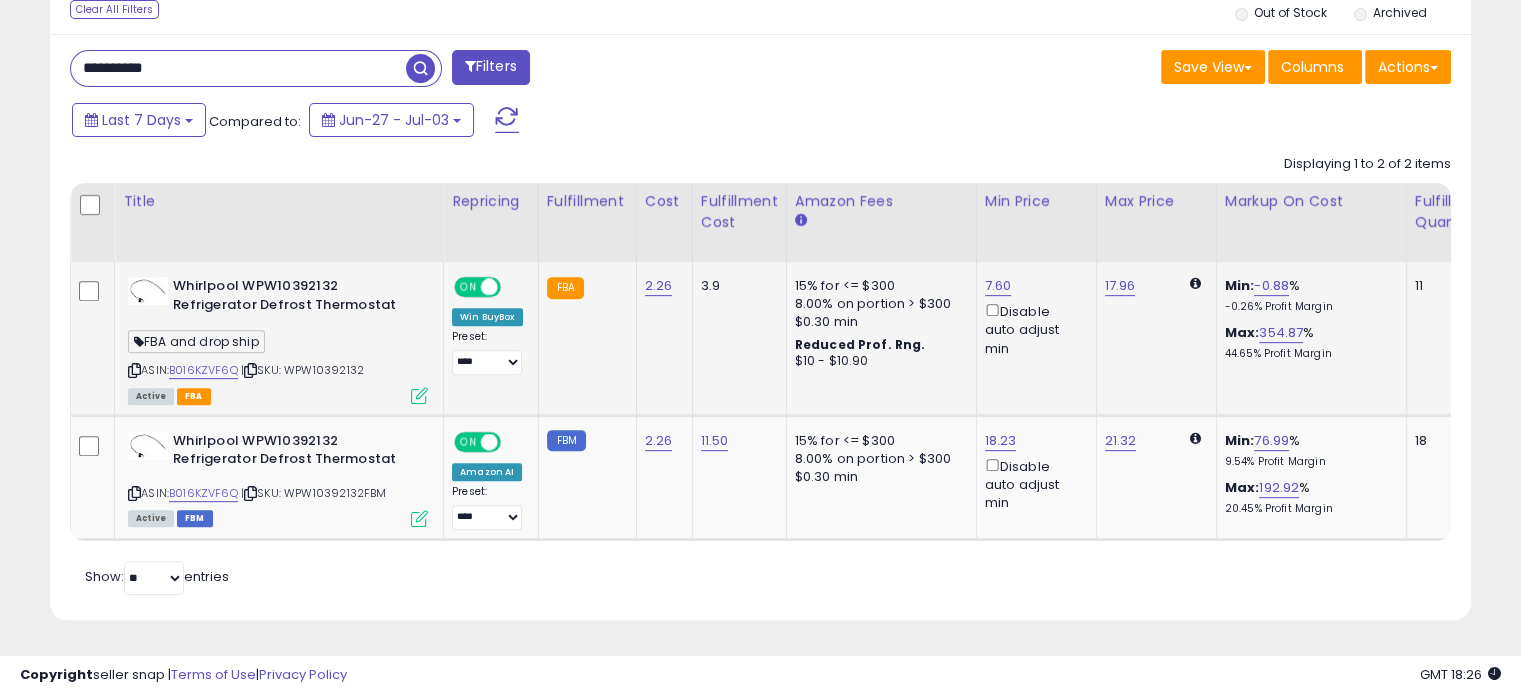 click at bounding box center [419, 395] 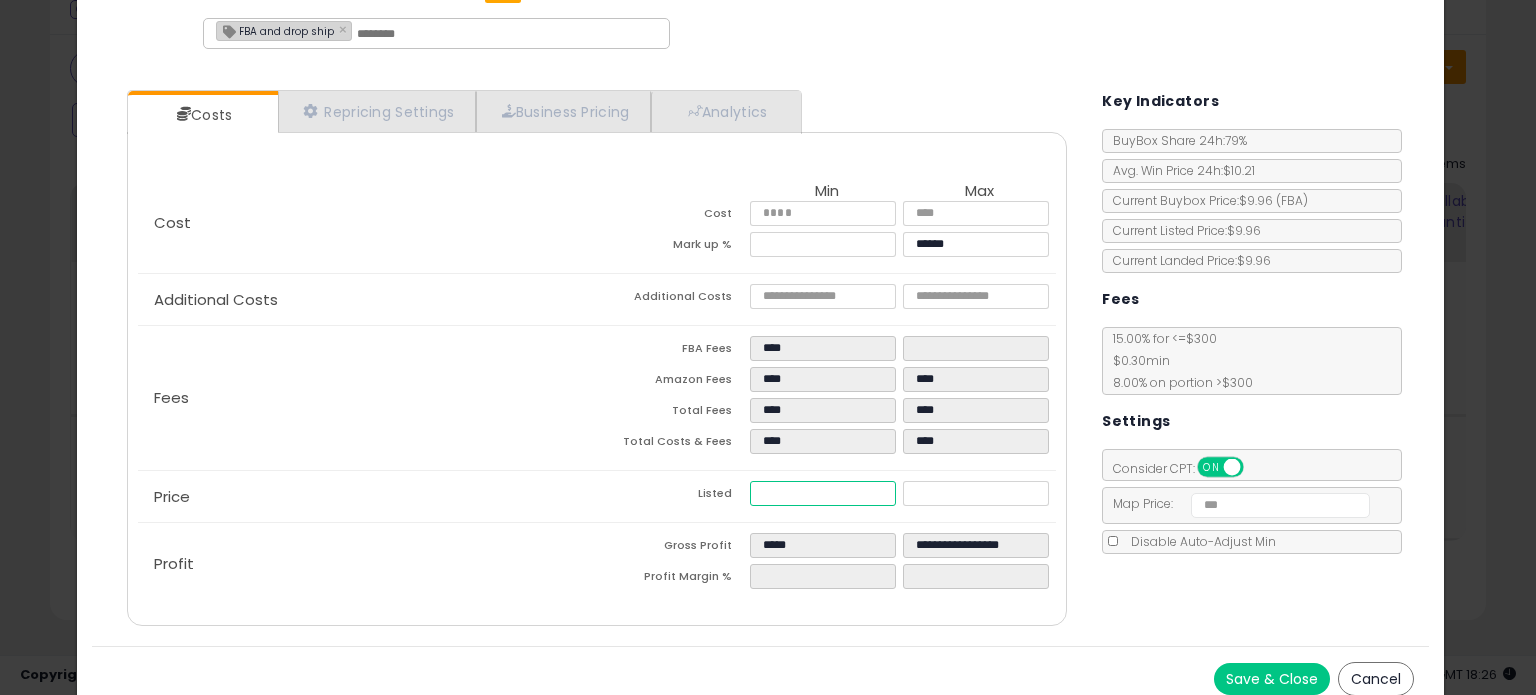 click on "****" at bounding box center (822, 493) 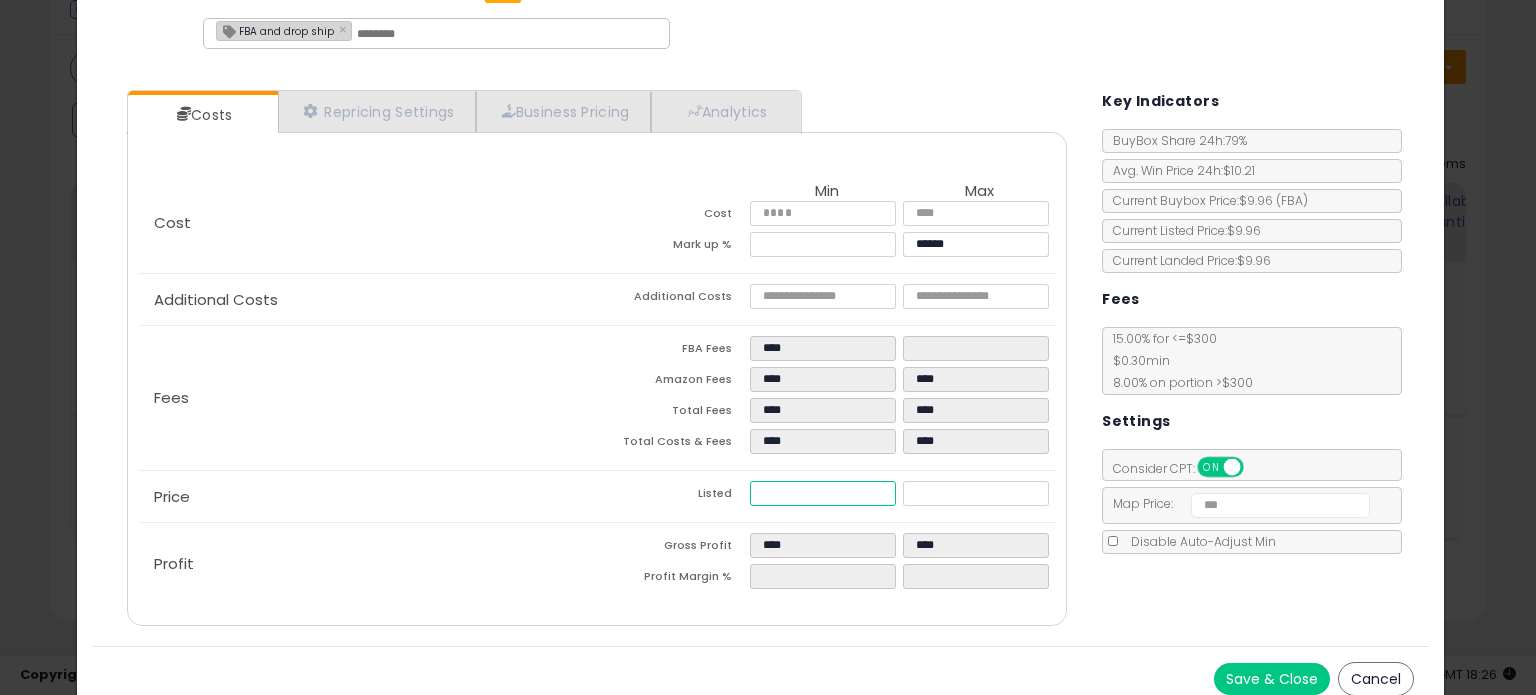 type on "****" 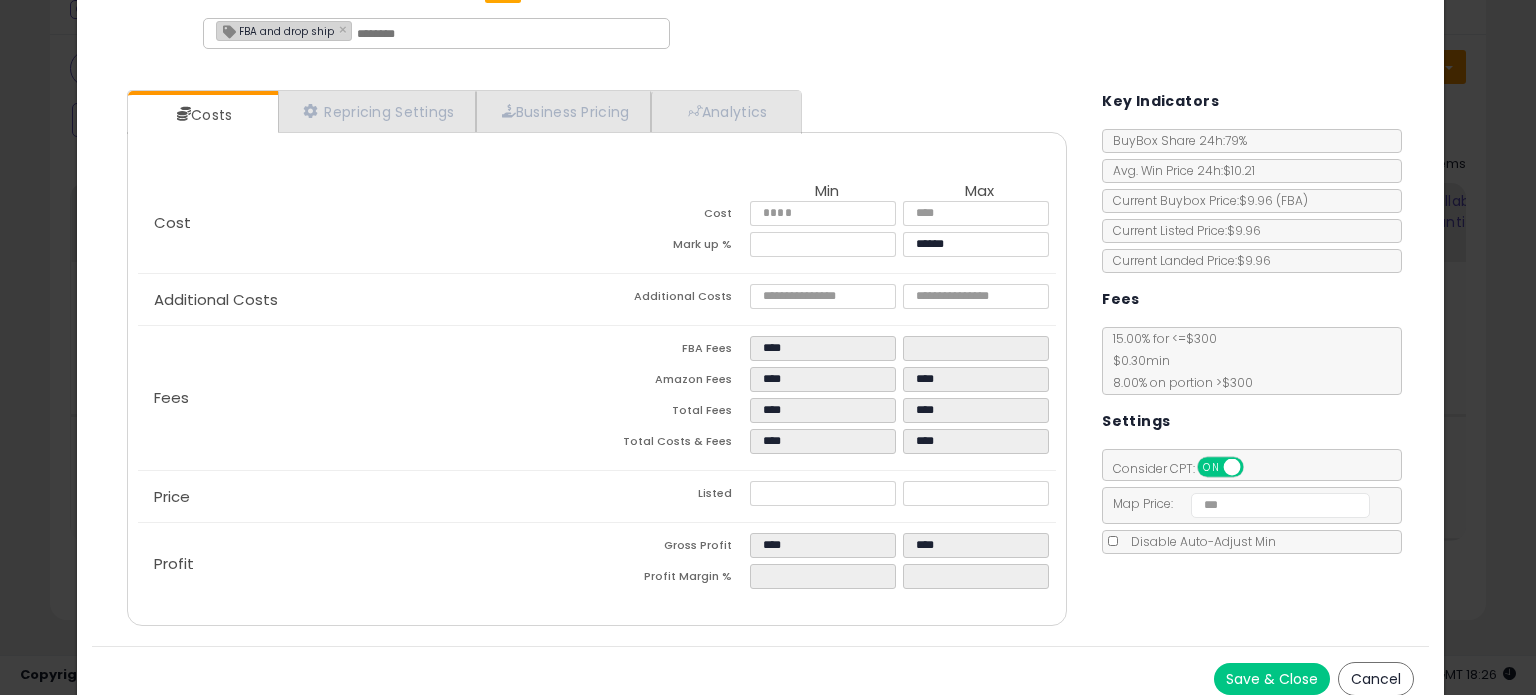 click on "Price" at bounding box center (367, 497) 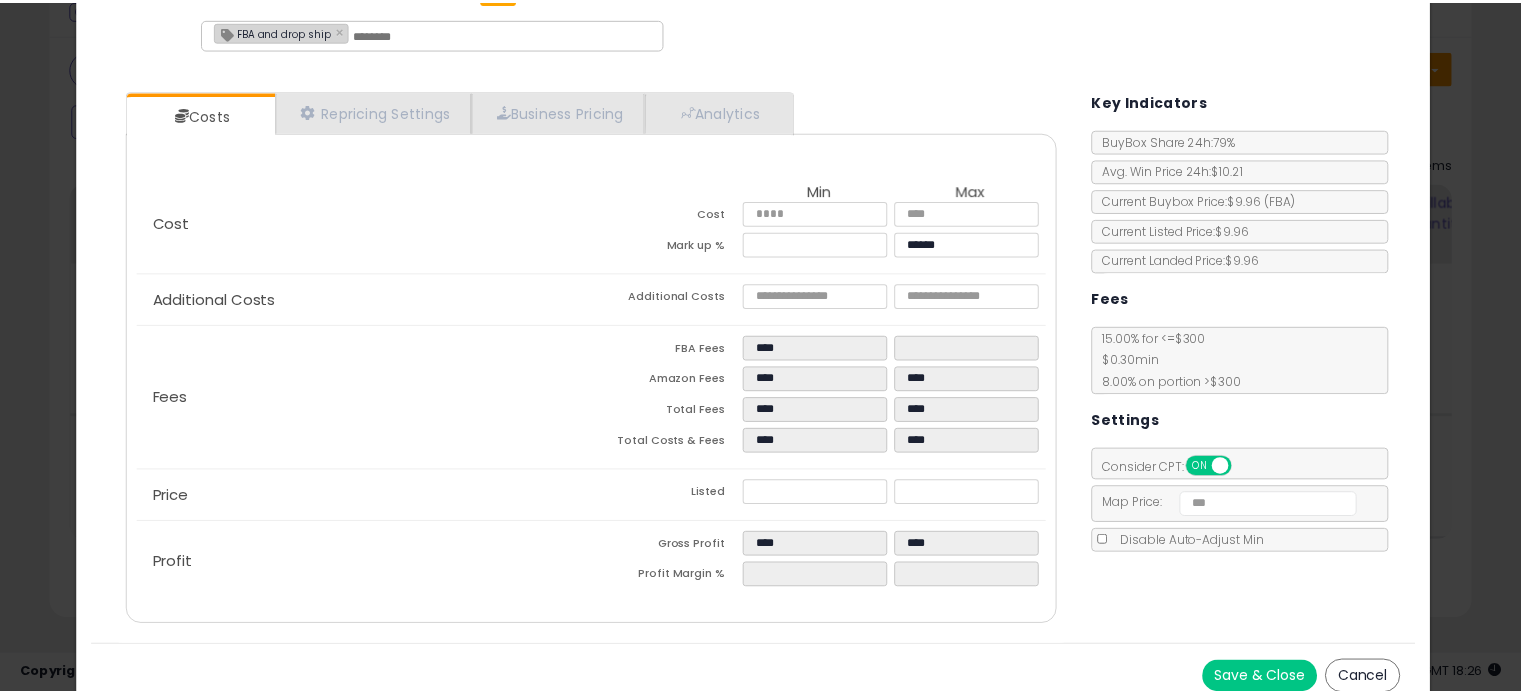 scroll, scrollTop: 0, scrollLeft: 0, axis: both 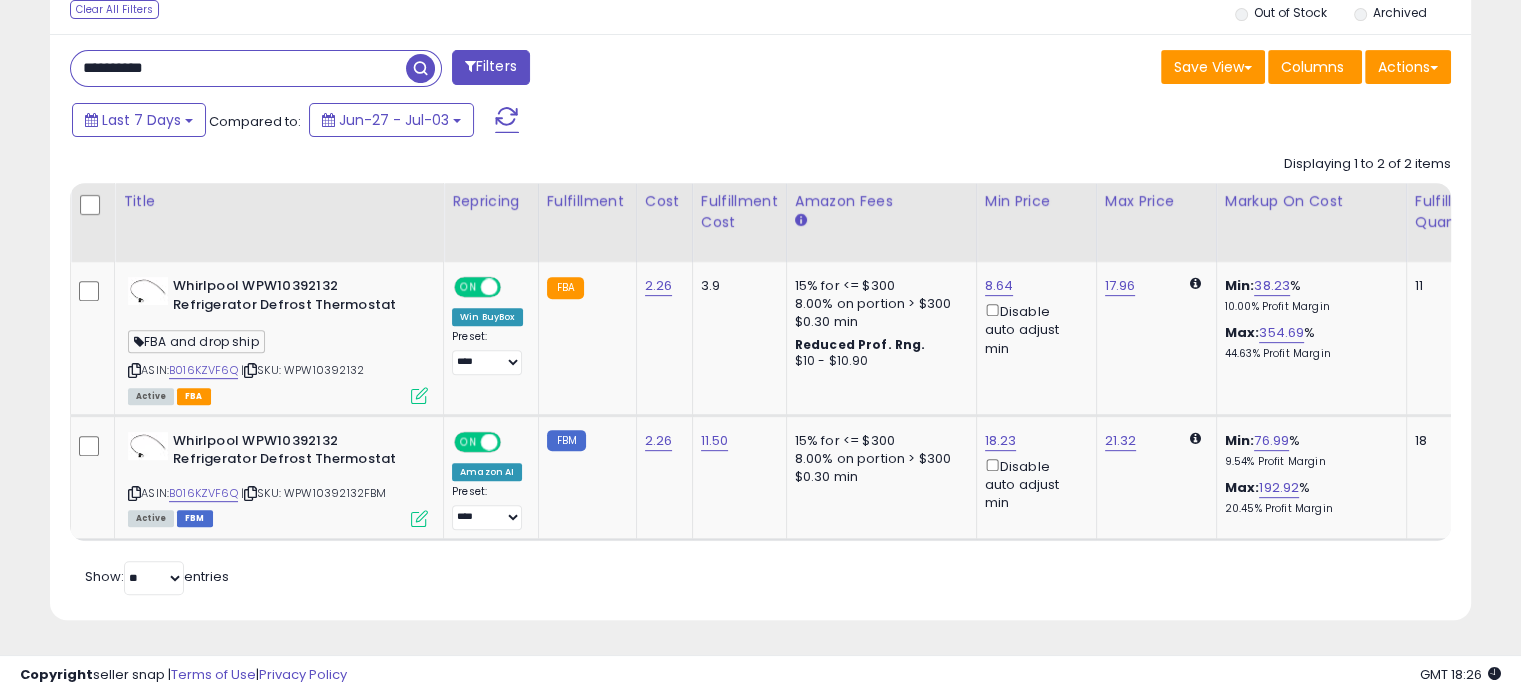 click on "**********" at bounding box center [238, 68] 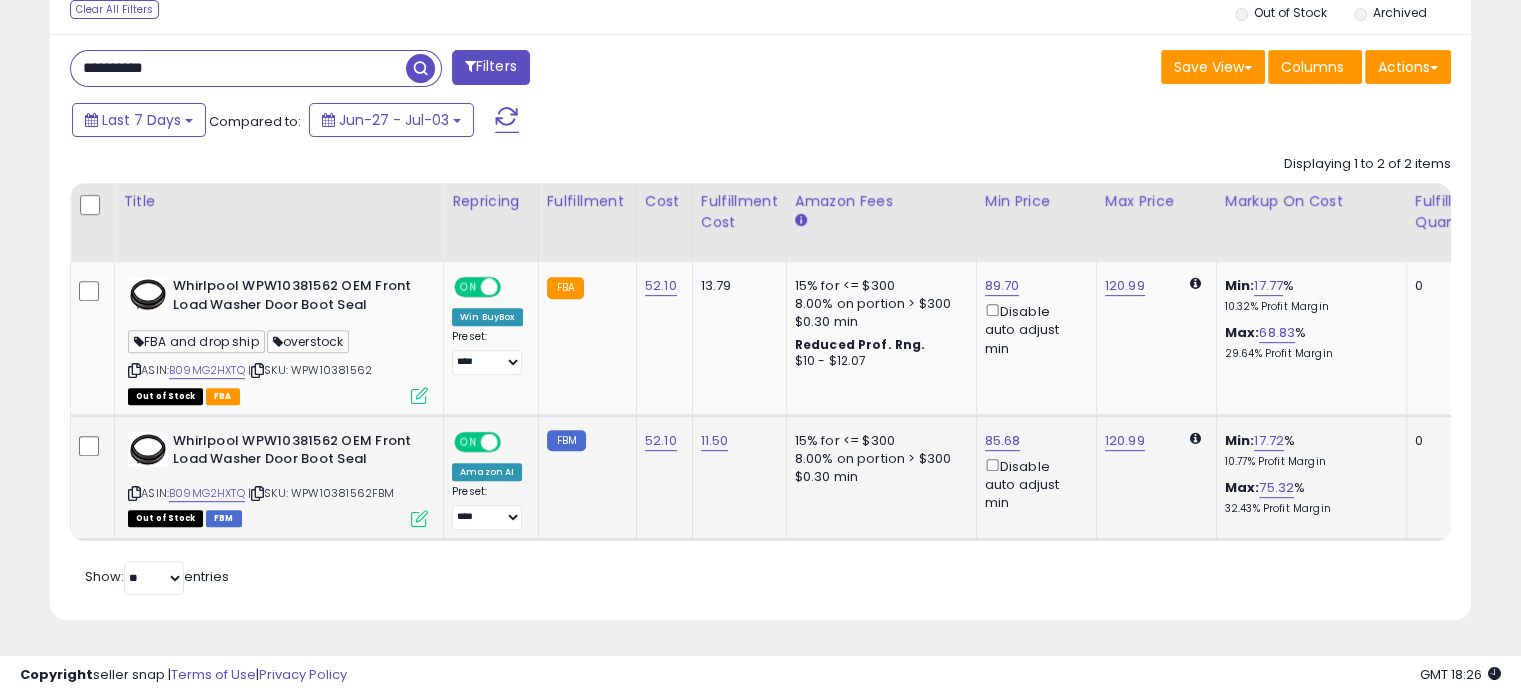 type 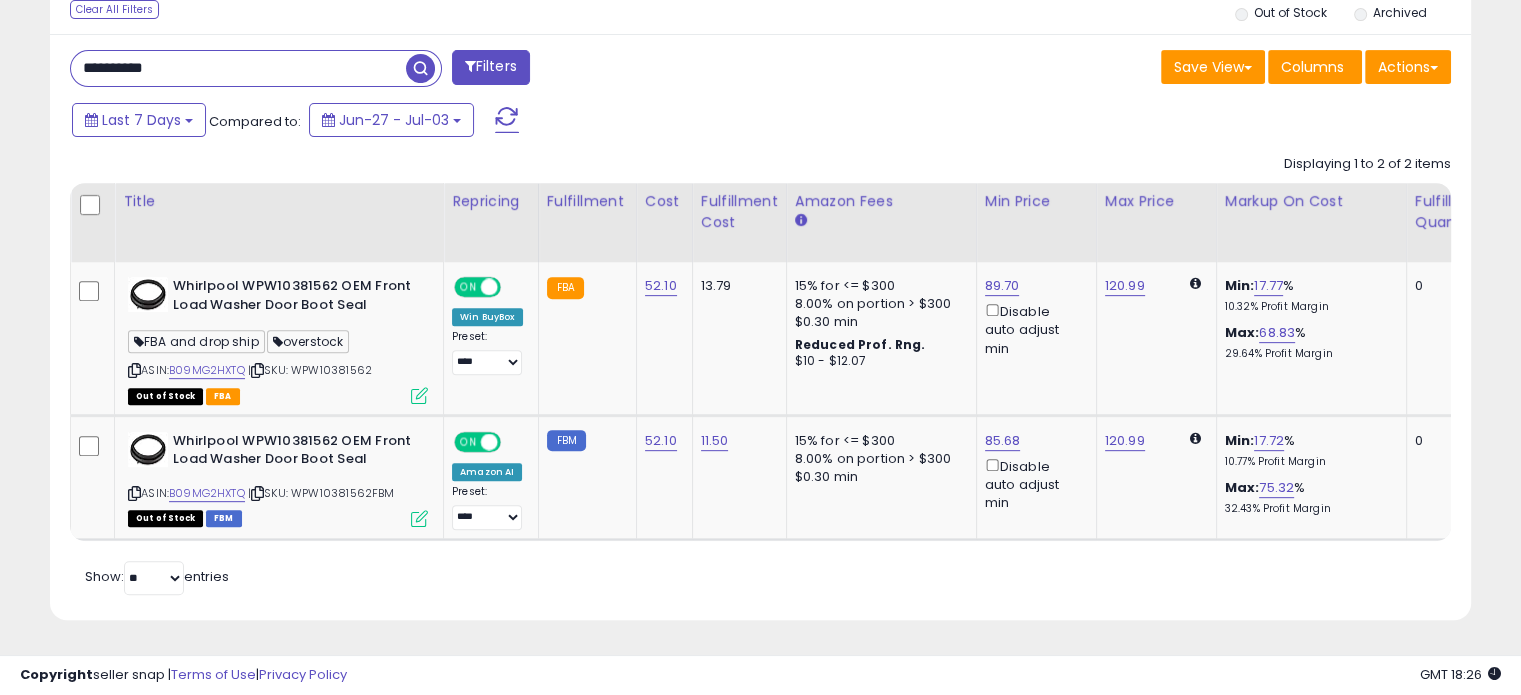 click on "**********" at bounding box center (238, 68) 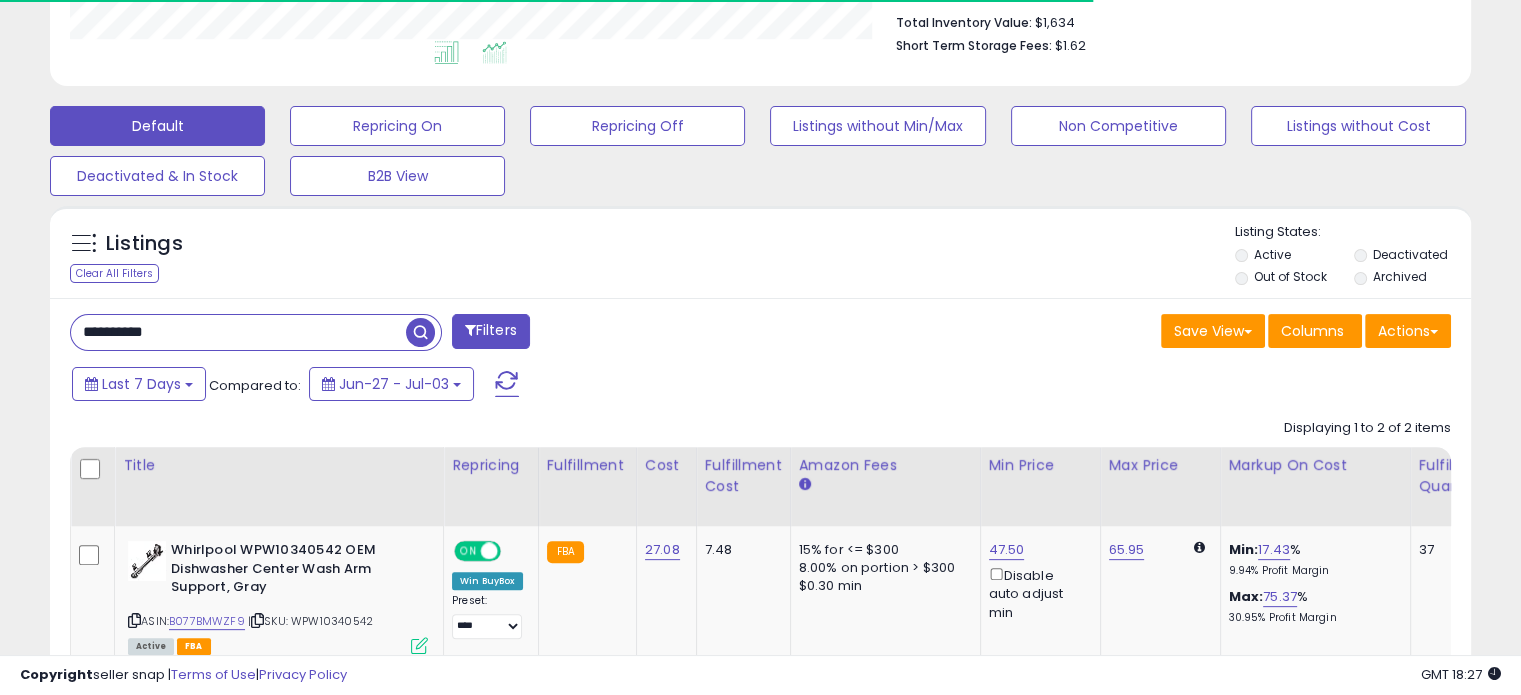 scroll, scrollTop: 999589, scrollLeft: 999176, axis: both 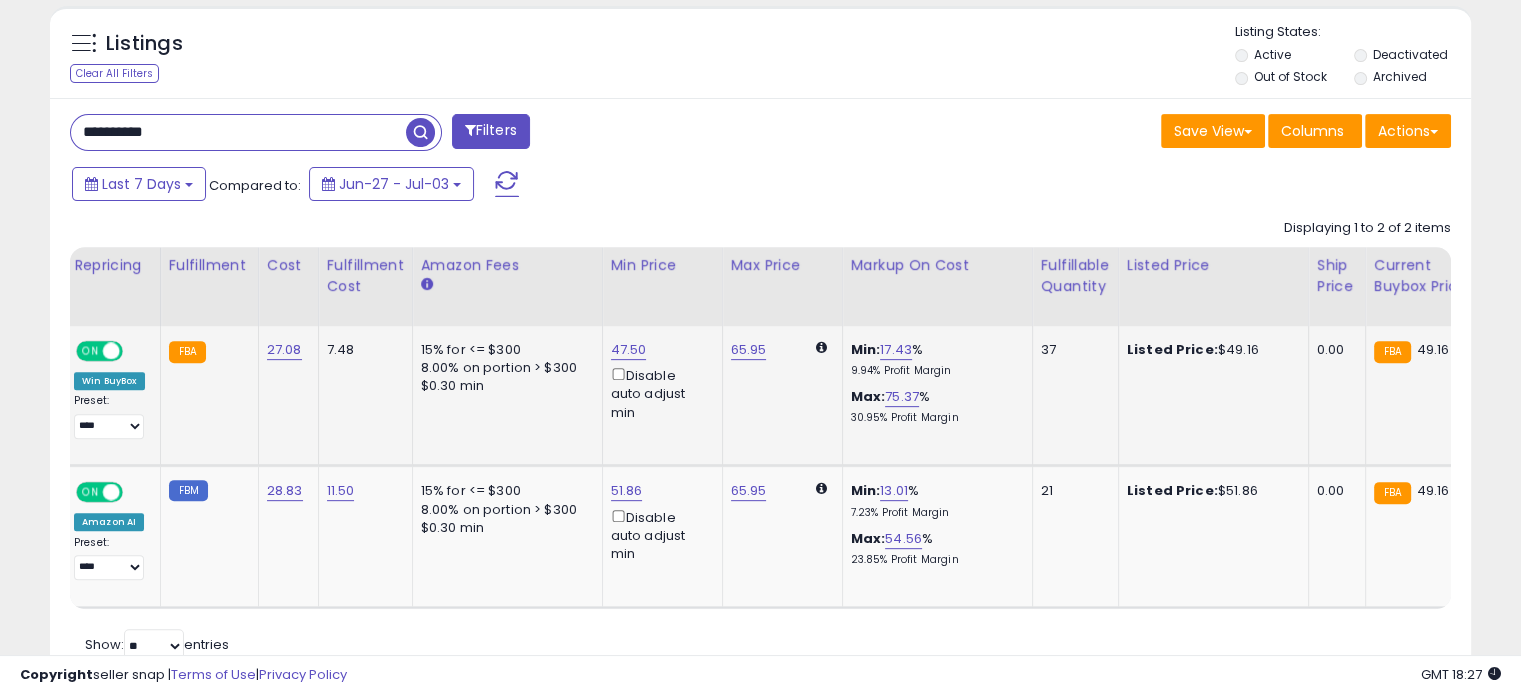 drag, startPoint x: 689, startPoint y: 423, endPoint x: 828, endPoint y: 419, distance: 139.05754 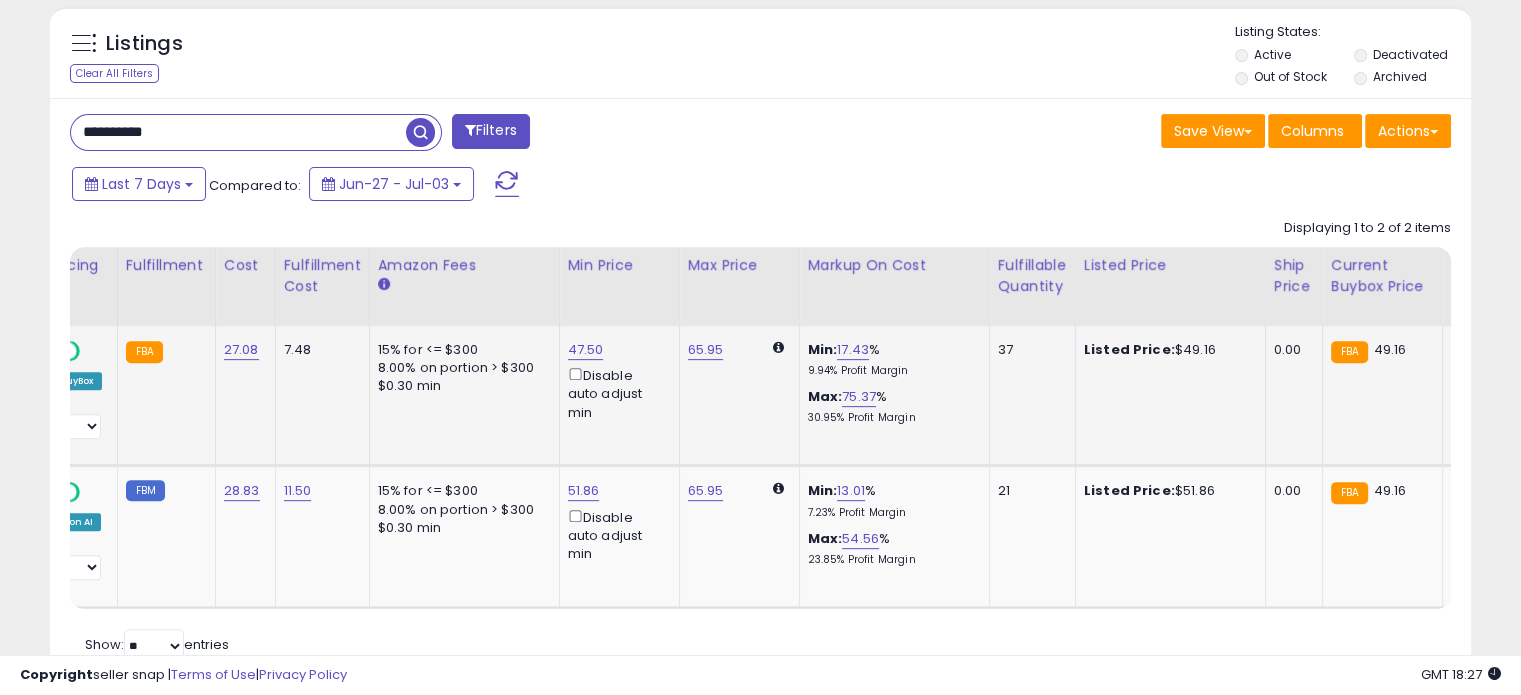 scroll, scrollTop: 0, scrollLeft: 145, axis: horizontal 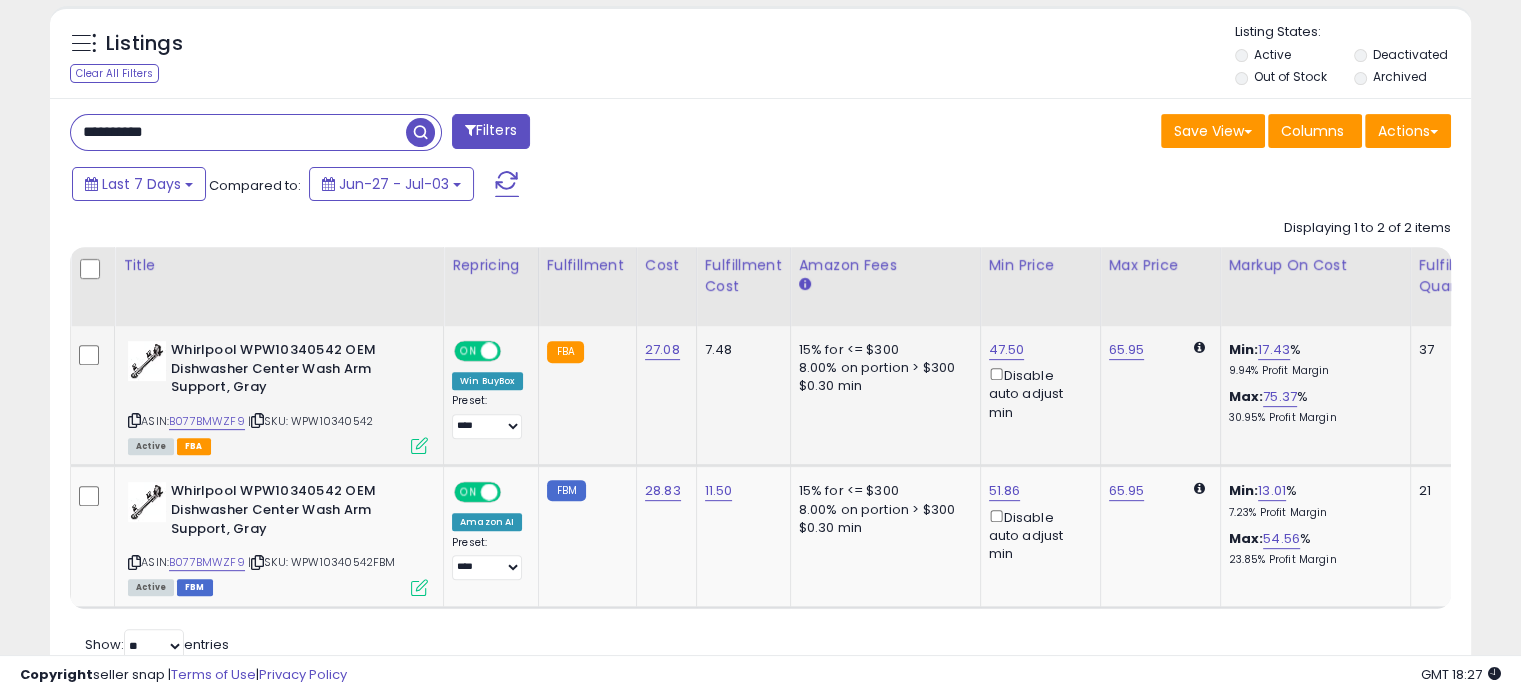 drag, startPoint x: 1048, startPoint y: 419, endPoint x: 732, endPoint y: 444, distance: 316.9874 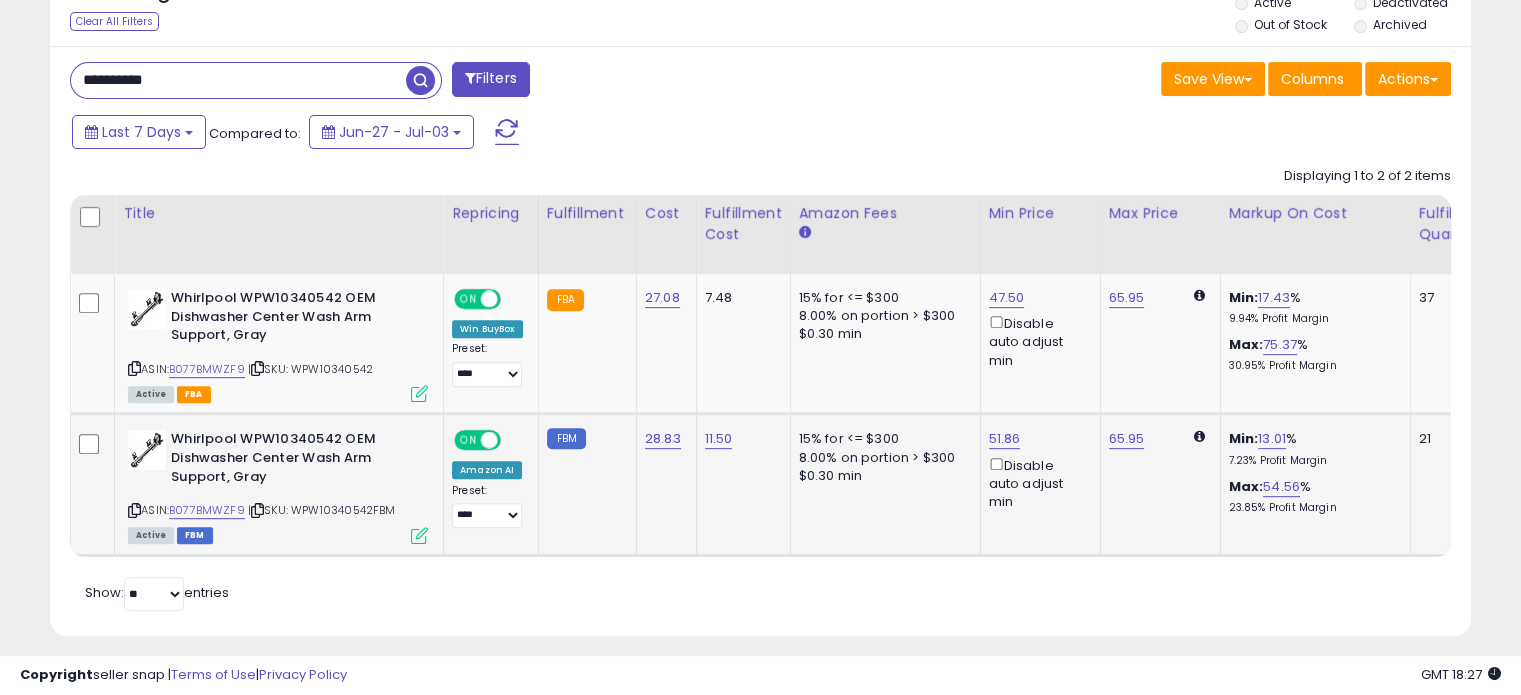 scroll, scrollTop: 804, scrollLeft: 0, axis: vertical 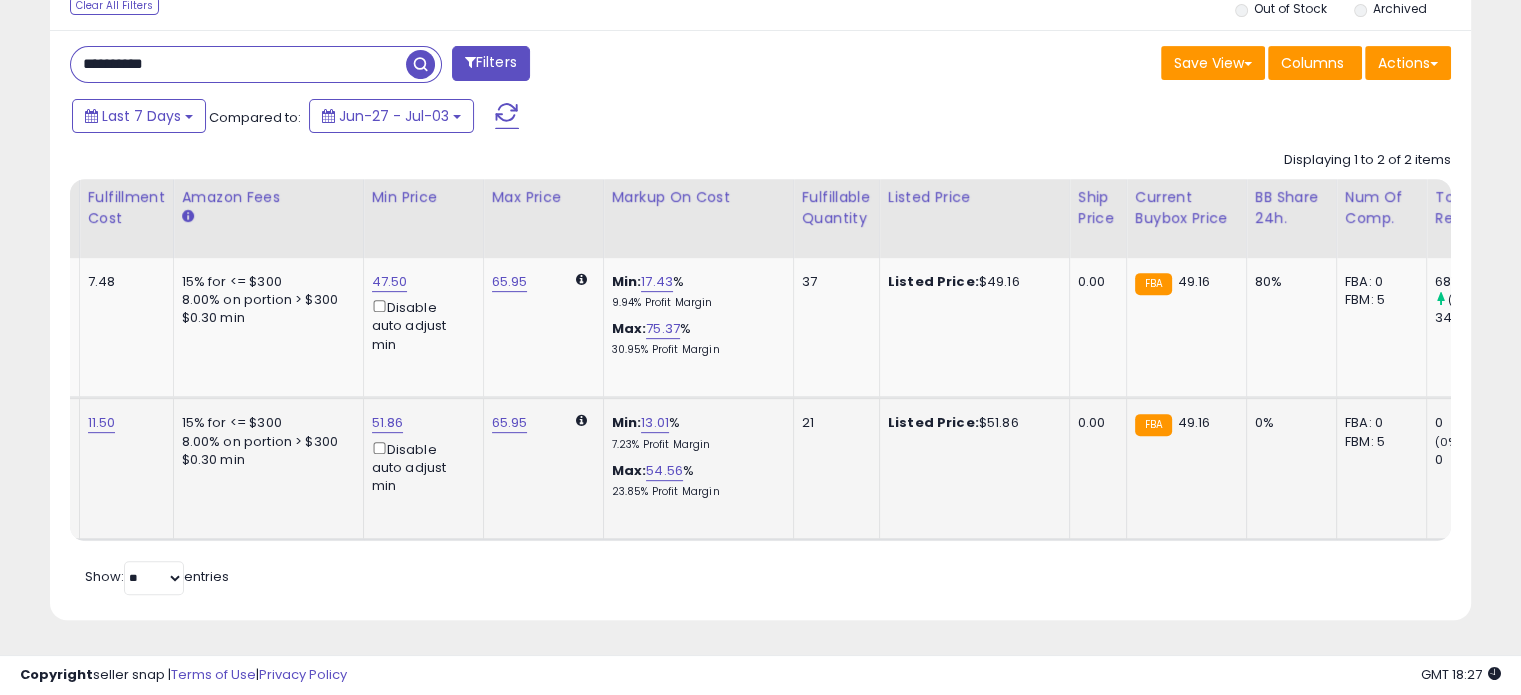 drag, startPoint x: 720, startPoint y: 441, endPoint x: 933, endPoint y: 468, distance: 214.70445 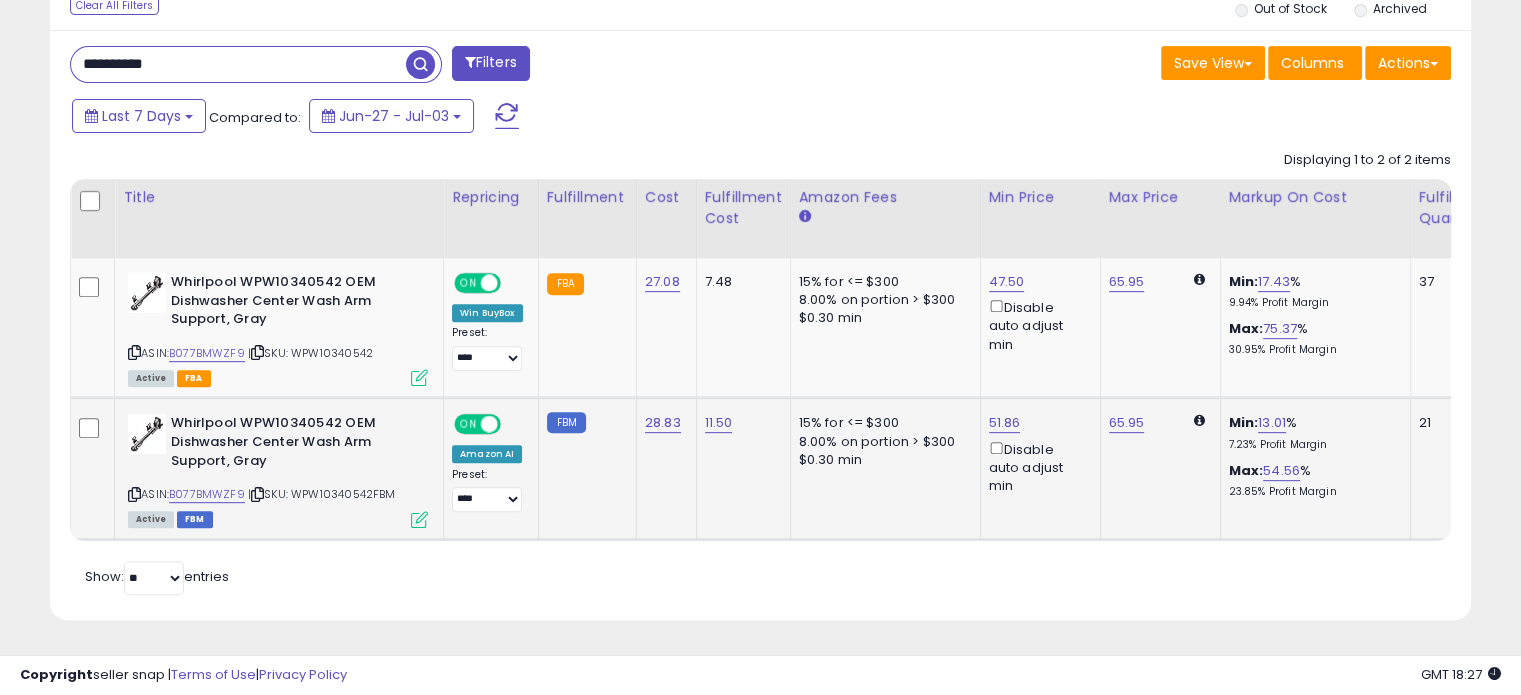 drag, startPoint x: 956, startPoint y: 463, endPoint x: 590, endPoint y: 490, distance: 366.99454 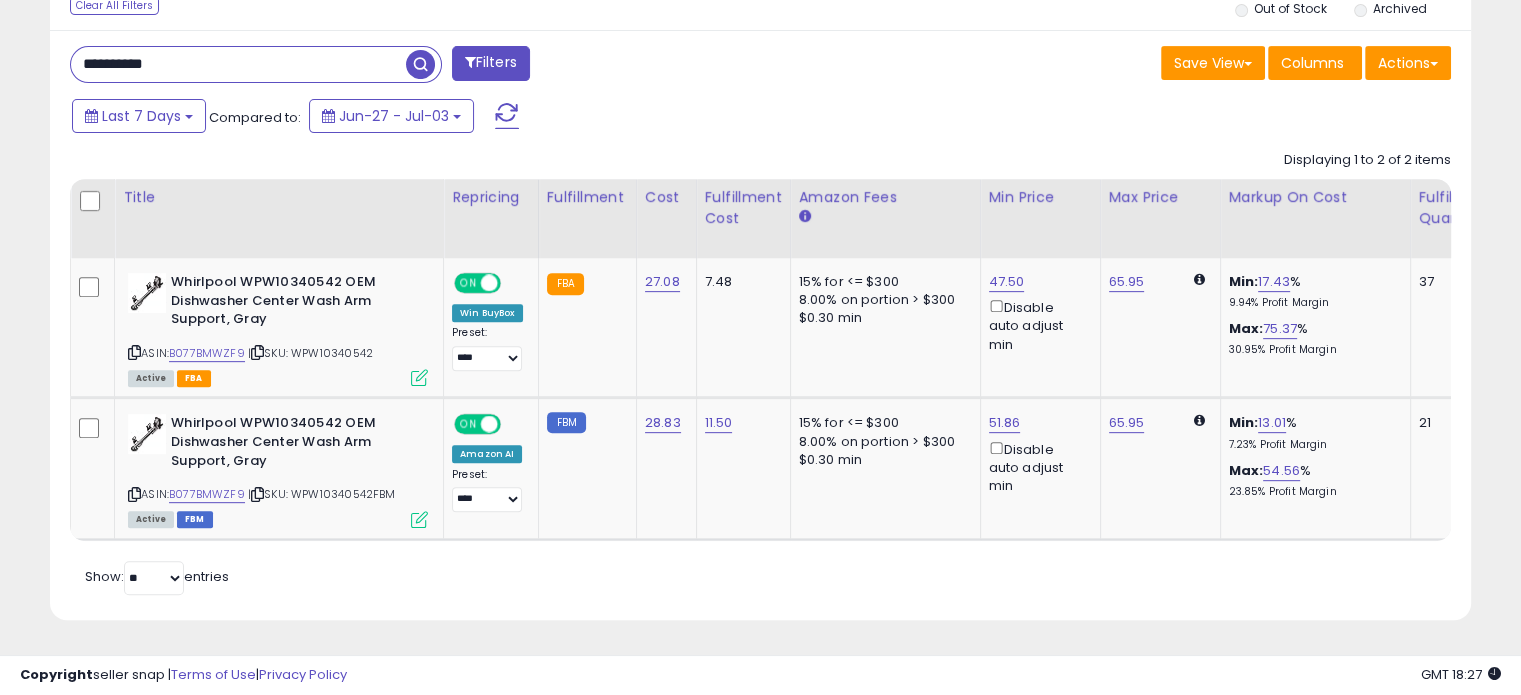 click on "**********" at bounding box center (238, 64) 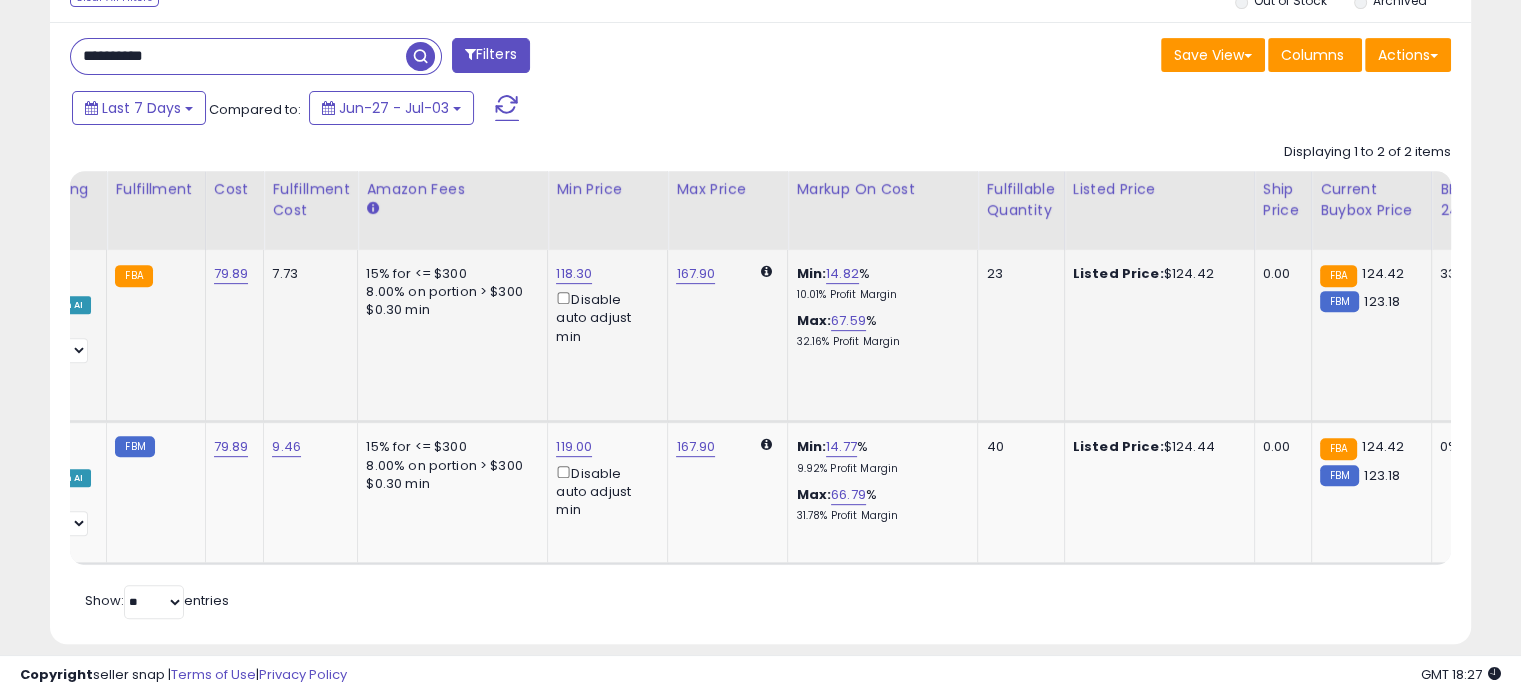 drag, startPoint x: 725, startPoint y: 365, endPoint x: 892, endPoint y: 370, distance: 167.07483 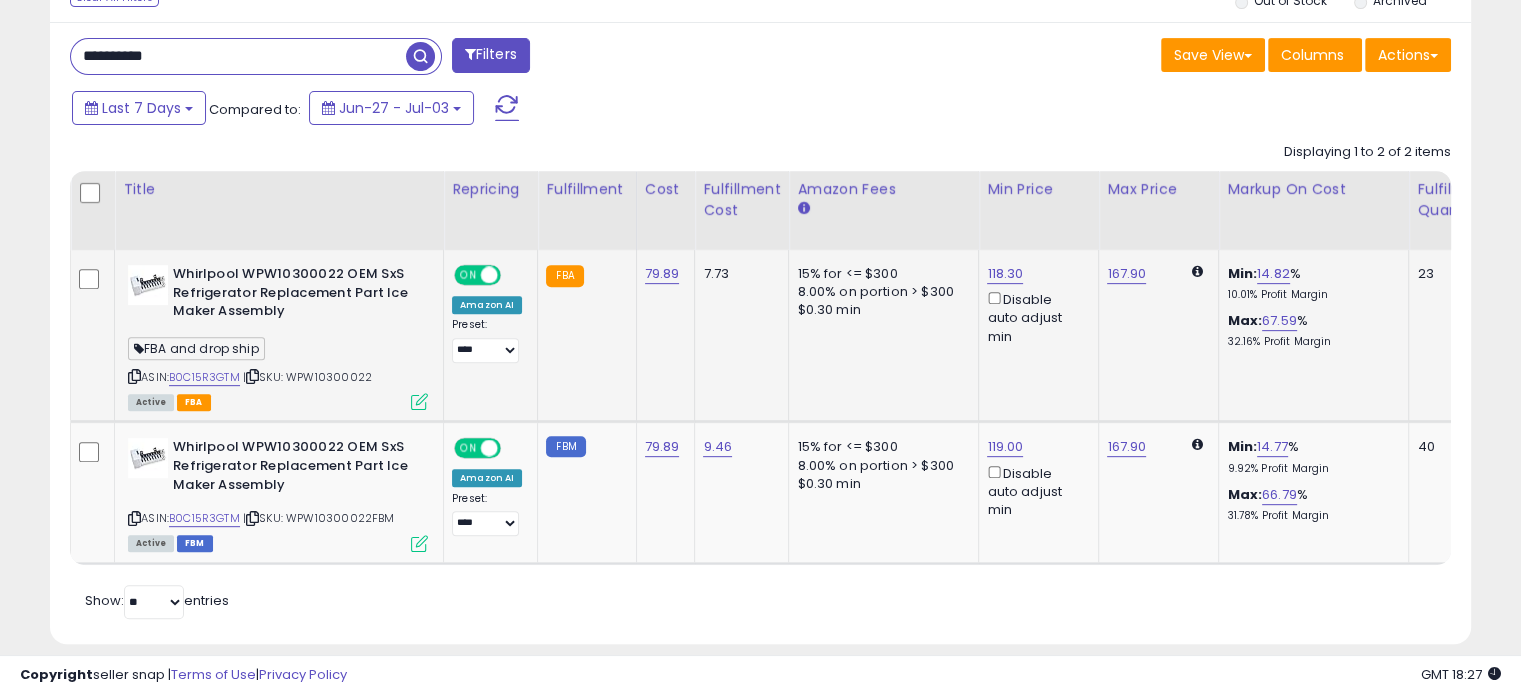 drag, startPoint x: 920, startPoint y: 371, endPoint x: 574, endPoint y: 388, distance: 346.4174 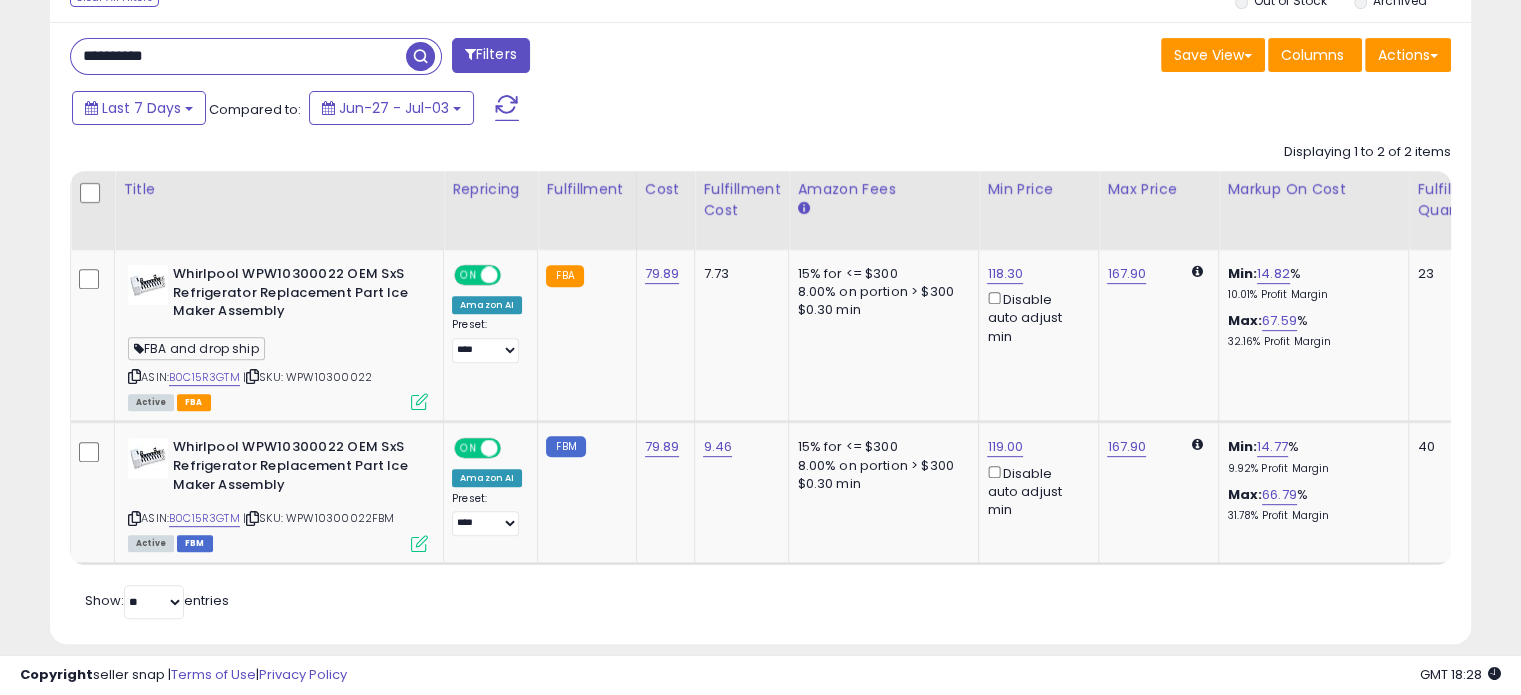 click on "**********" at bounding box center (238, 56) 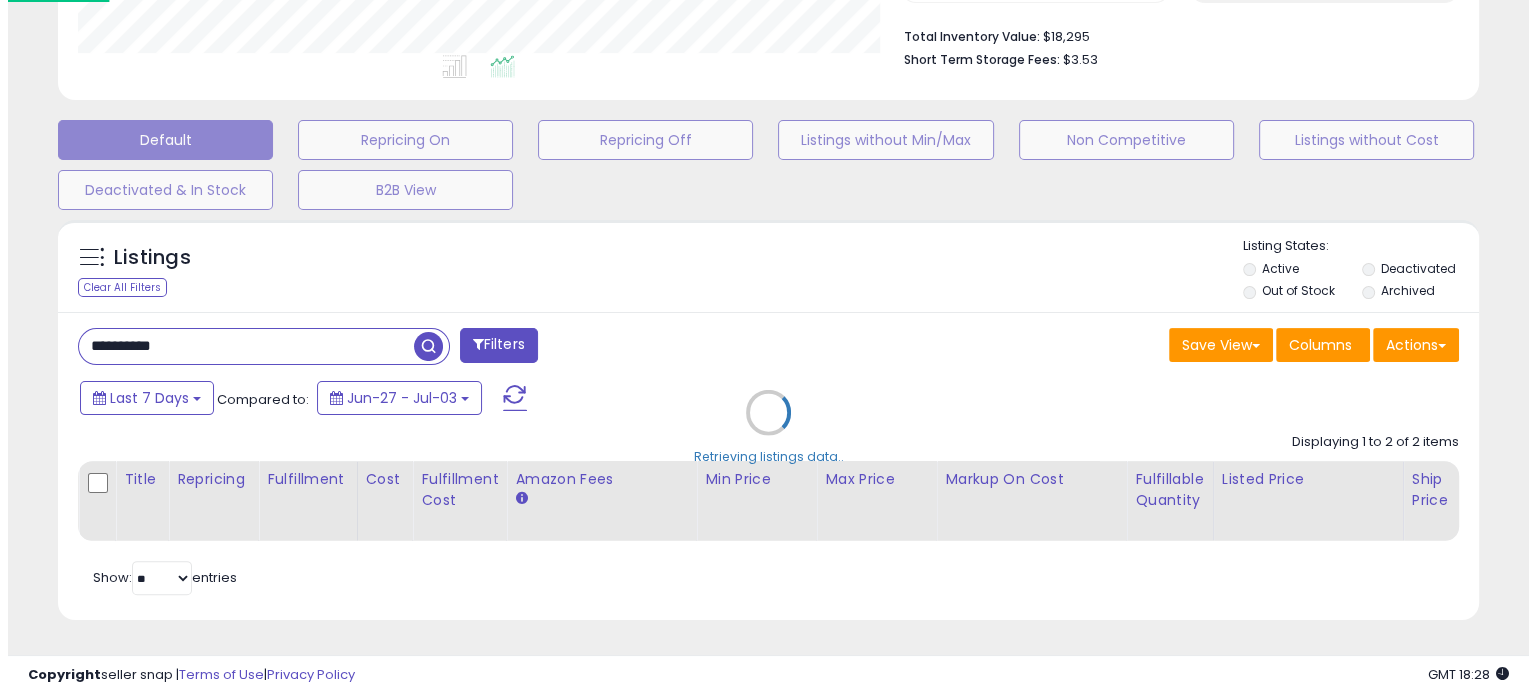 scroll, scrollTop: 524, scrollLeft: 0, axis: vertical 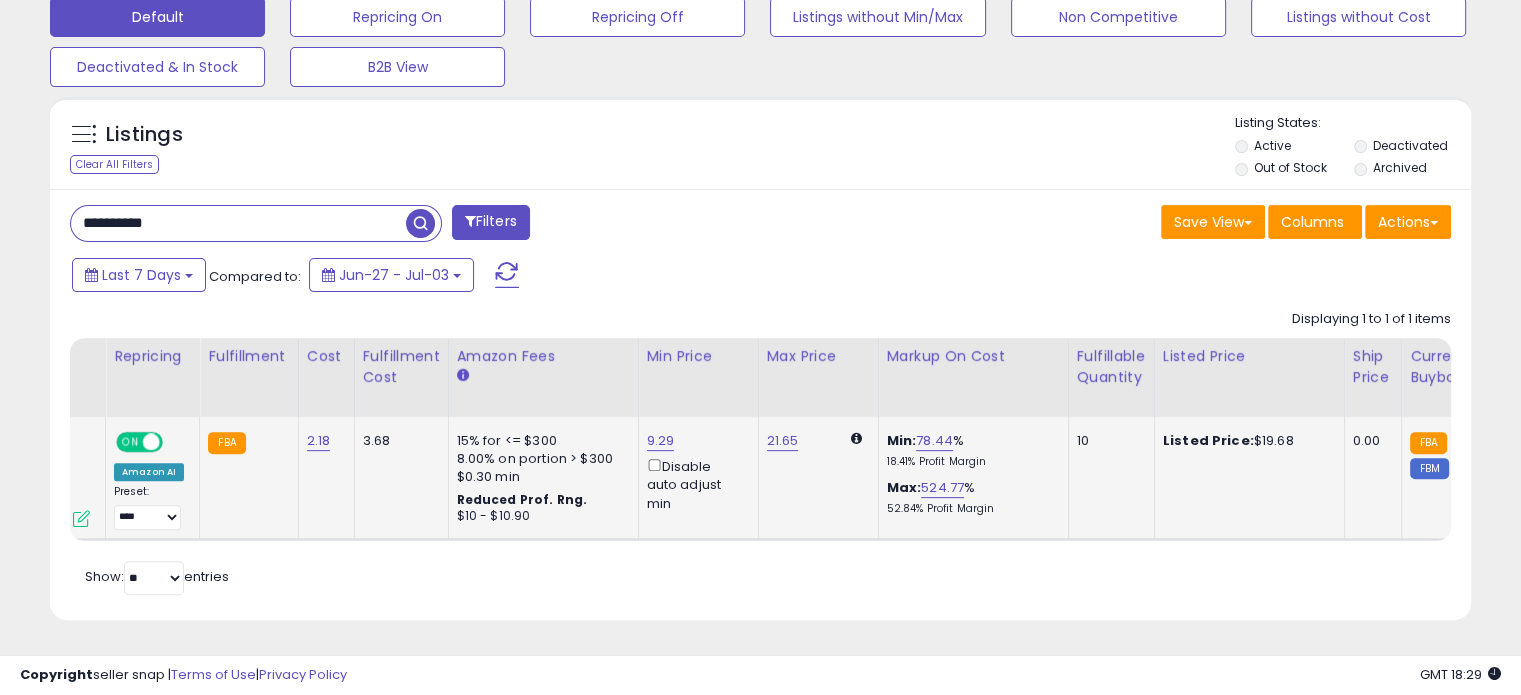 drag, startPoint x: 1140, startPoint y: 498, endPoint x: 1301, endPoint y: 483, distance: 161.69725 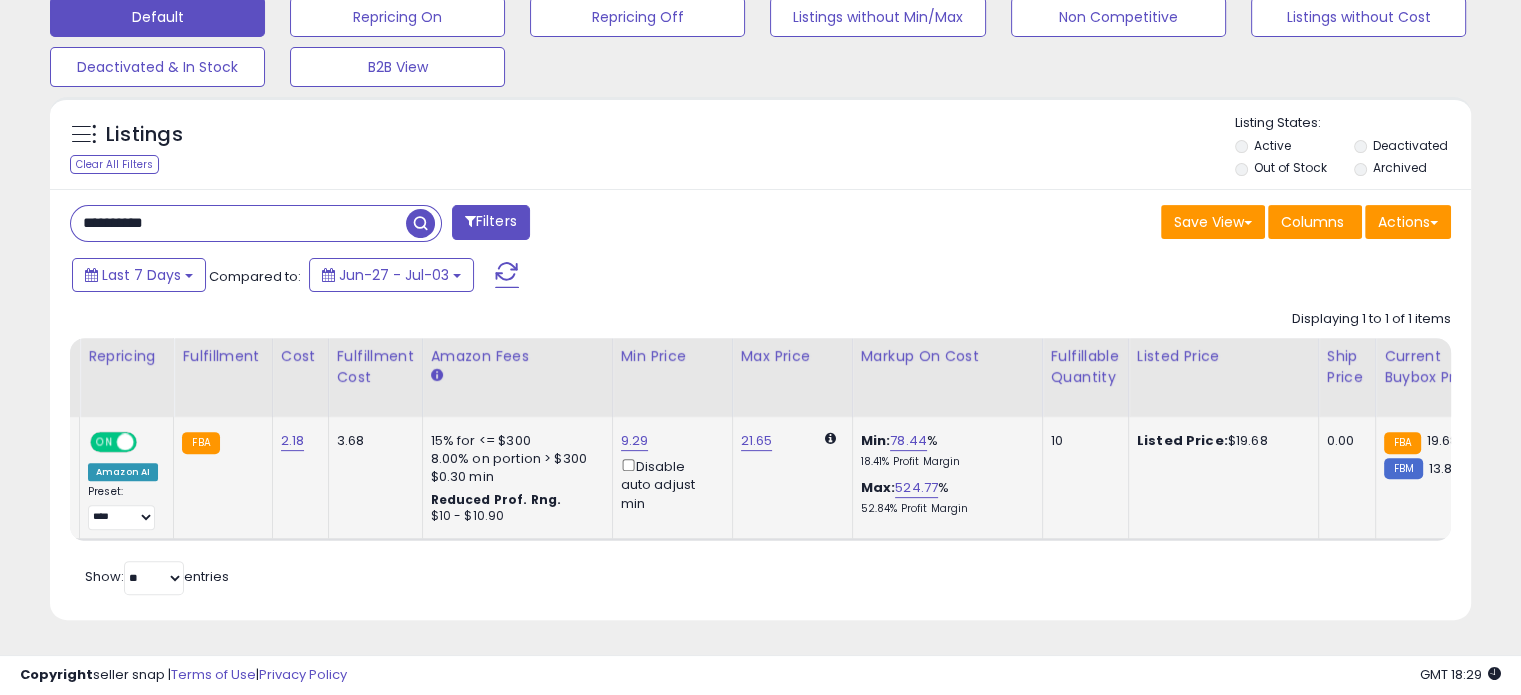 scroll, scrollTop: 0, scrollLeft: 349, axis: horizontal 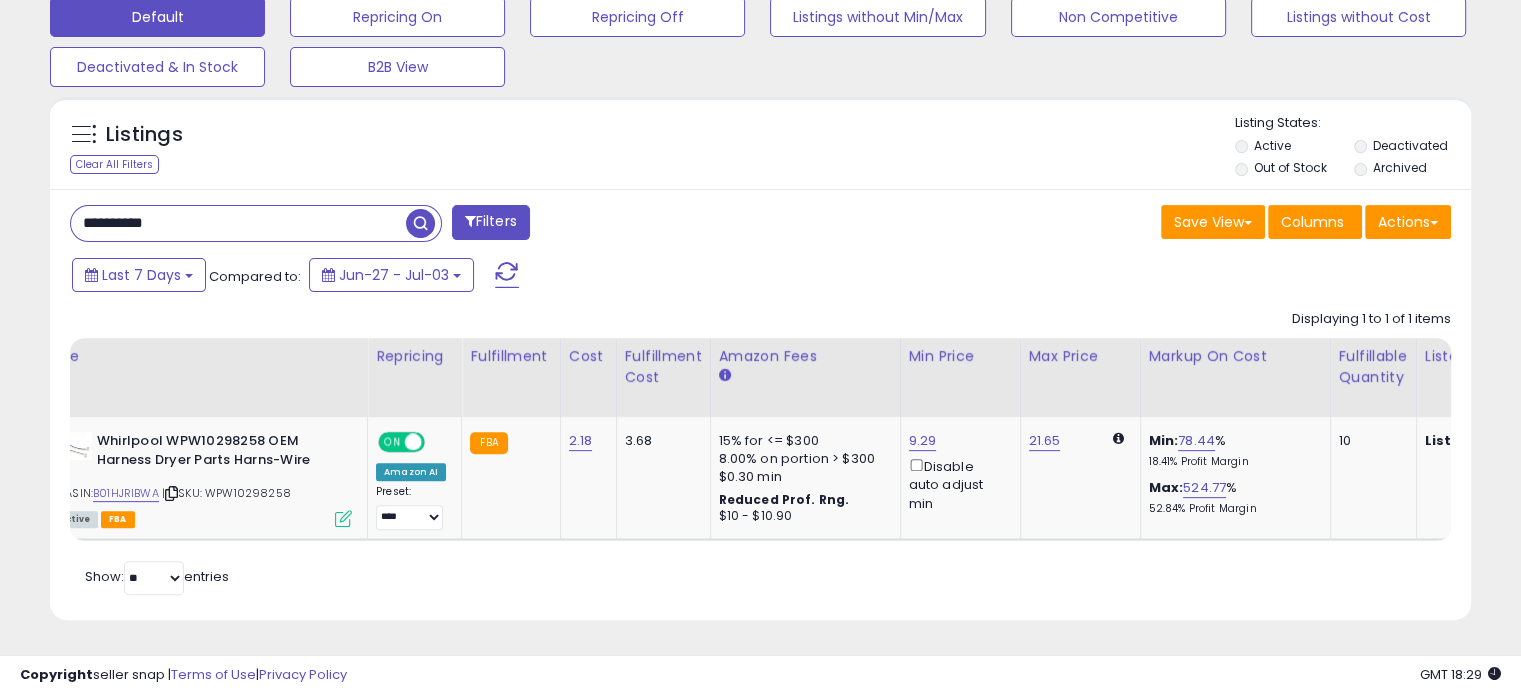 drag, startPoint x: 1269, startPoint y: 489, endPoint x: 808, endPoint y: 355, distance: 480.0802 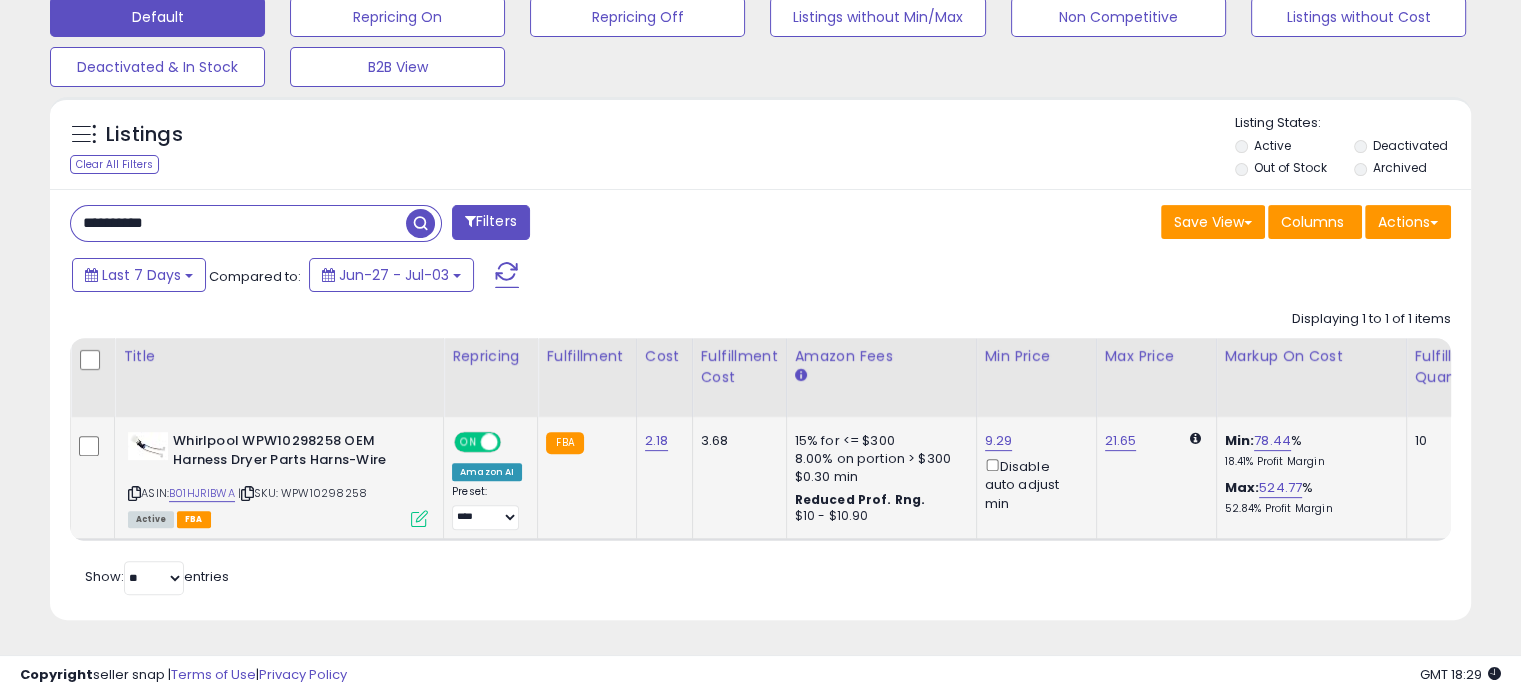 scroll, scrollTop: 0, scrollLeft: 59, axis: horizontal 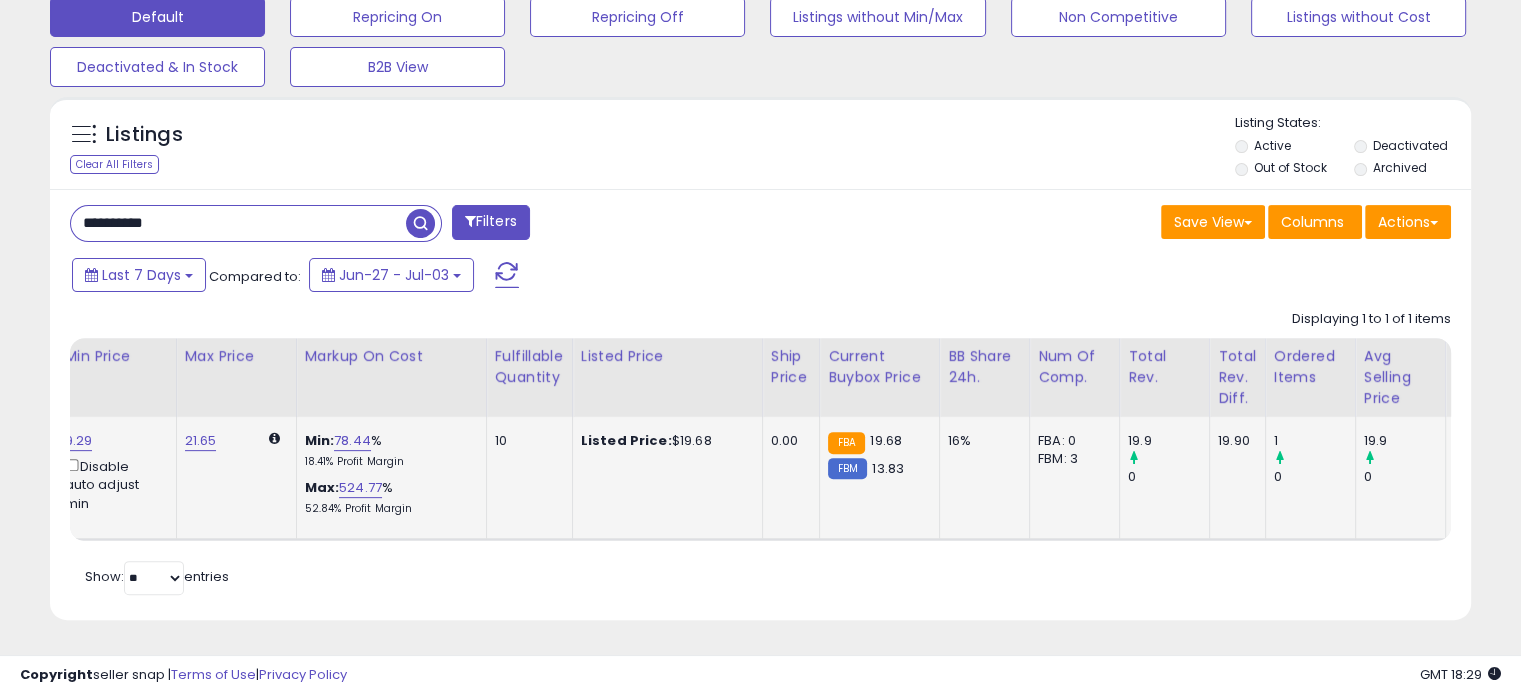drag, startPoint x: 747, startPoint y: 465, endPoint x: 990, endPoint y: 457, distance: 243.13165 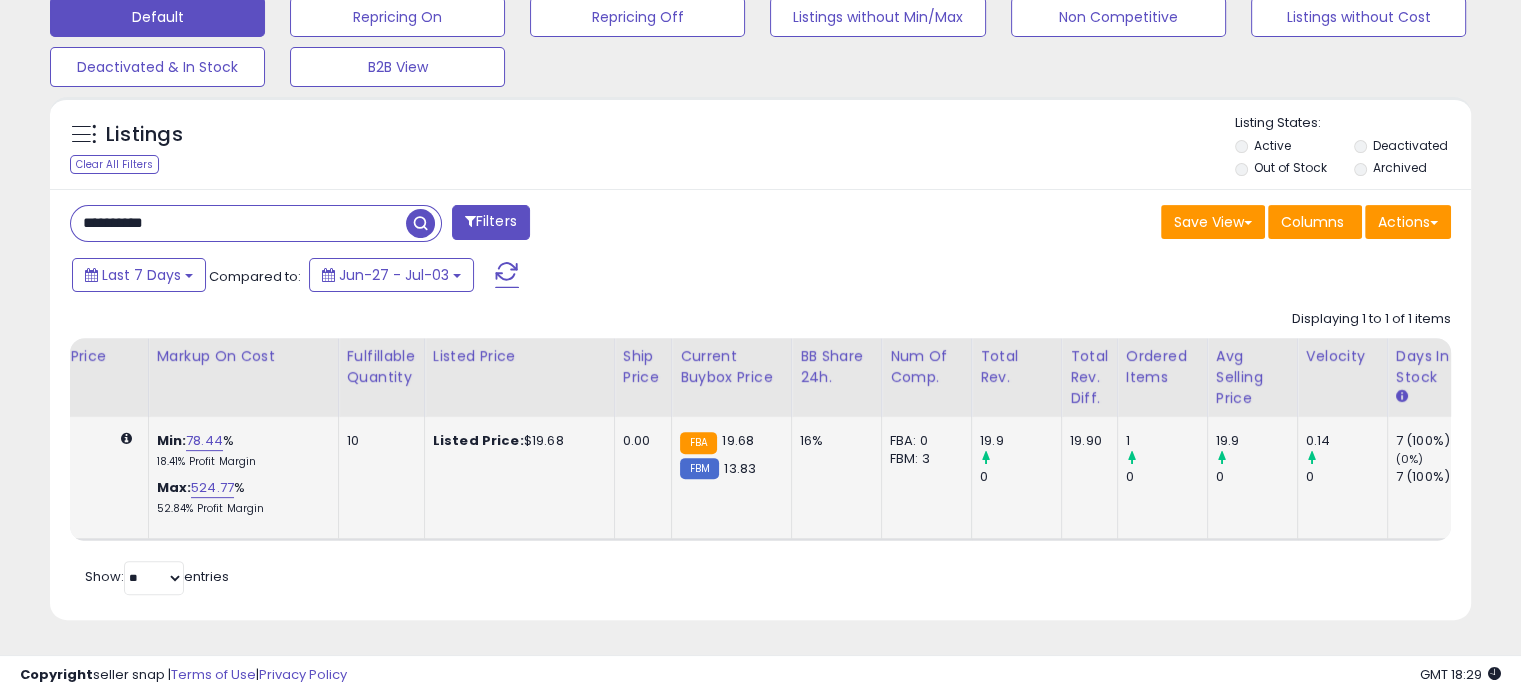 scroll, scrollTop: 0, scrollLeft: 1068, axis: horizontal 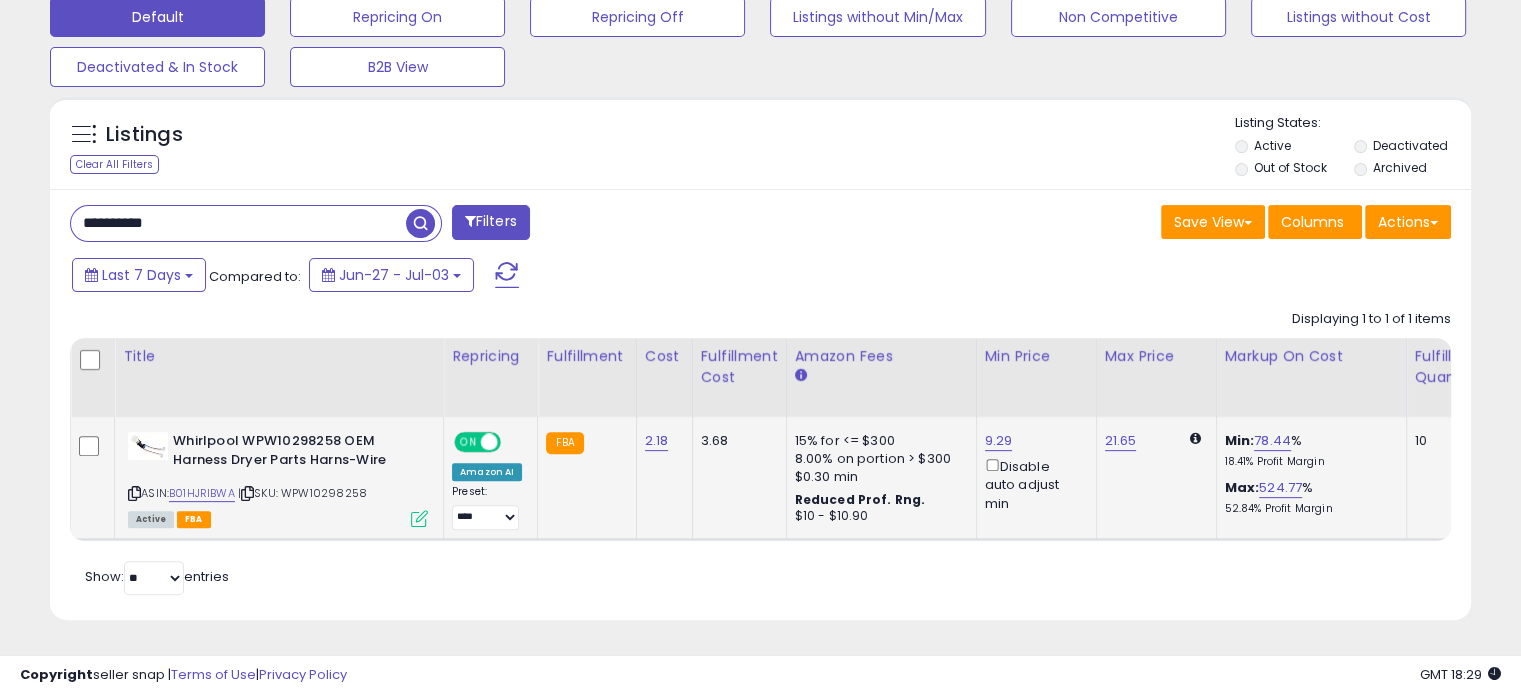 drag, startPoint x: 1039, startPoint y: 474, endPoint x: 604, endPoint y: 467, distance: 435.0563 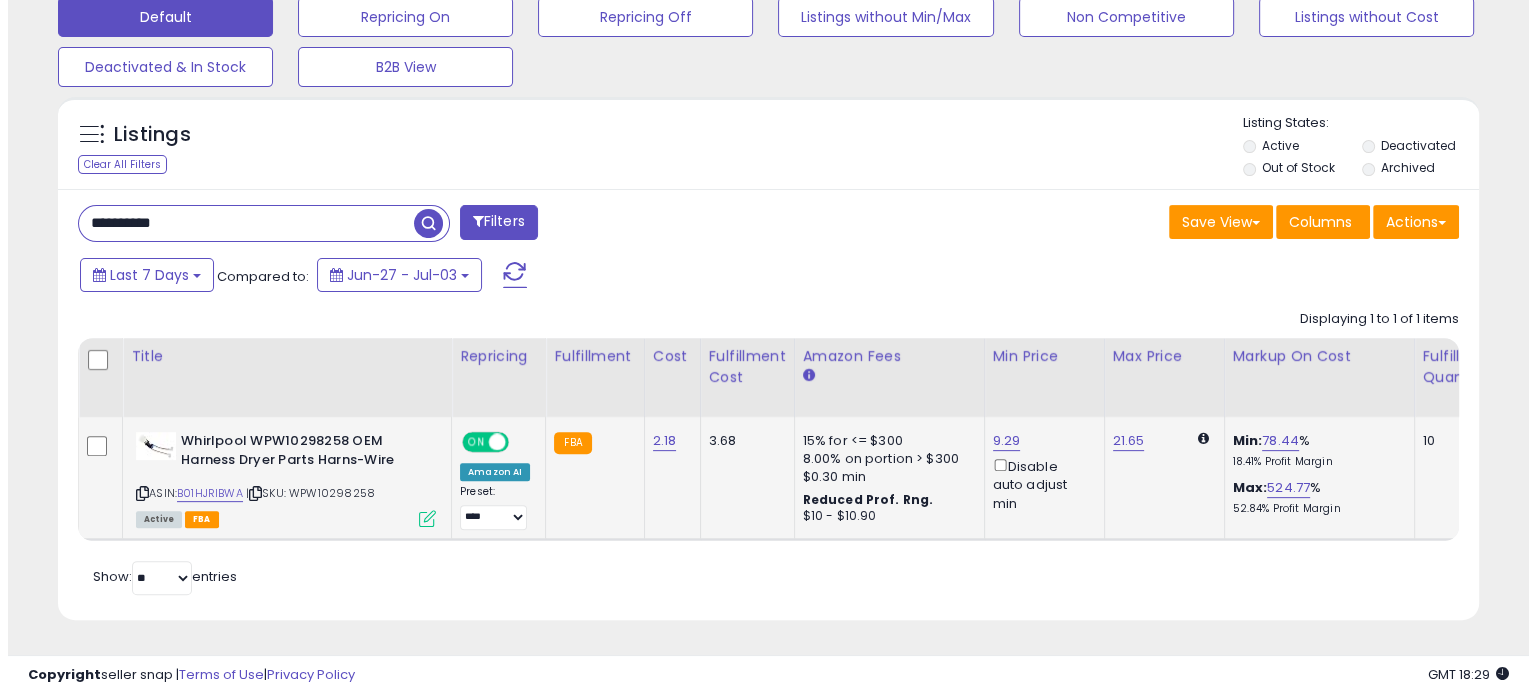 scroll, scrollTop: 999589, scrollLeft: 999168, axis: both 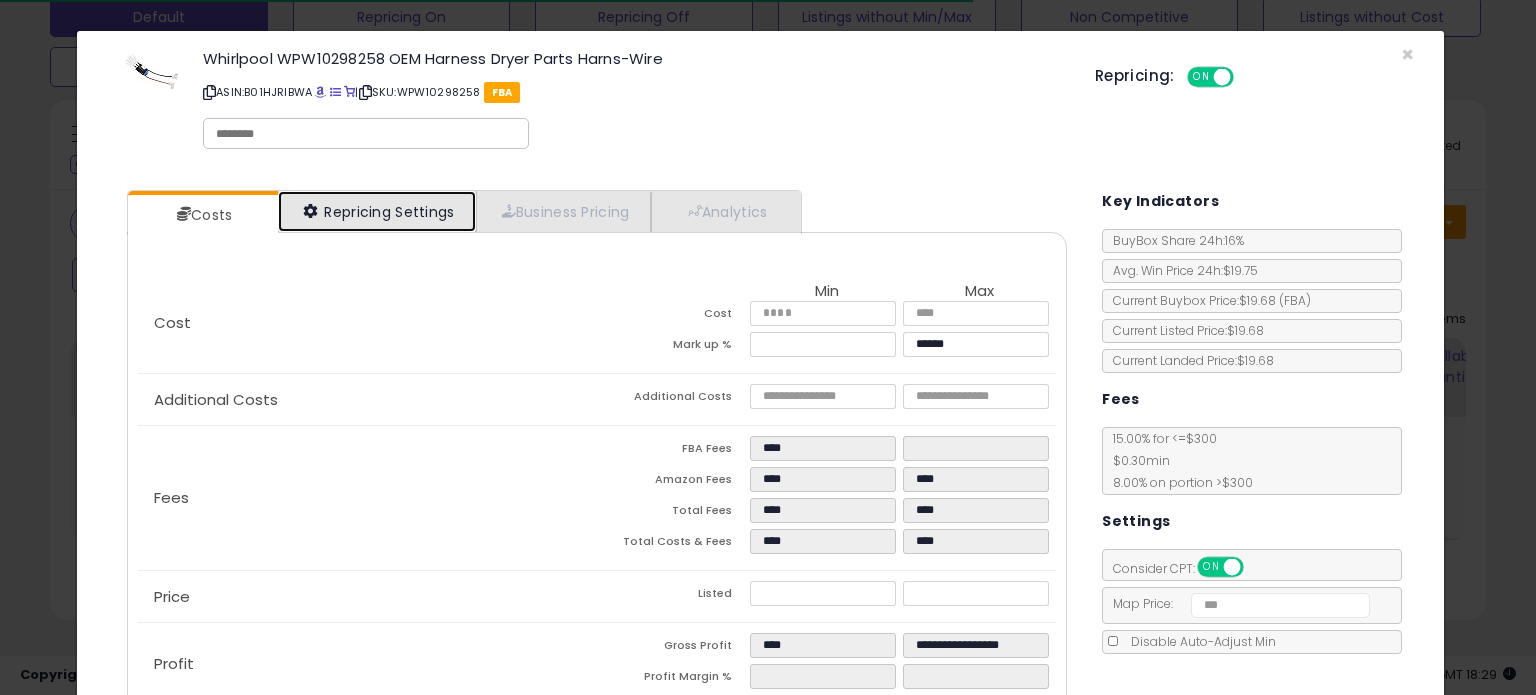 click on "Repricing Settings" at bounding box center [377, 211] 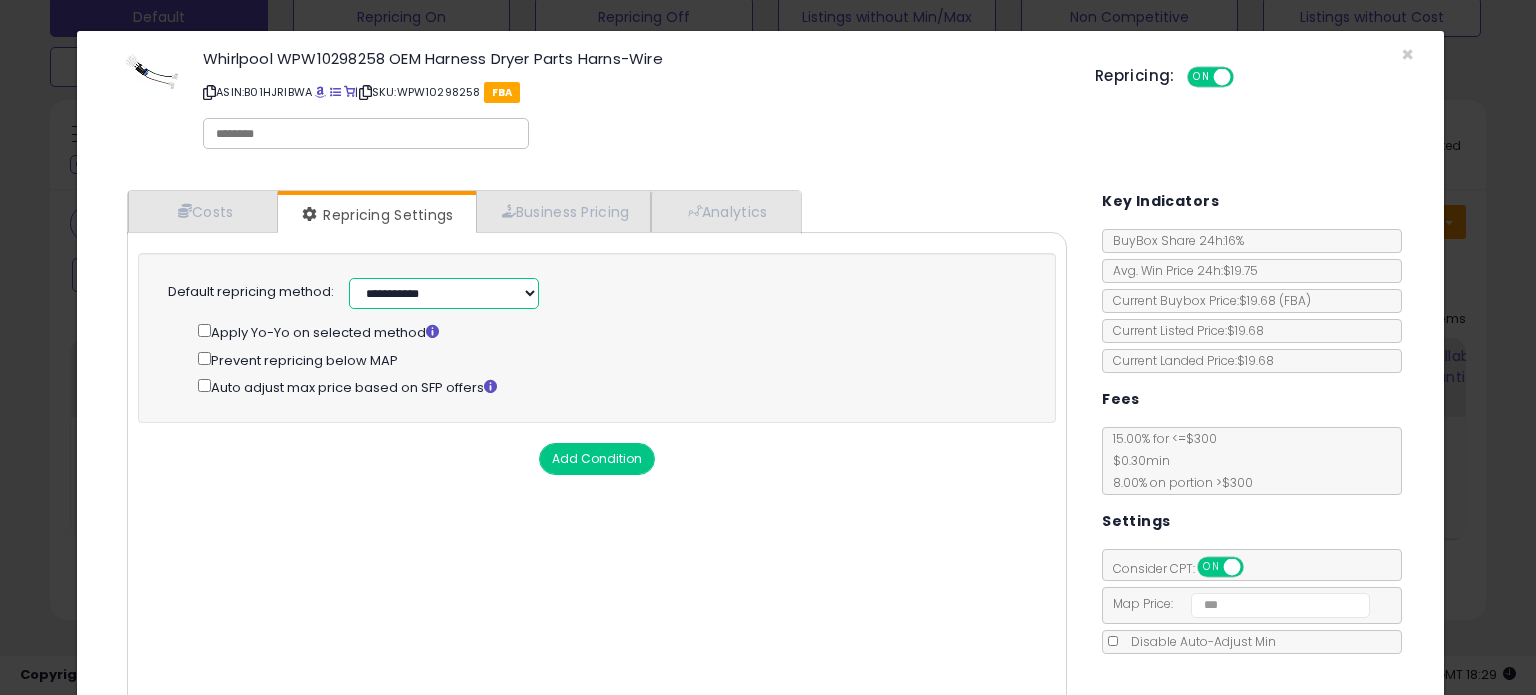 click on "**********" at bounding box center (444, 293) 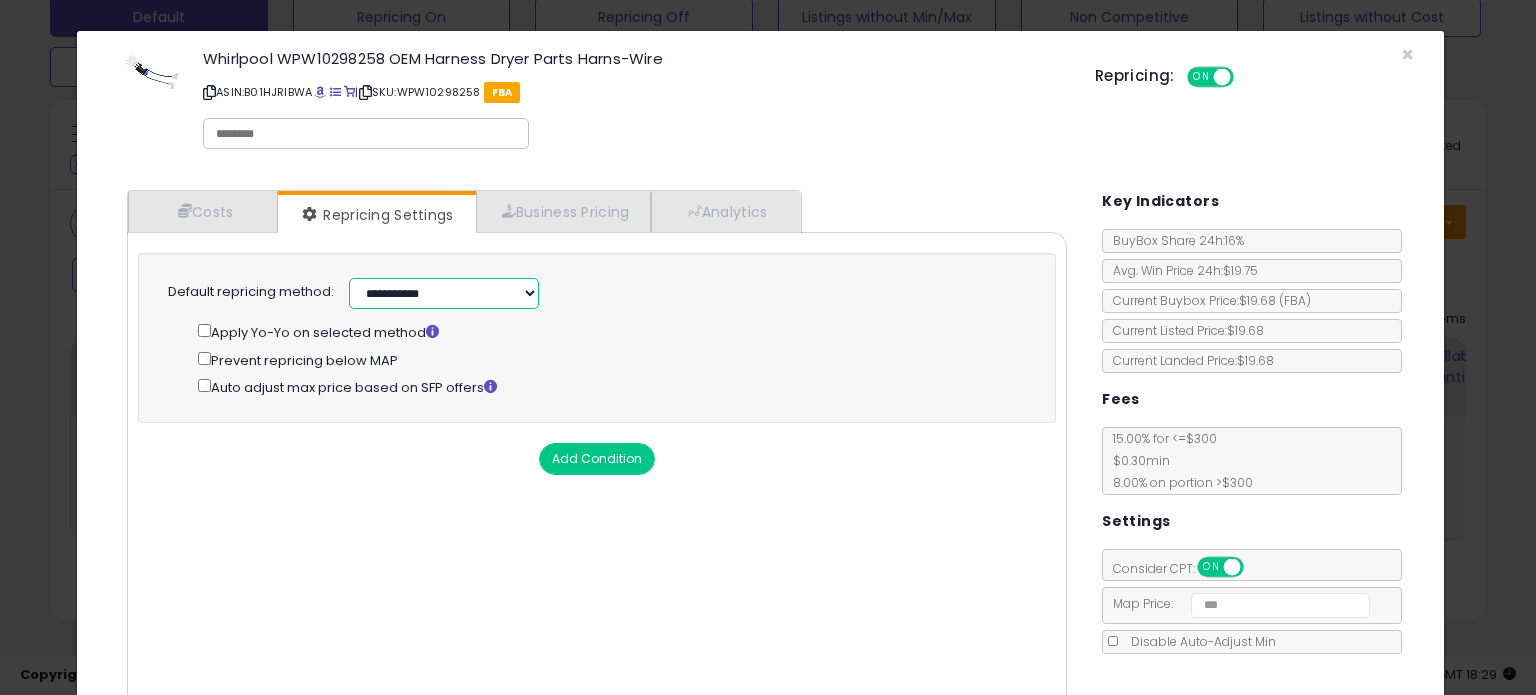click on "**********" at bounding box center [444, 293] 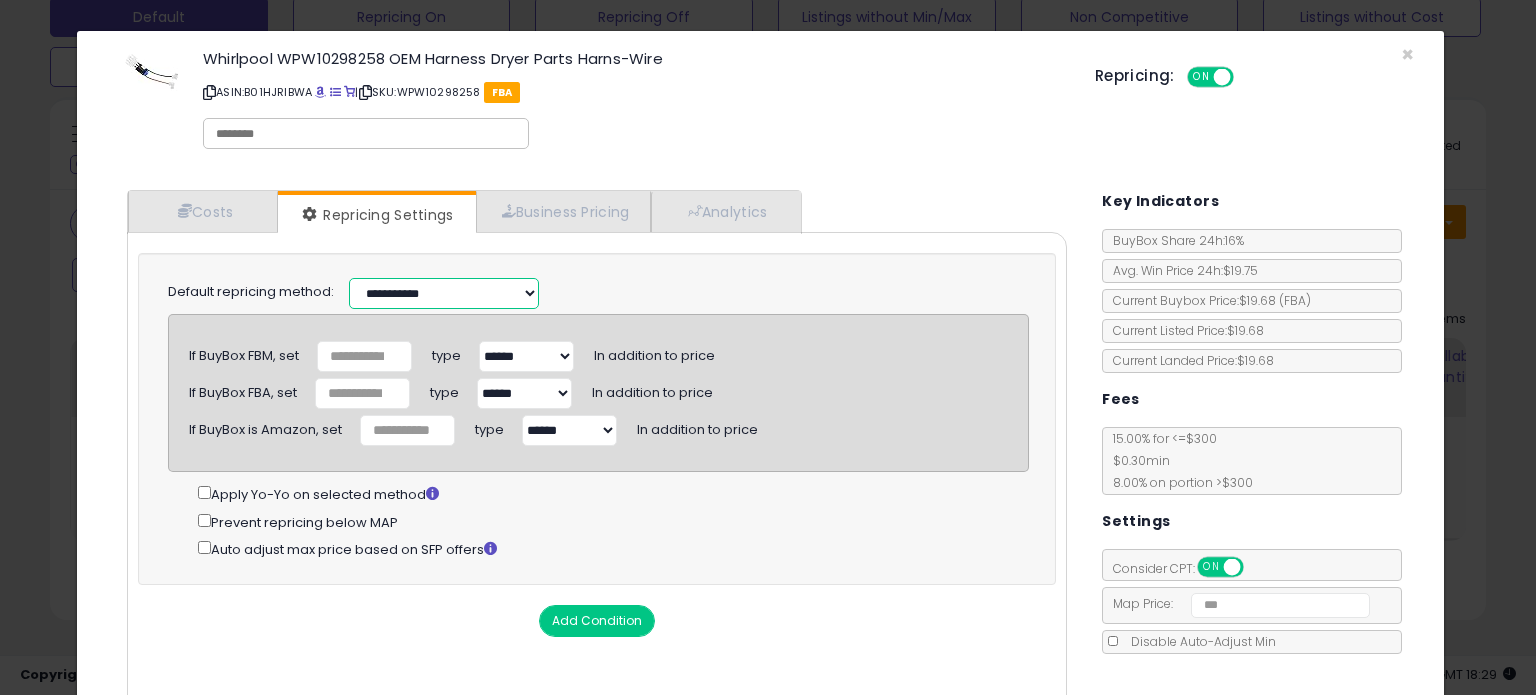 click on "**********" at bounding box center (444, 293) 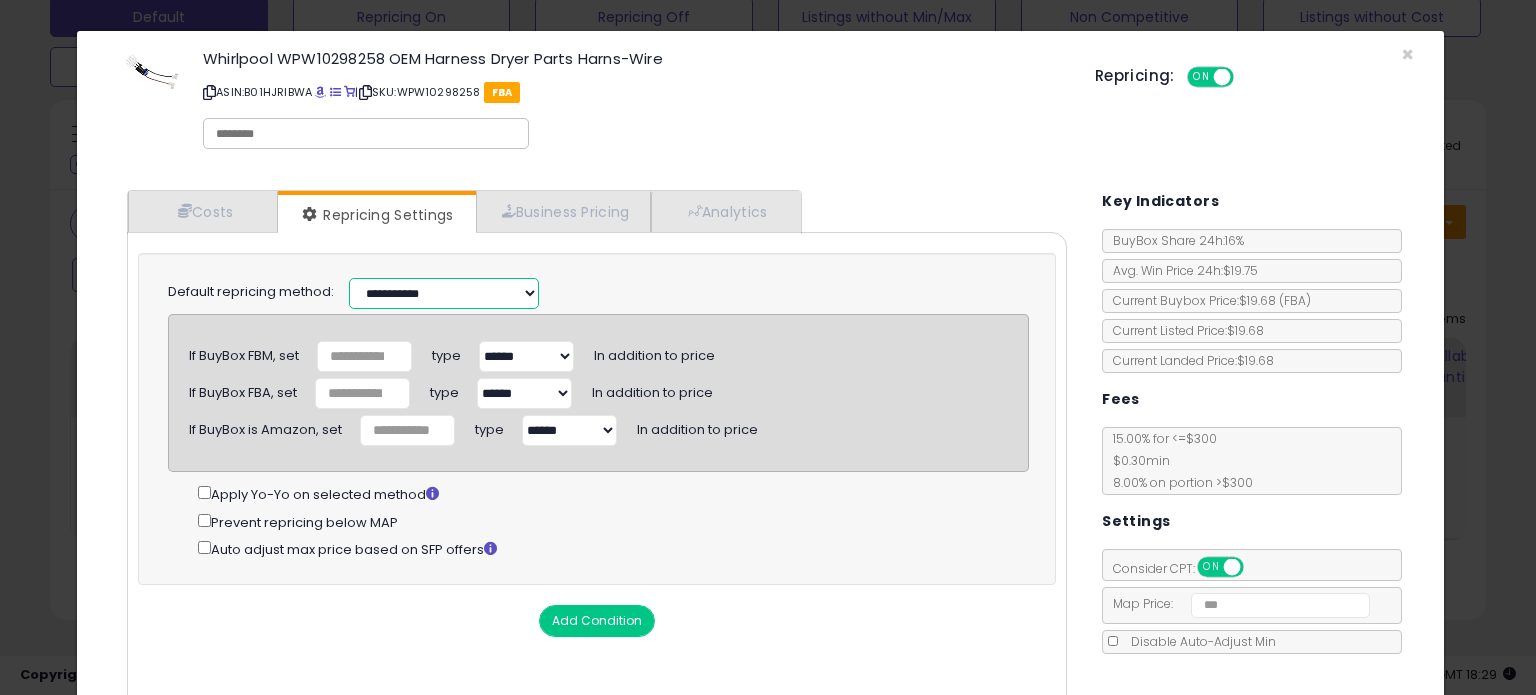select on "******" 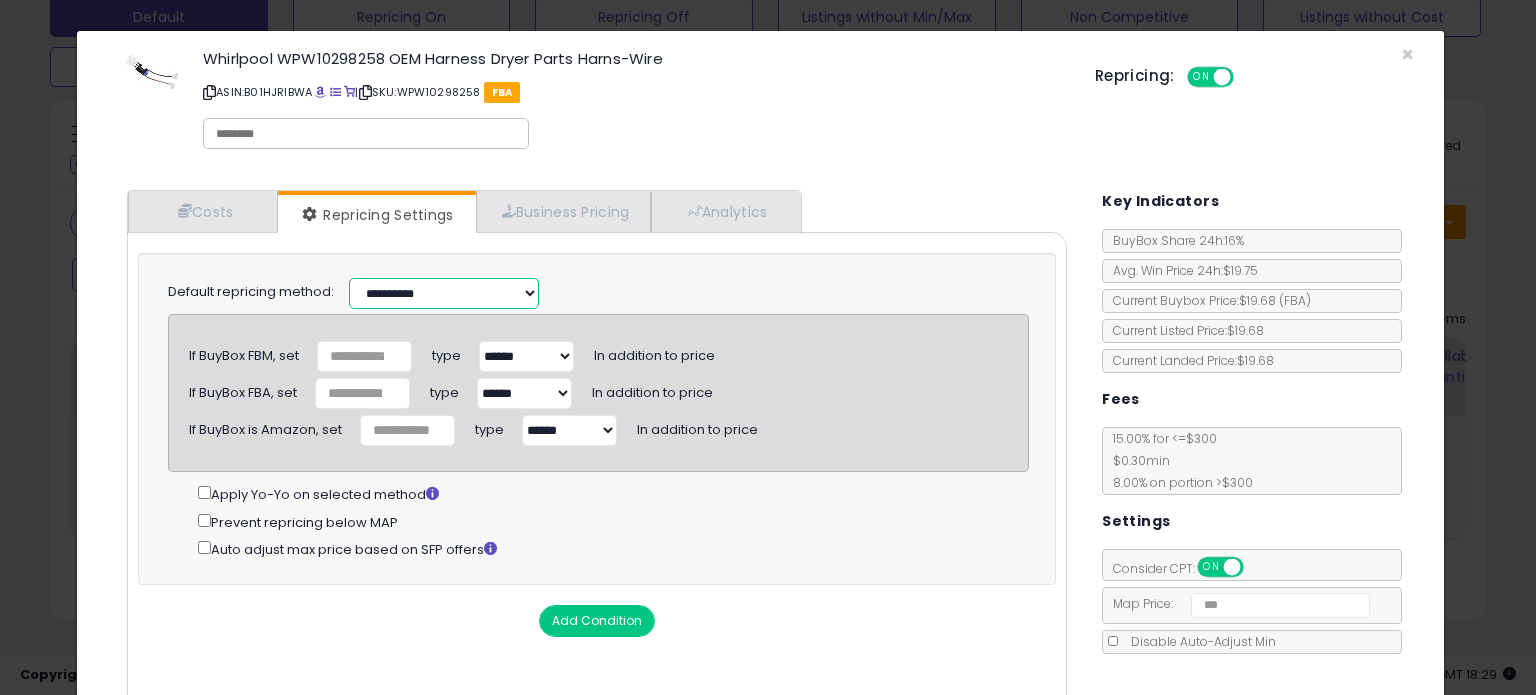 click on "**********" at bounding box center [444, 293] 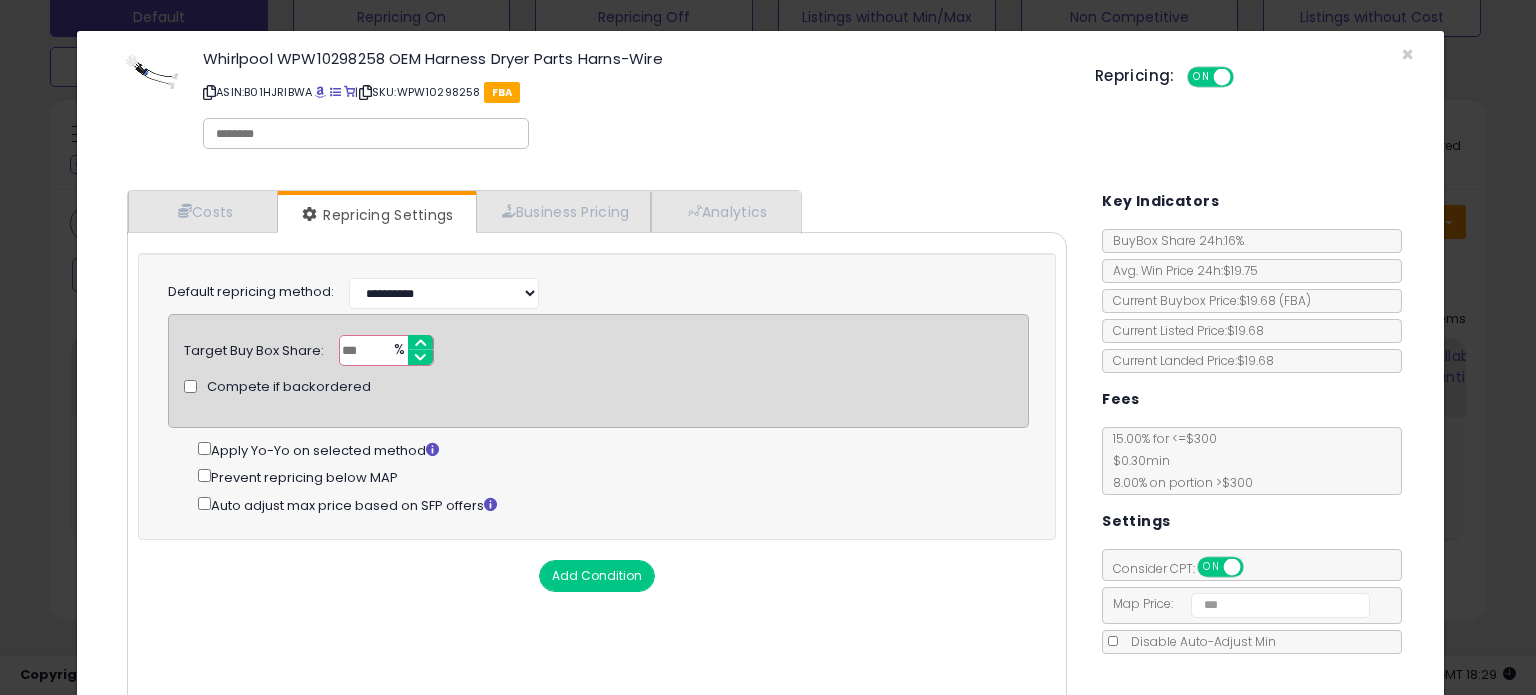 click on "Compete if backordered" at bounding box center (598, 386) 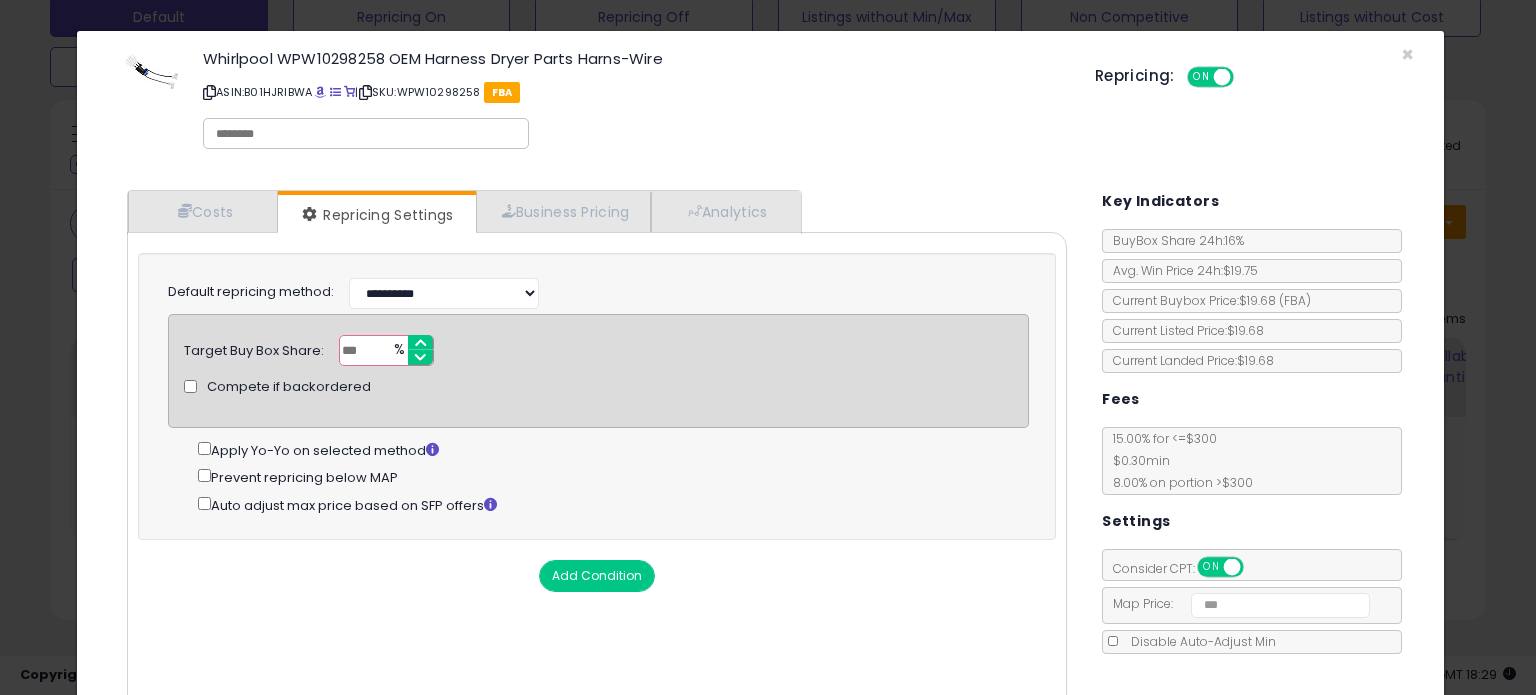 type on "**" 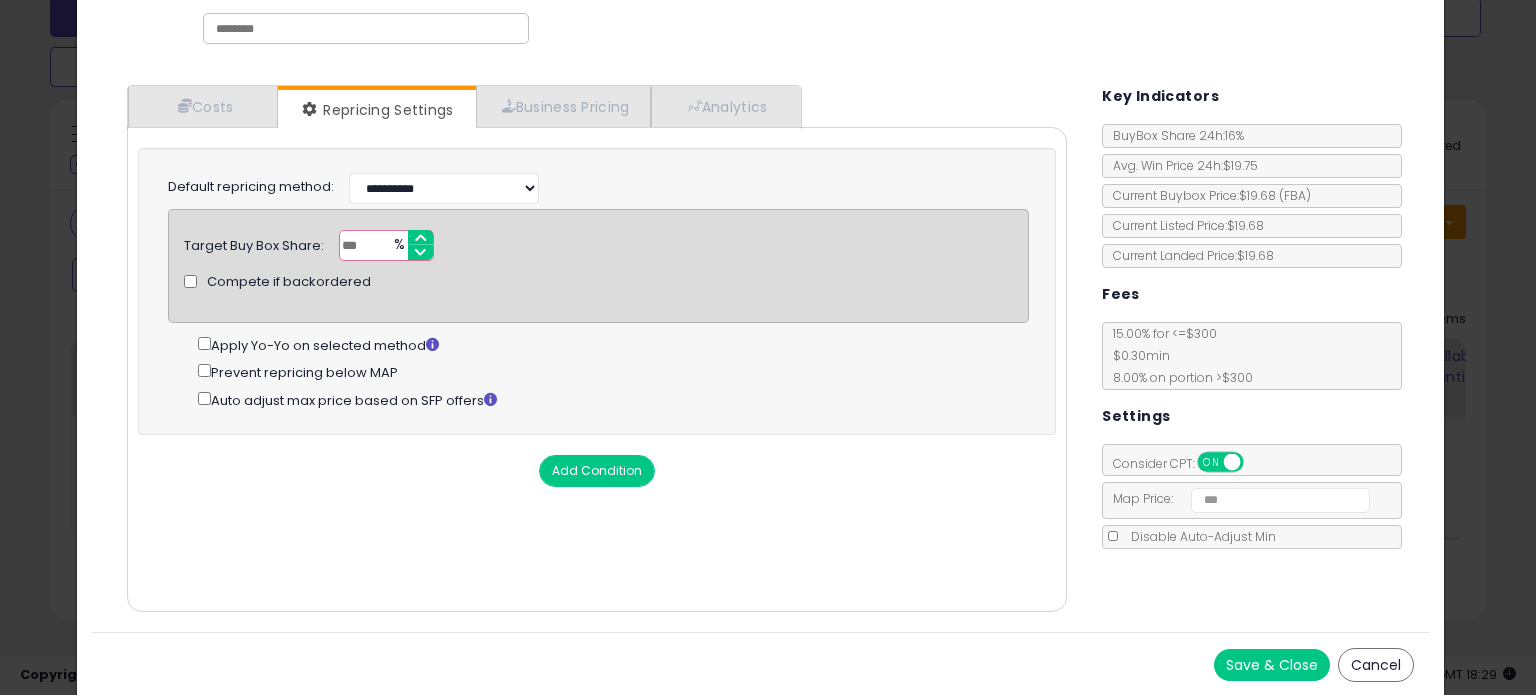 click on "Save & Close" at bounding box center (1272, 665) 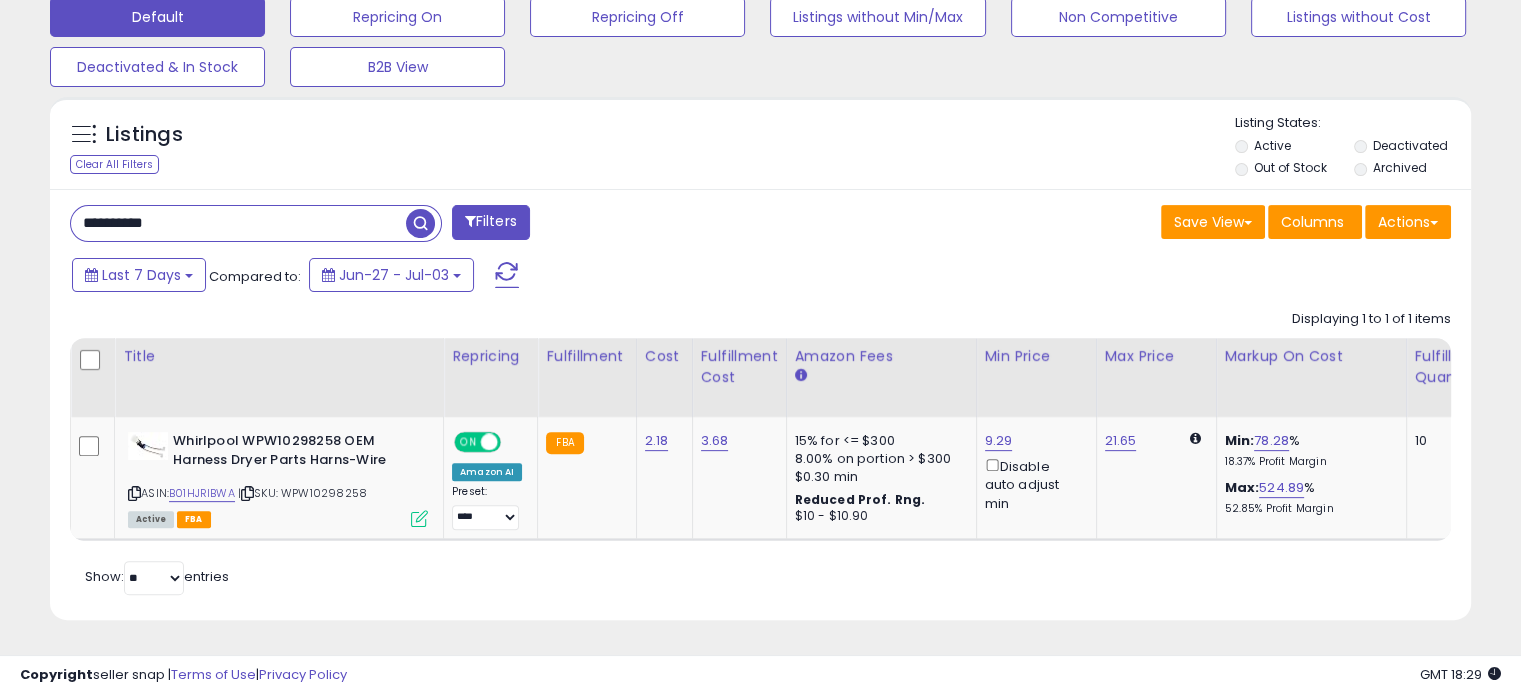 click on "**********" at bounding box center [238, 223] 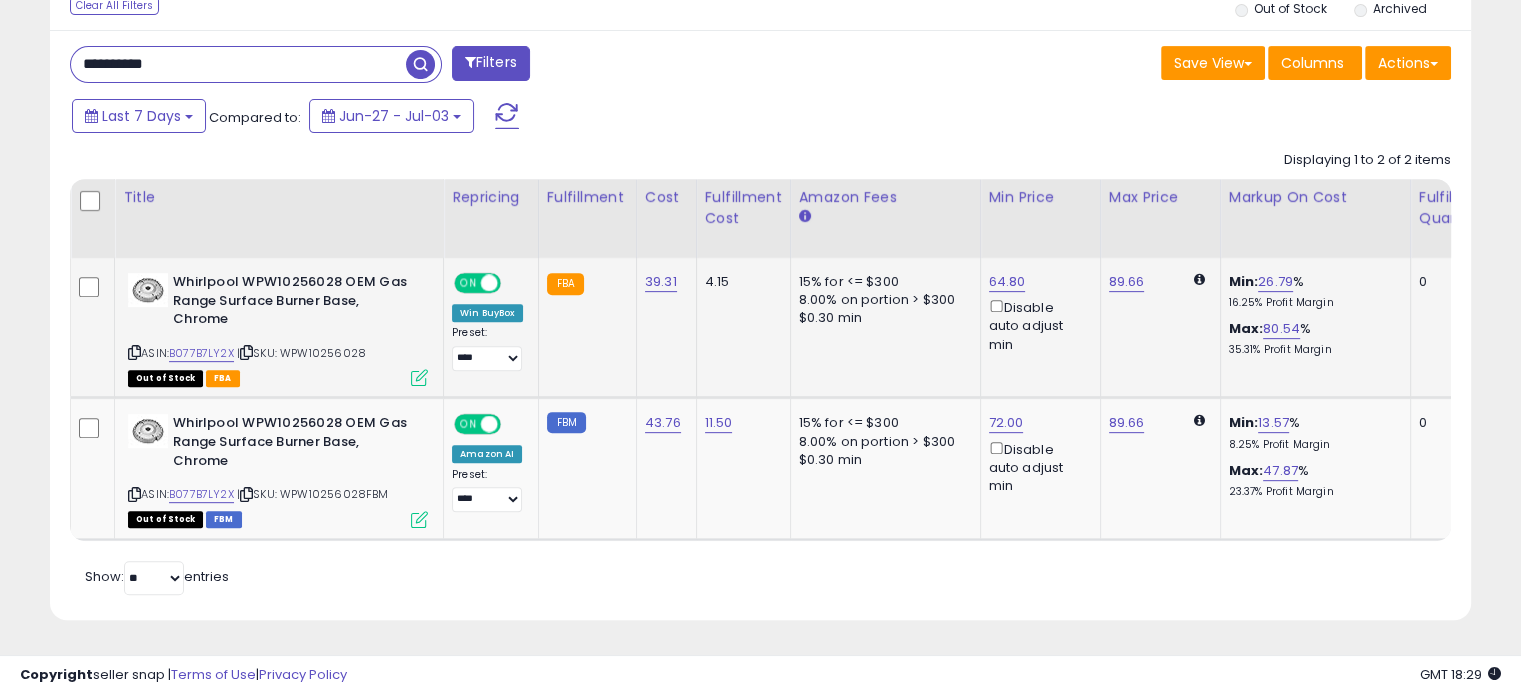 click at bounding box center [246, 352] 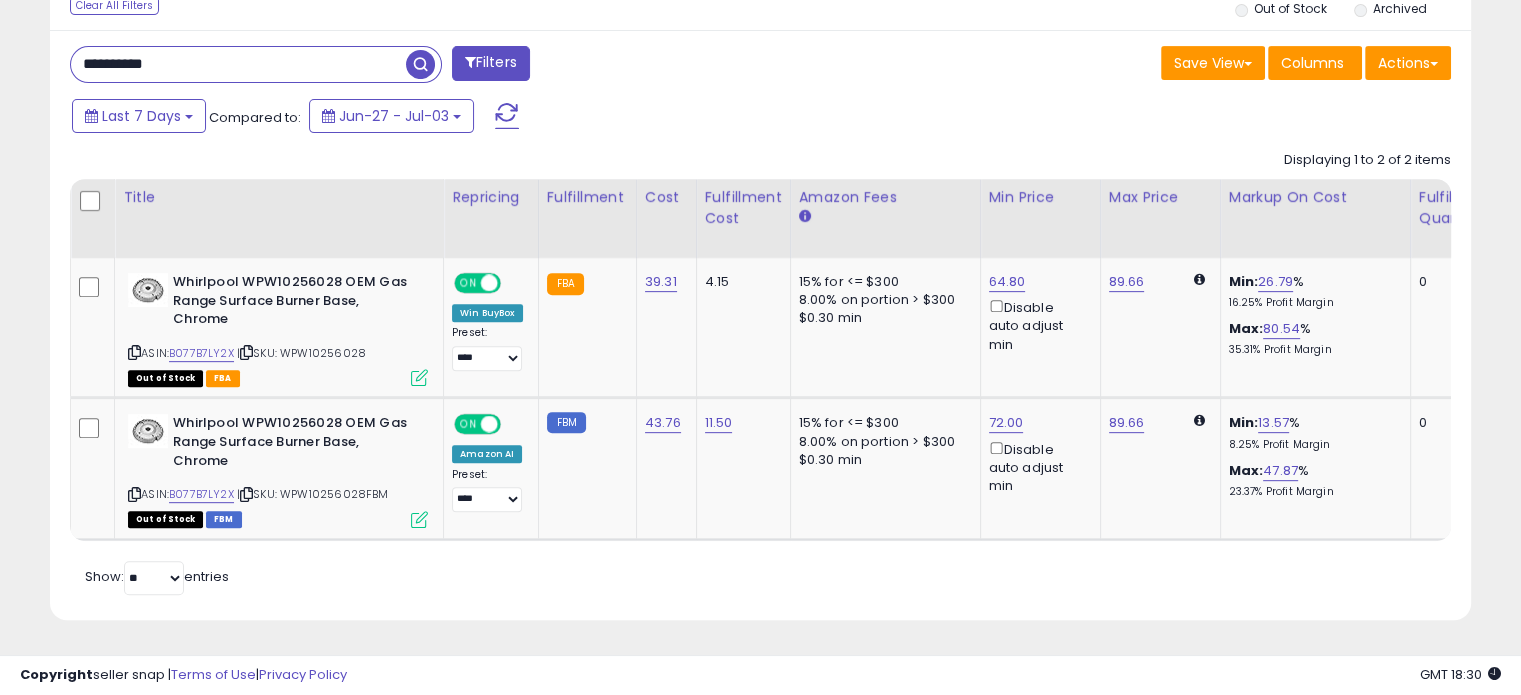 click on "**********" at bounding box center [238, 64] 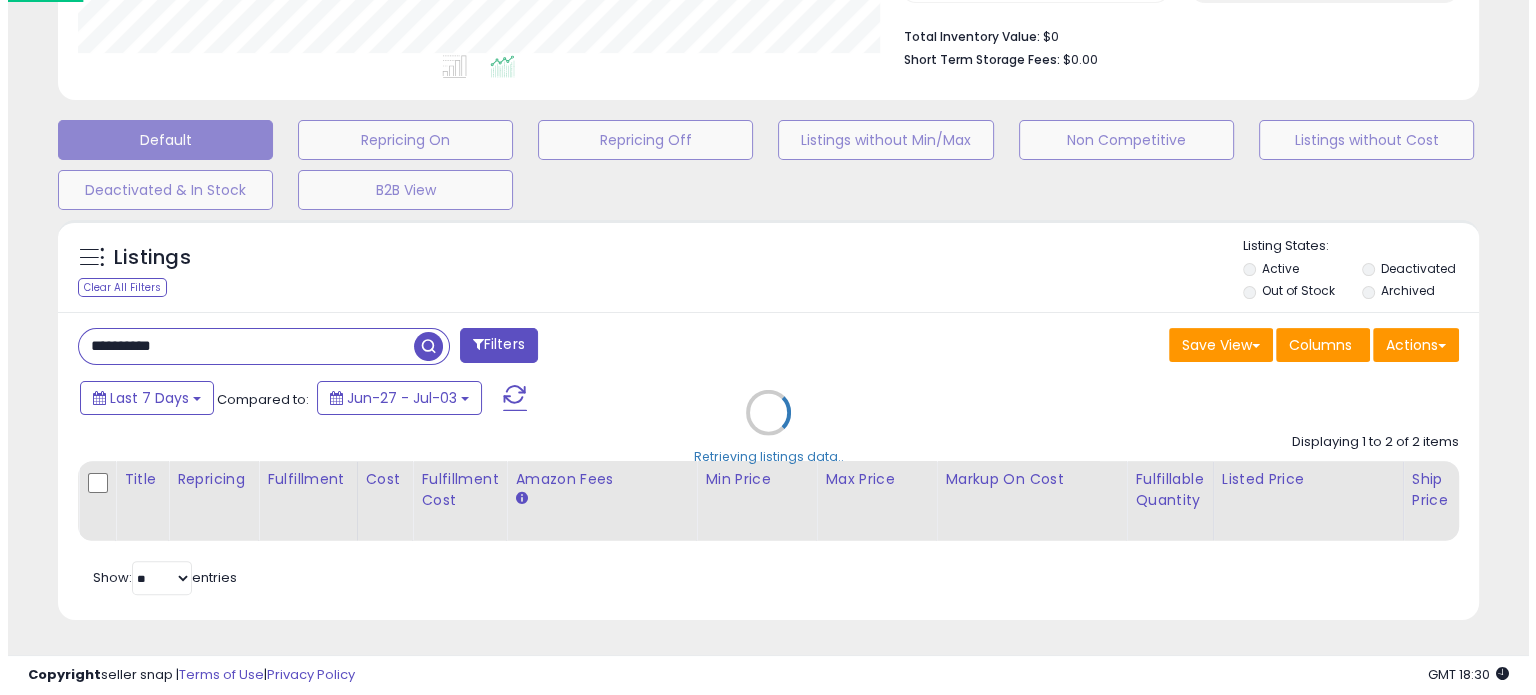 scroll, scrollTop: 524, scrollLeft: 0, axis: vertical 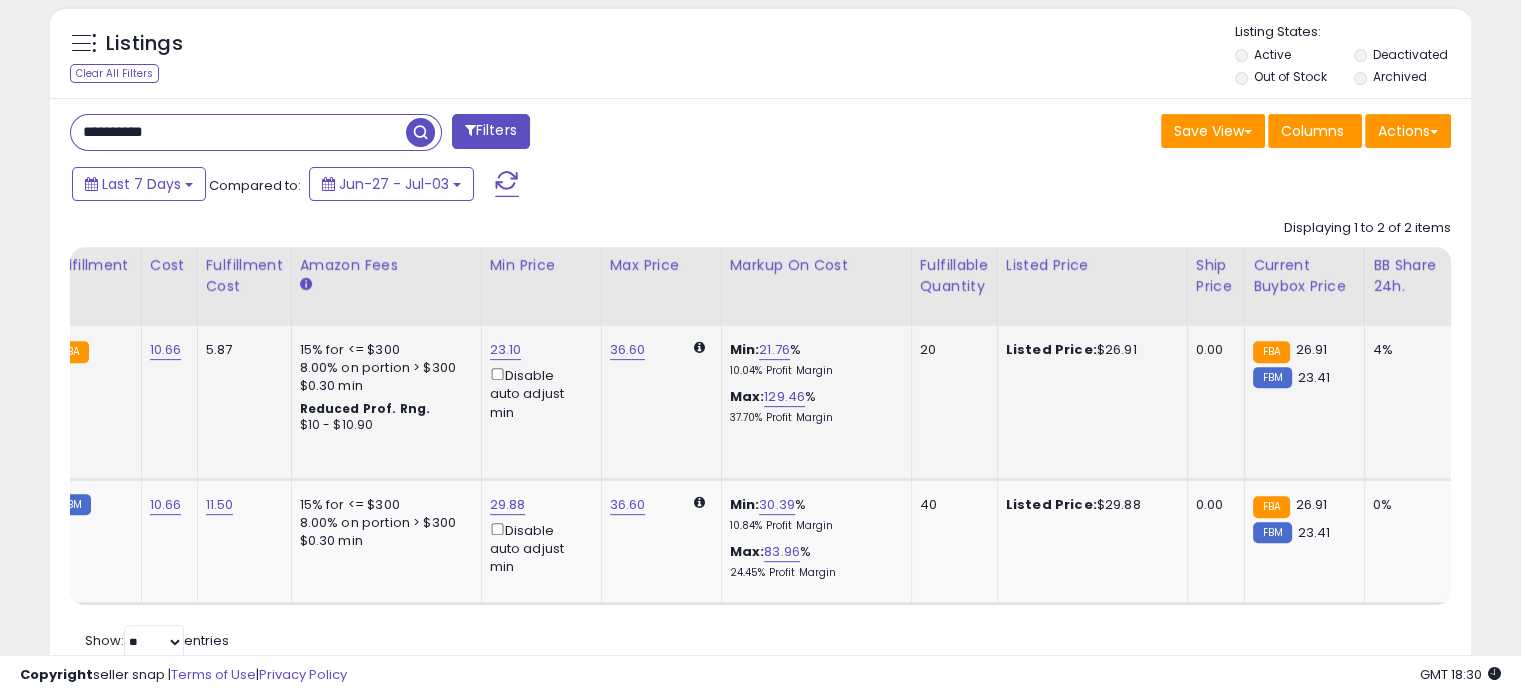 drag, startPoint x: 728, startPoint y: 416, endPoint x: 912, endPoint y: 420, distance: 184.04347 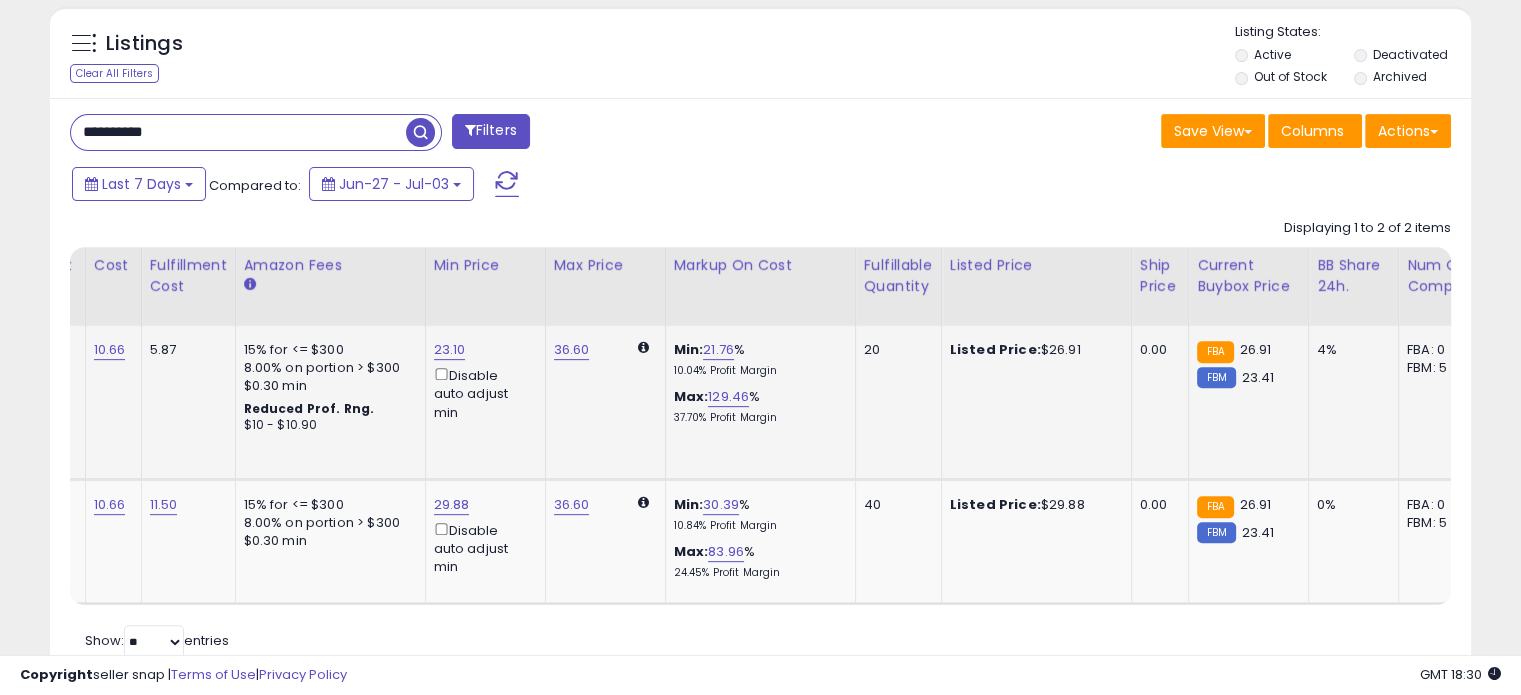 scroll, scrollTop: 0, scrollLeft: 547, axis: horizontal 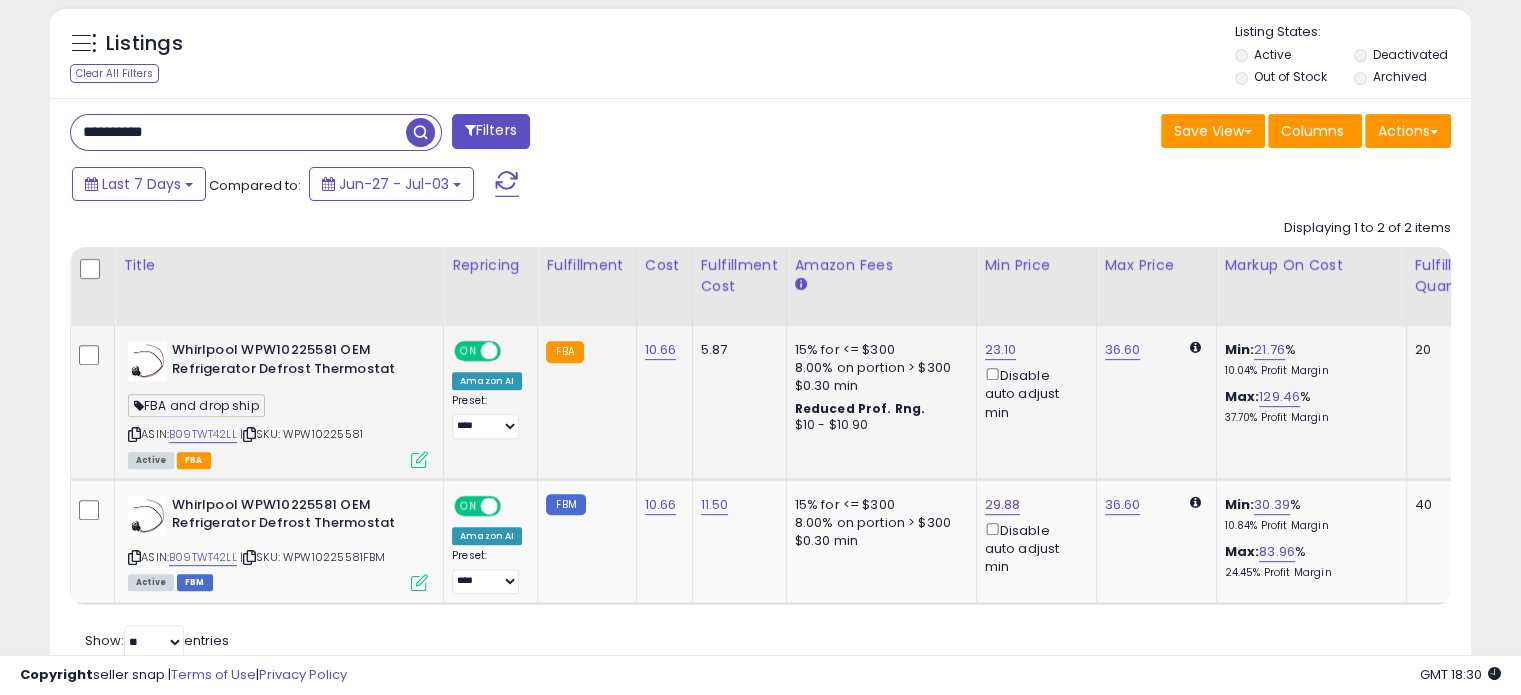 drag, startPoint x: 928, startPoint y: 417, endPoint x: 599, endPoint y: 412, distance: 329.038 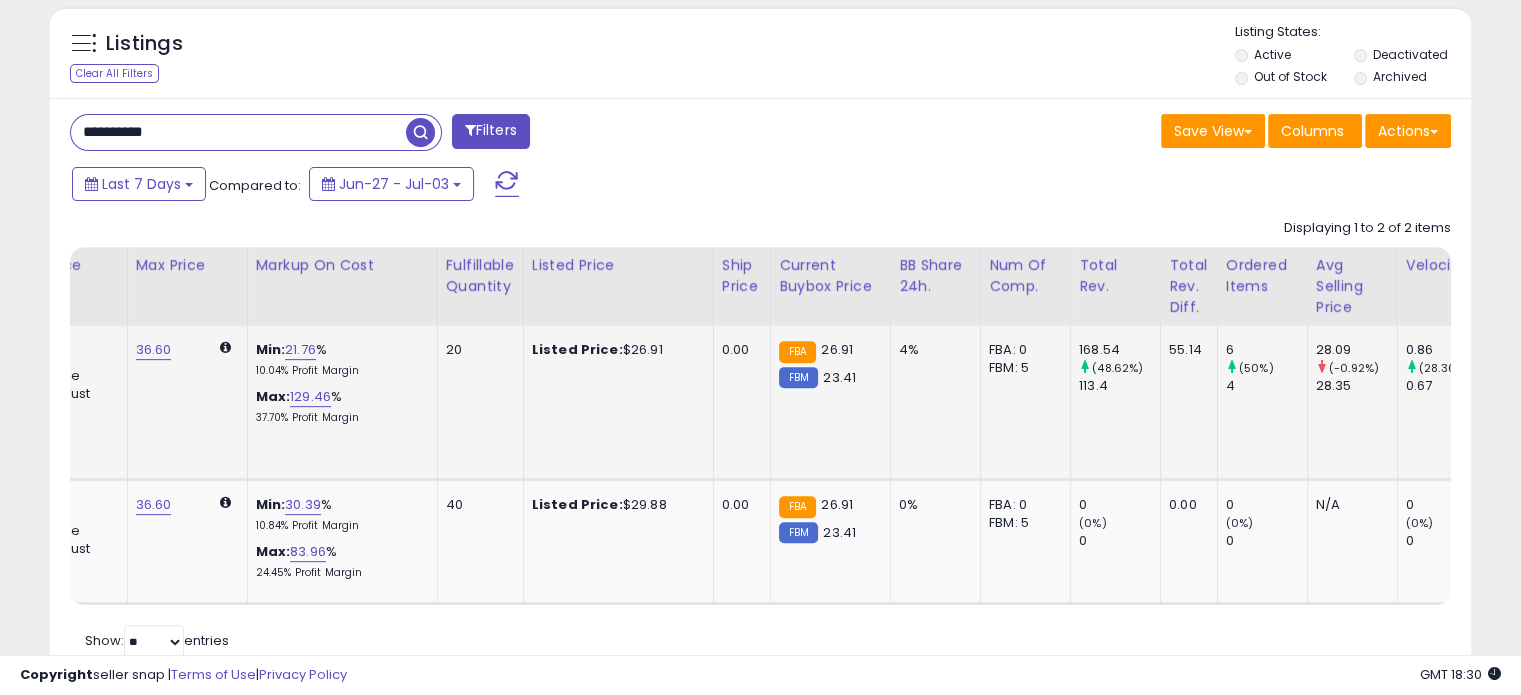 drag, startPoint x: 636, startPoint y: 415, endPoint x: 891, endPoint y: 412, distance: 255.01764 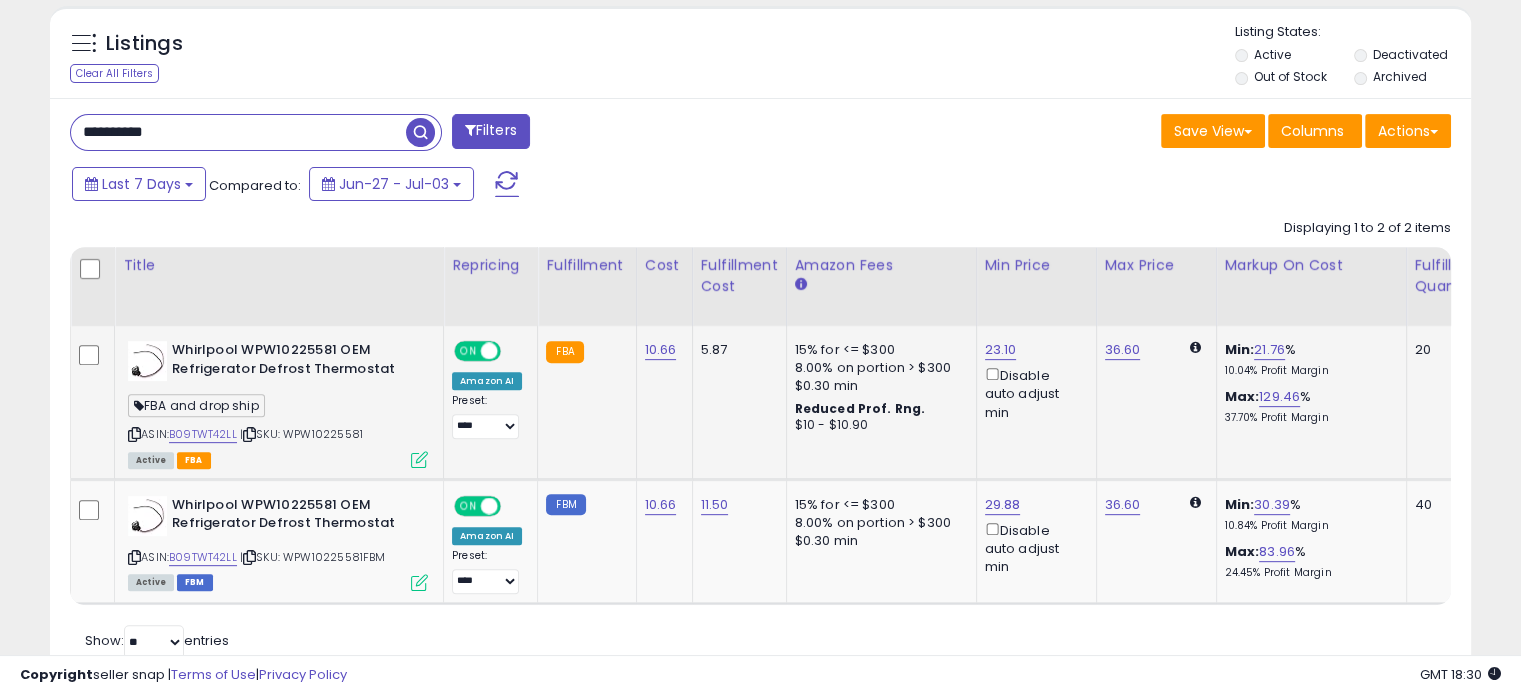drag, startPoint x: 898, startPoint y: 412, endPoint x: 244, endPoint y: 460, distance: 655.7591 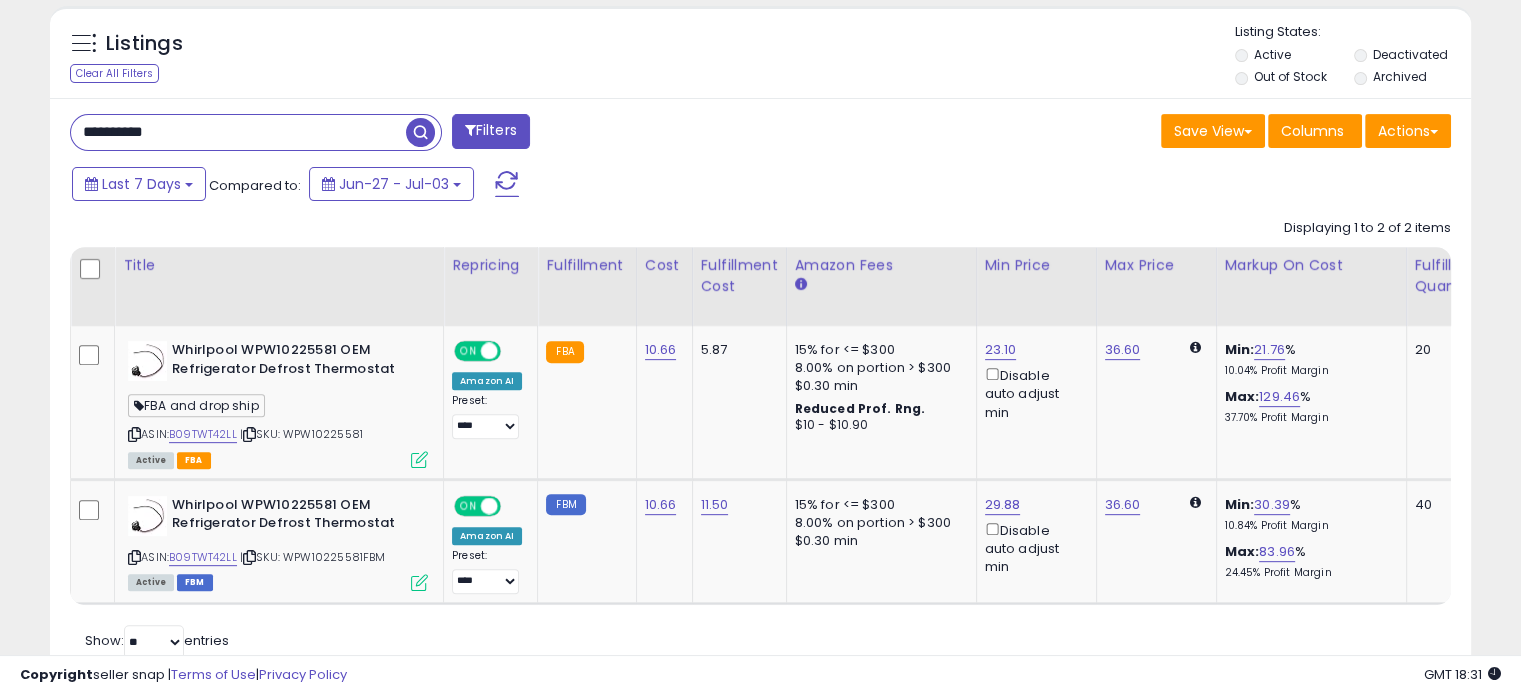 click on "**********" at bounding box center (238, 132) 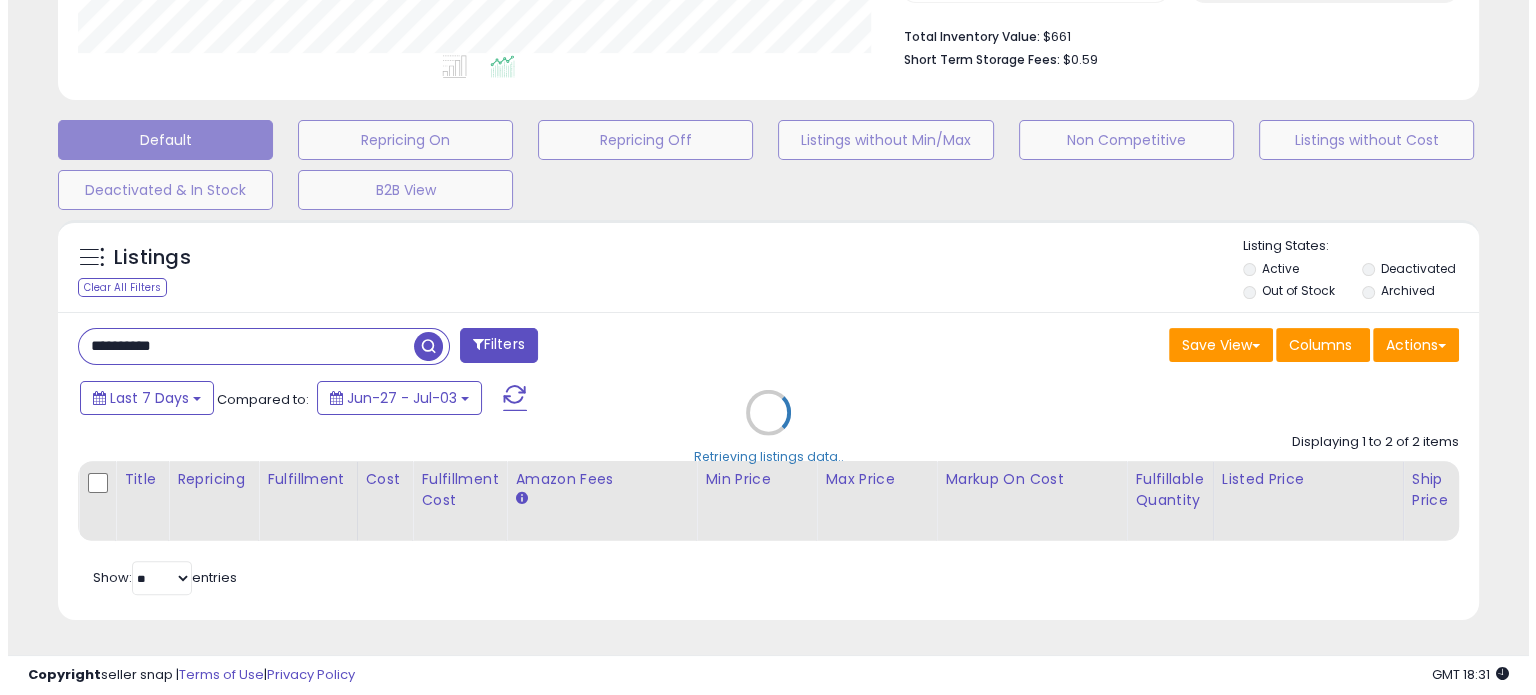 scroll, scrollTop: 524, scrollLeft: 0, axis: vertical 